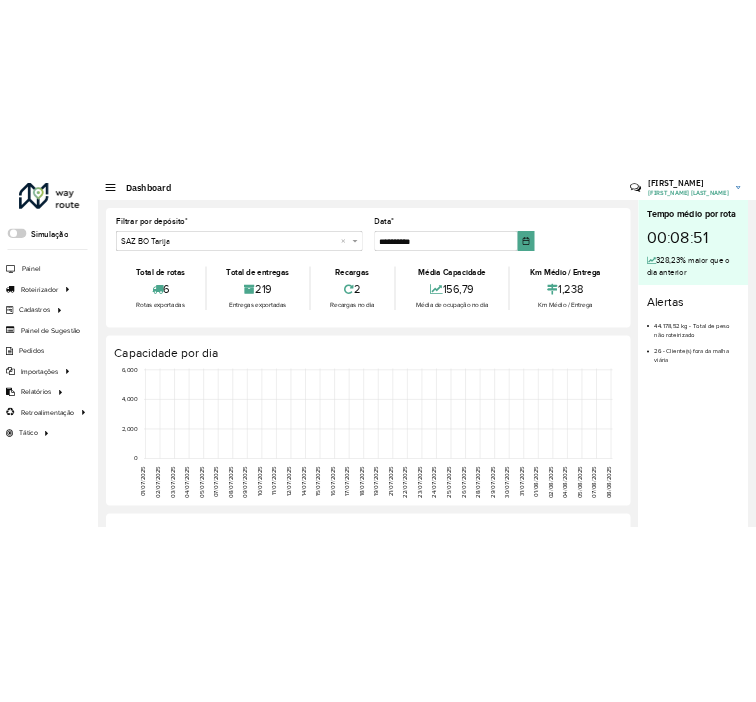 scroll, scrollTop: 0, scrollLeft: 0, axis: both 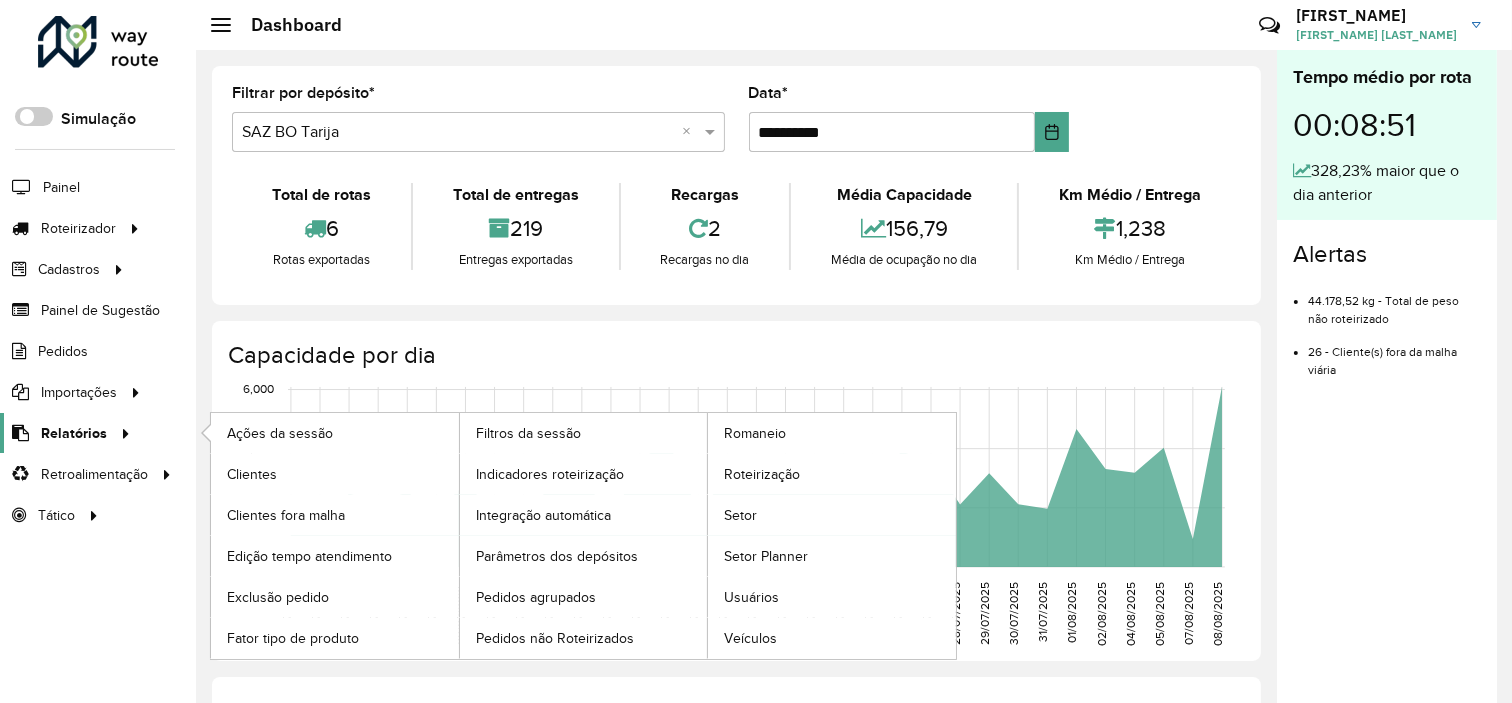 click on "Relatórios" 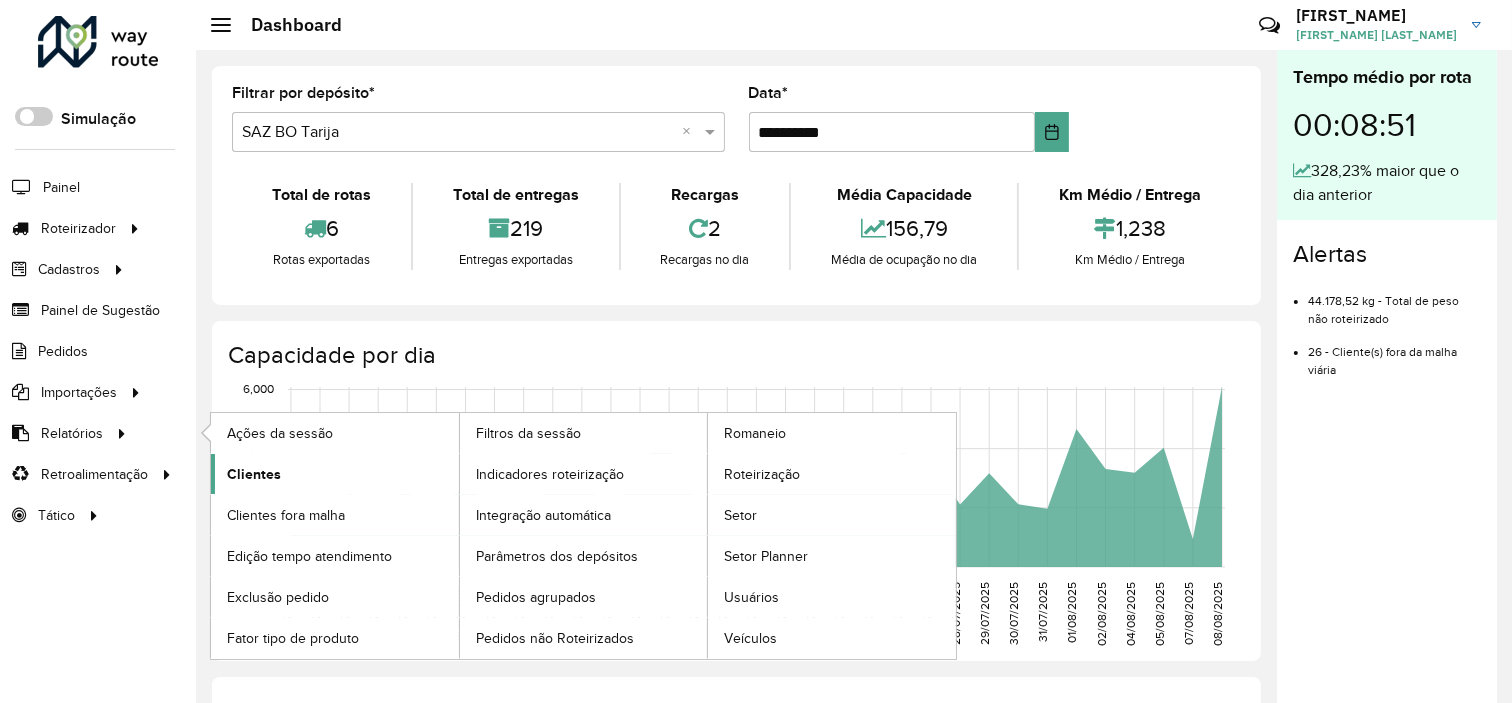 click on "Clientes" 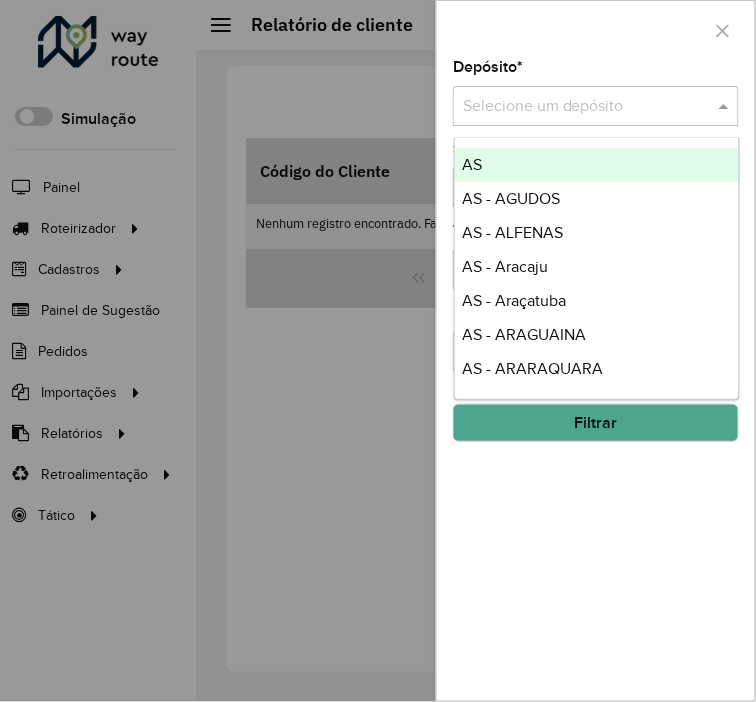 click at bounding box center [576, 107] 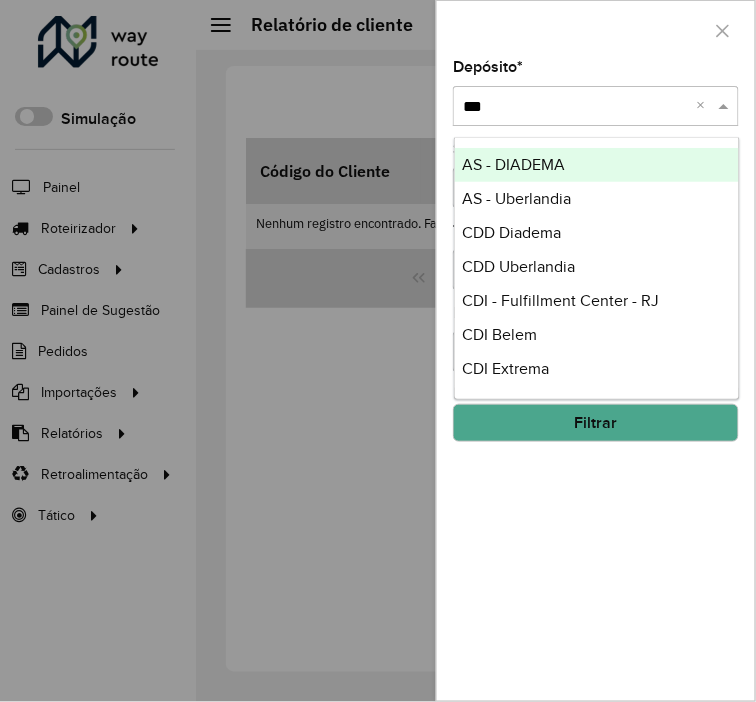 type on "****" 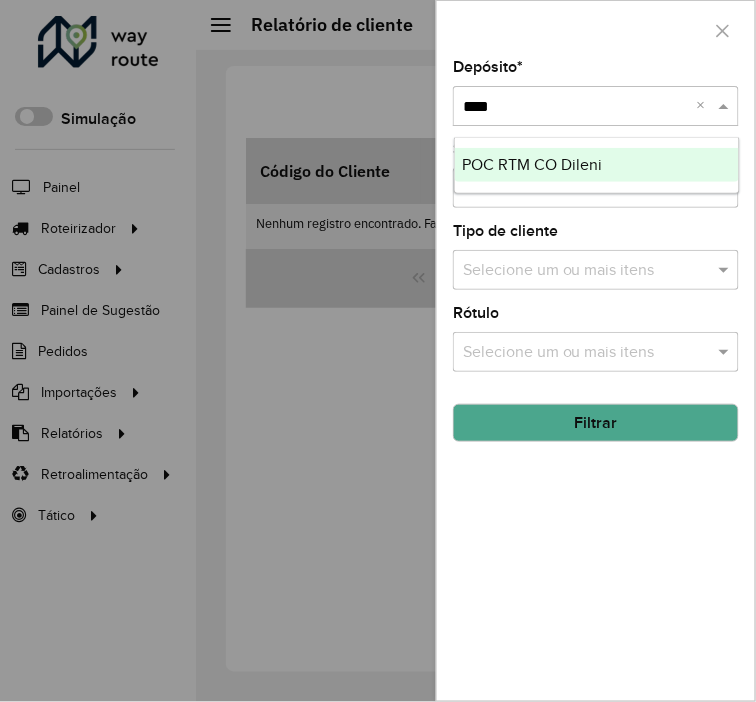 click on "POC RTM CO Dileni" at bounding box center [597, 165] 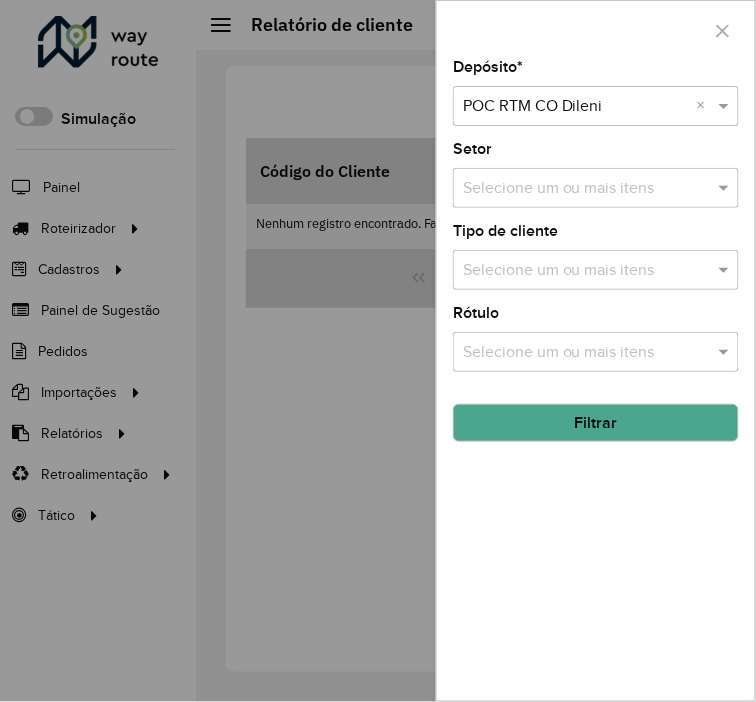click on "Filtrar" 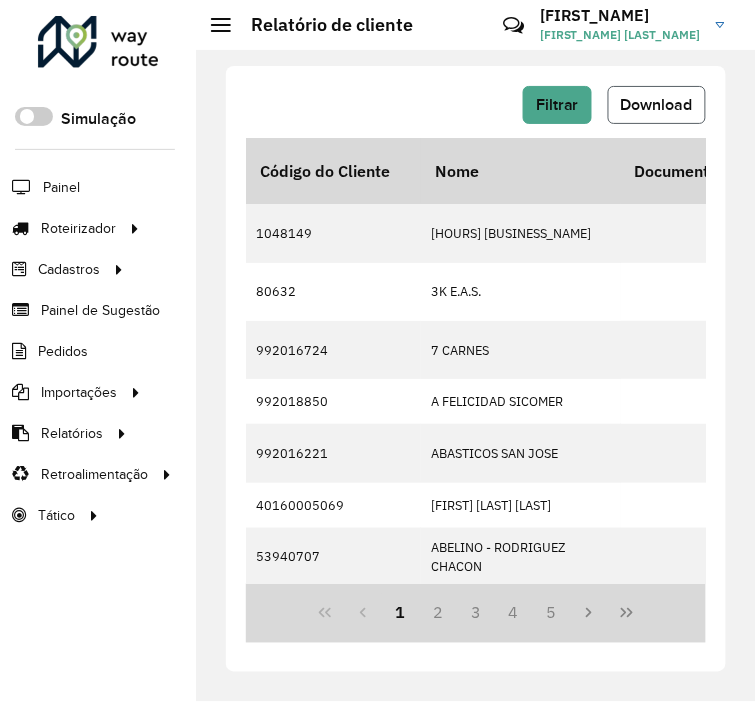 click on "Download" 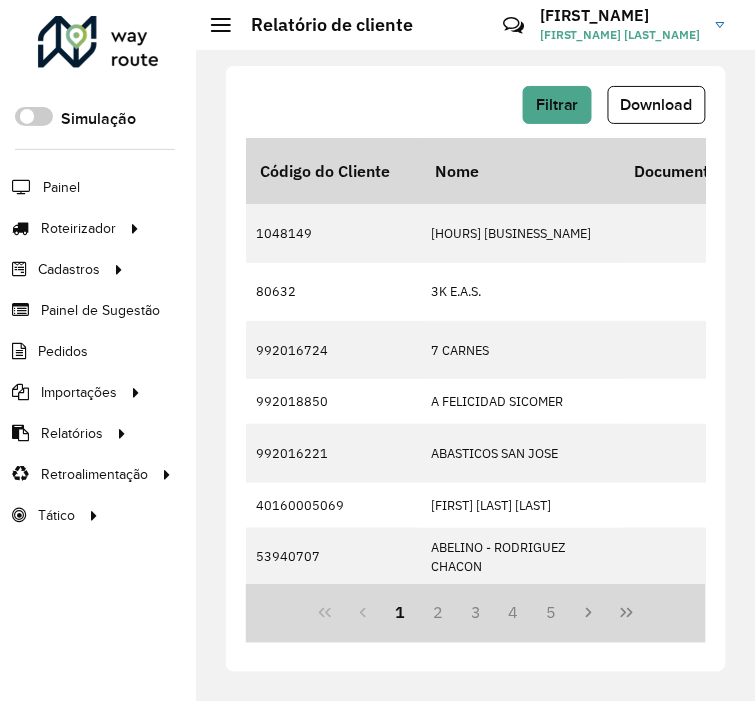 drag, startPoint x: 707, startPoint y: 41, endPoint x: 705, endPoint y: 54, distance: 13.152946 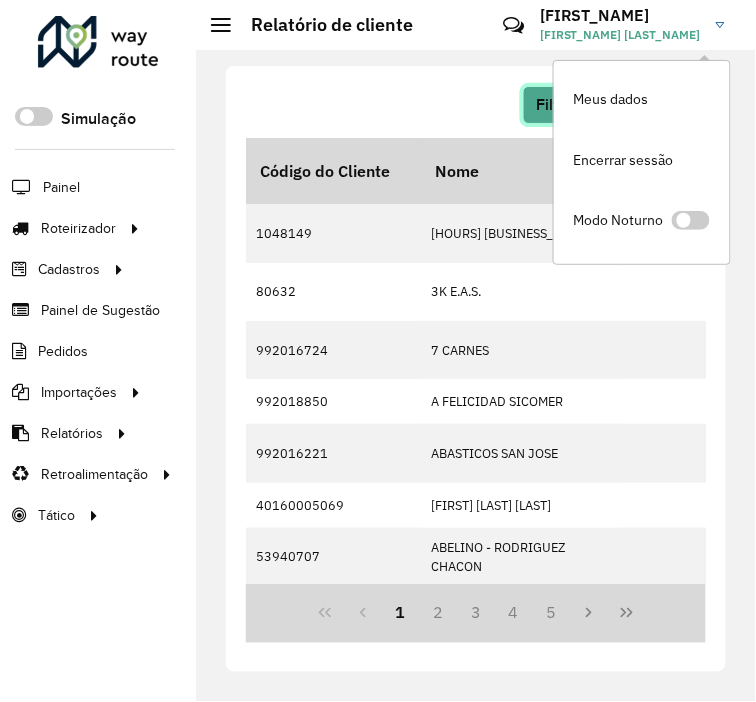 click on "Filtrar" 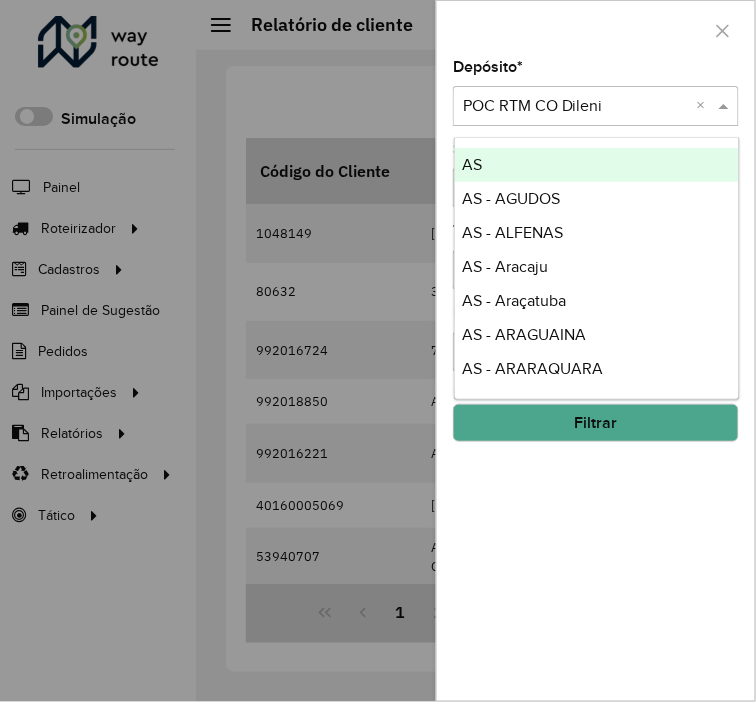 click on "Selecione um depósito × POC RTM CO Dileni ×" at bounding box center (596, 106) 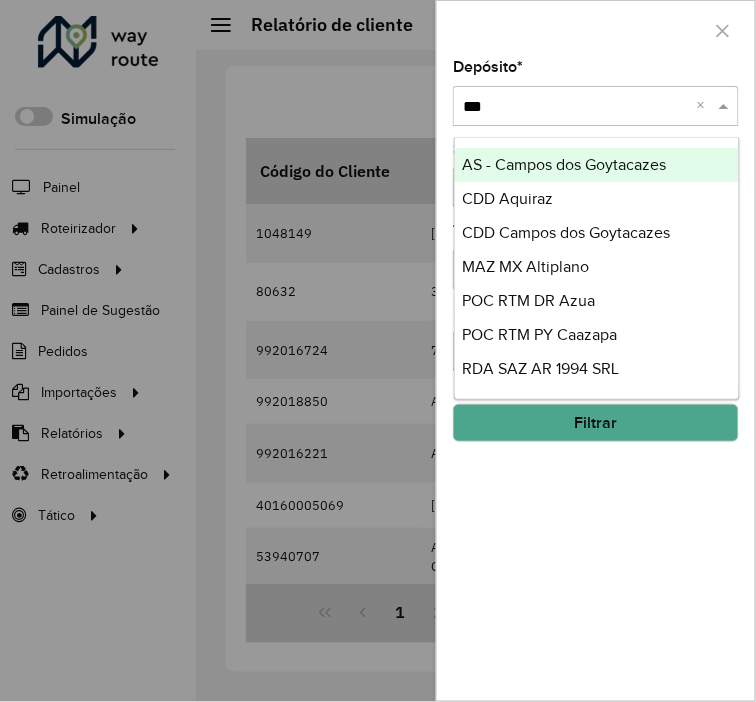 type on "****" 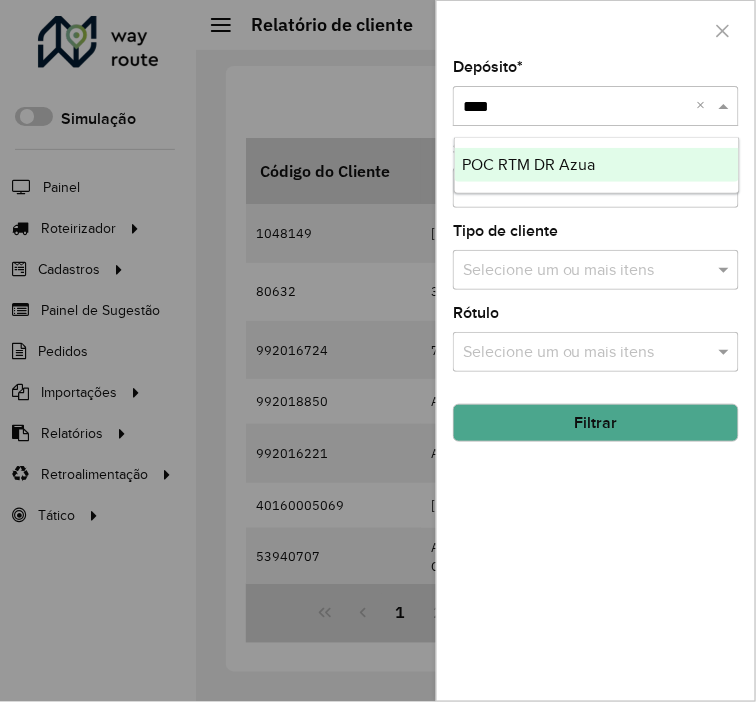click on "POC RTM DR Azua" at bounding box center (597, 165) 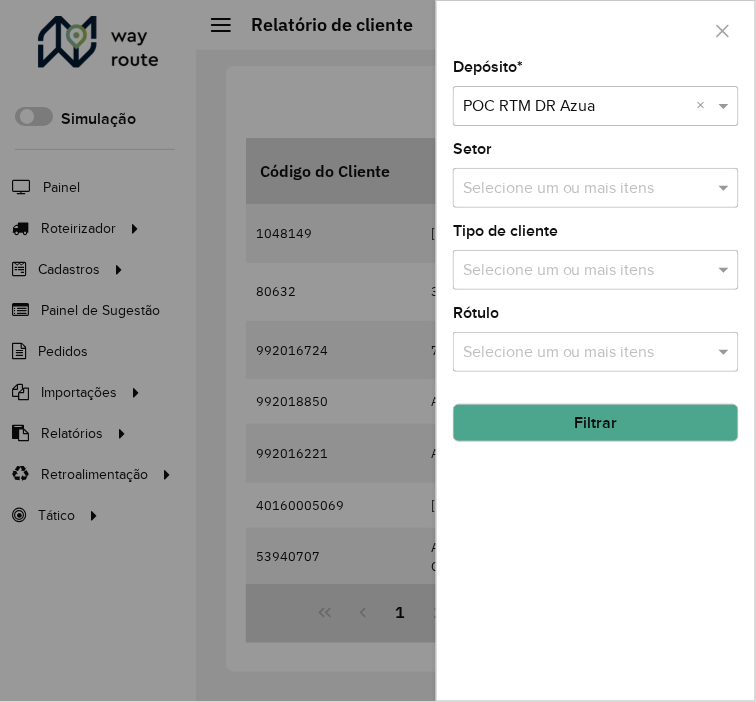 click on "Filtrar" 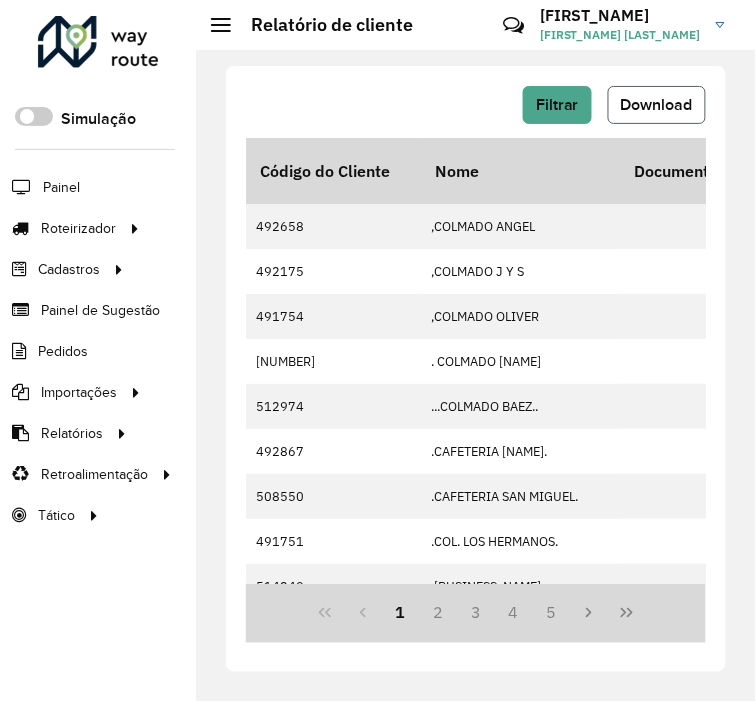 click on "Download" 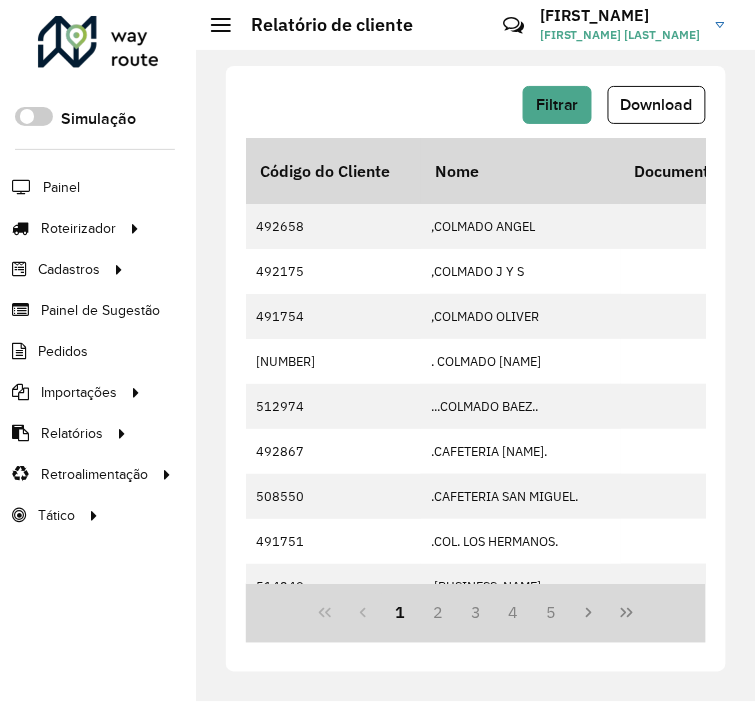 drag, startPoint x: 700, startPoint y: 47, endPoint x: 698, endPoint y: 66, distance: 19.104973 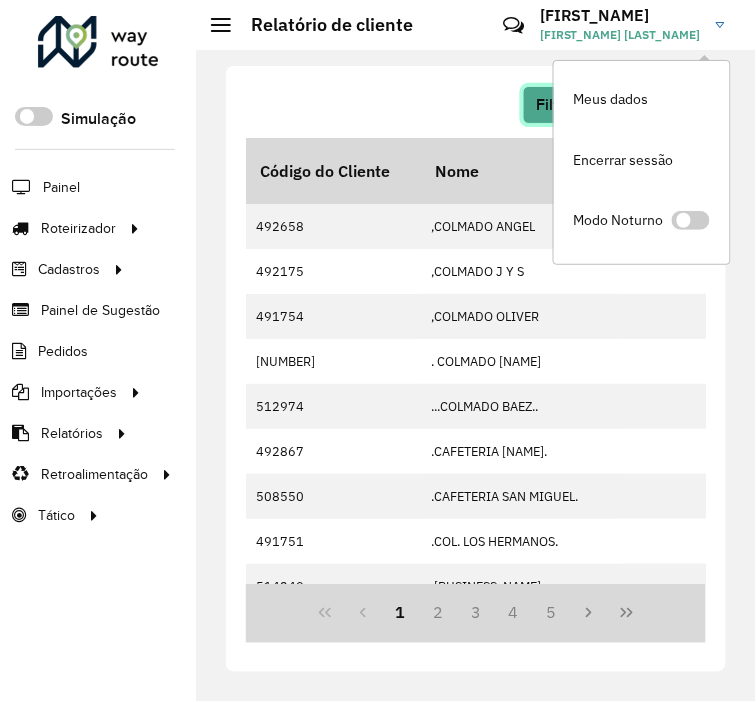 click on "Filtrar" 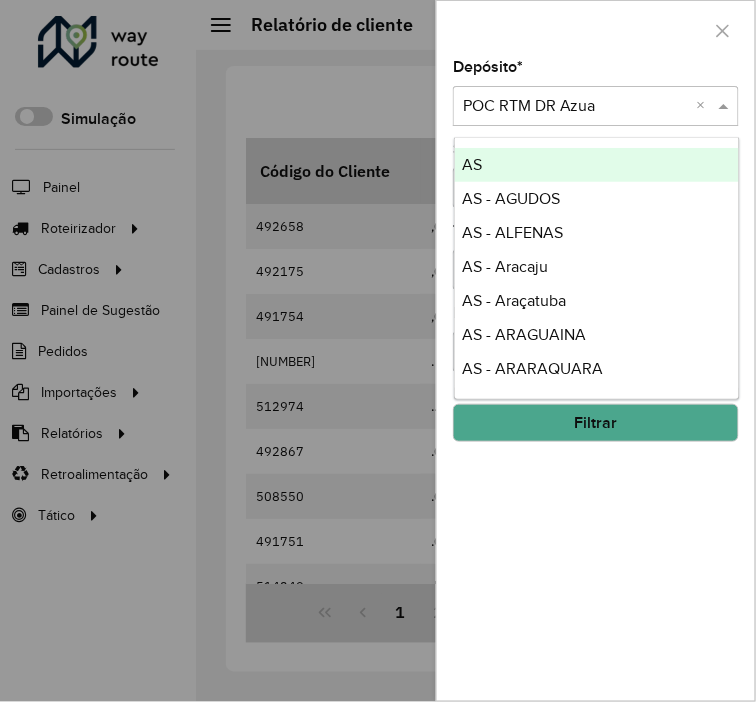 click at bounding box center [576, 107] 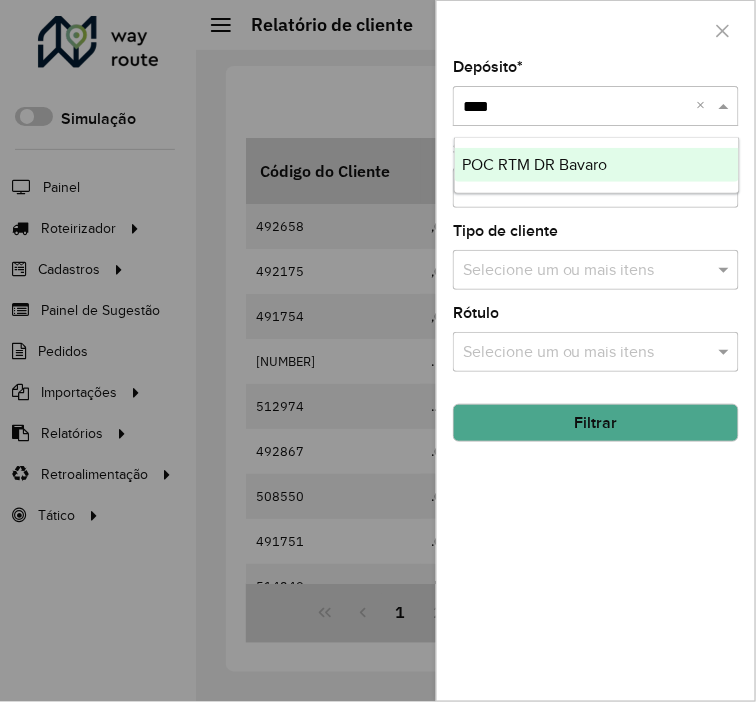 type on "*****" 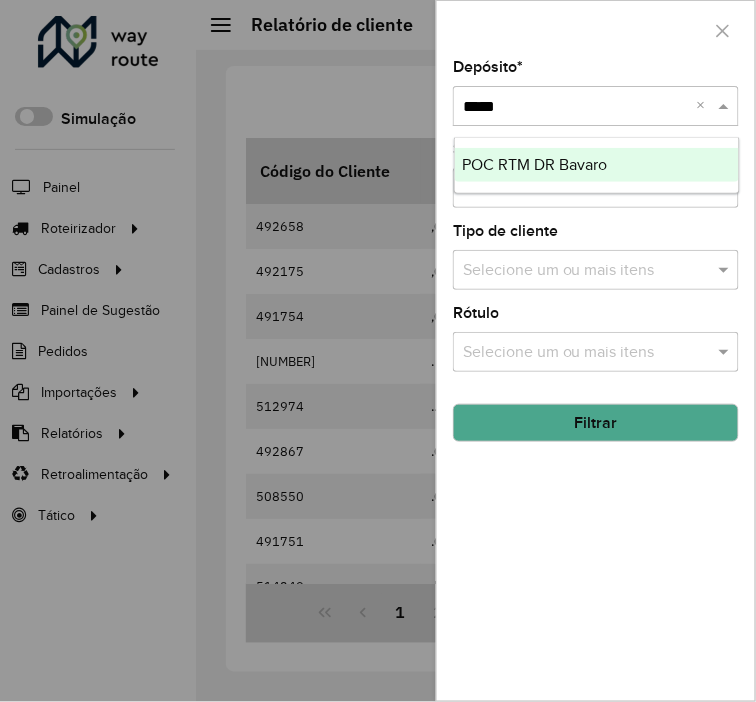 click on "POC RTM DR Bavaro" at bounding box center (535, 164) 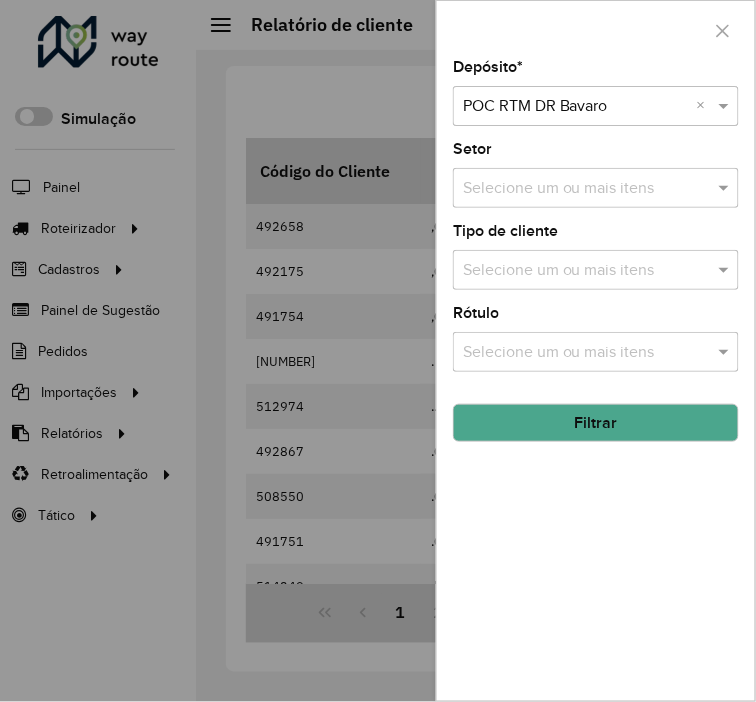 click on "Filtrar" 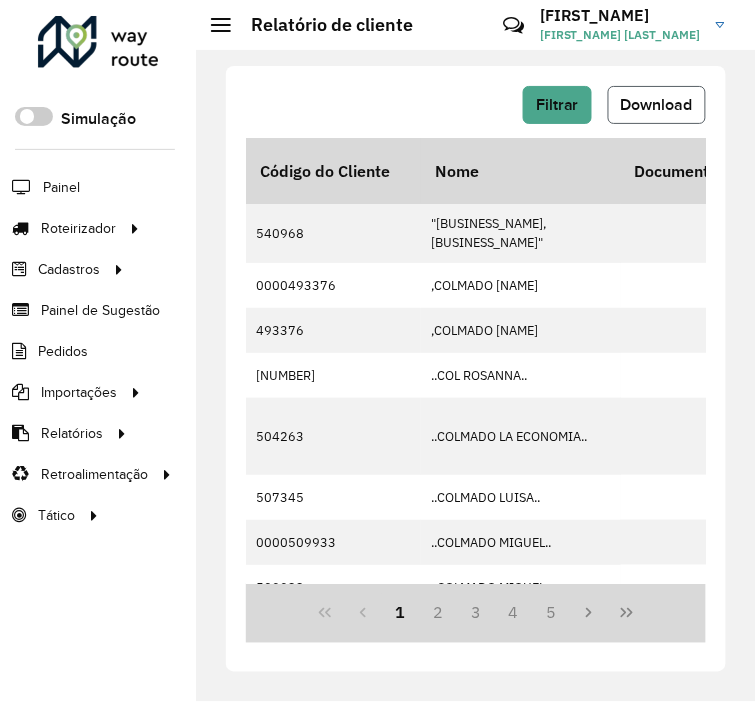 click on "Download" 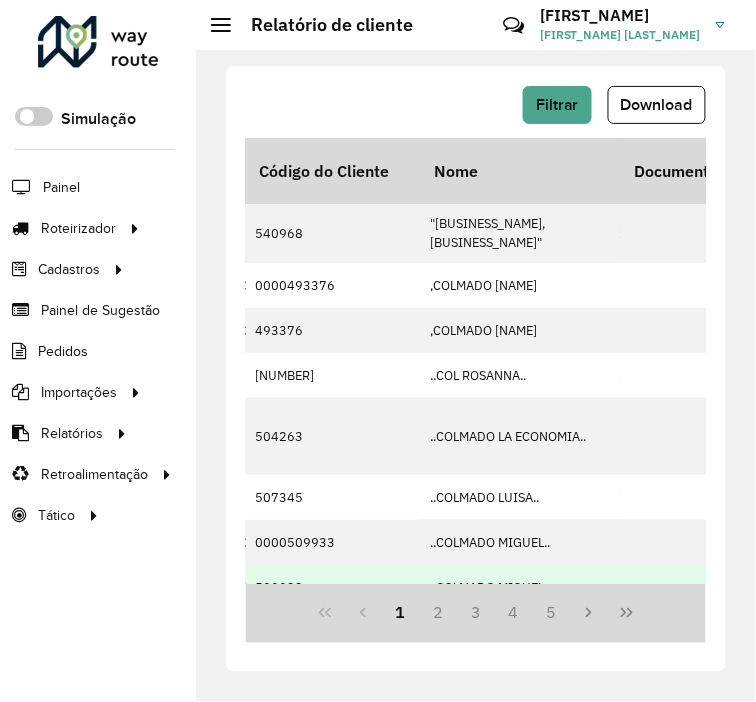 scroll, scrollTop: 0, scrollLeft: 1835, axis: horizontal 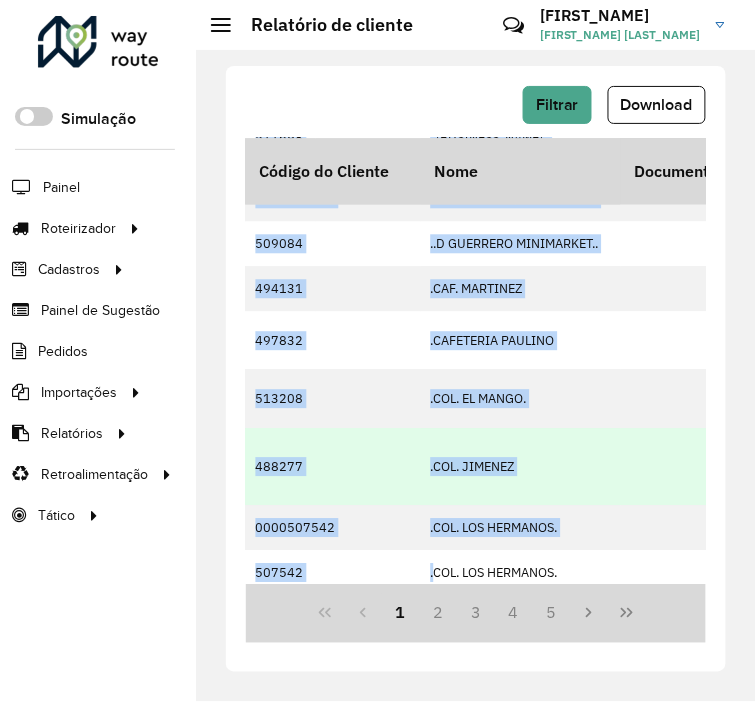 drag, startPoint x: 421, startPoint y: 577, endPoint x: 437, endPoint y: 571, distance: 17.088007 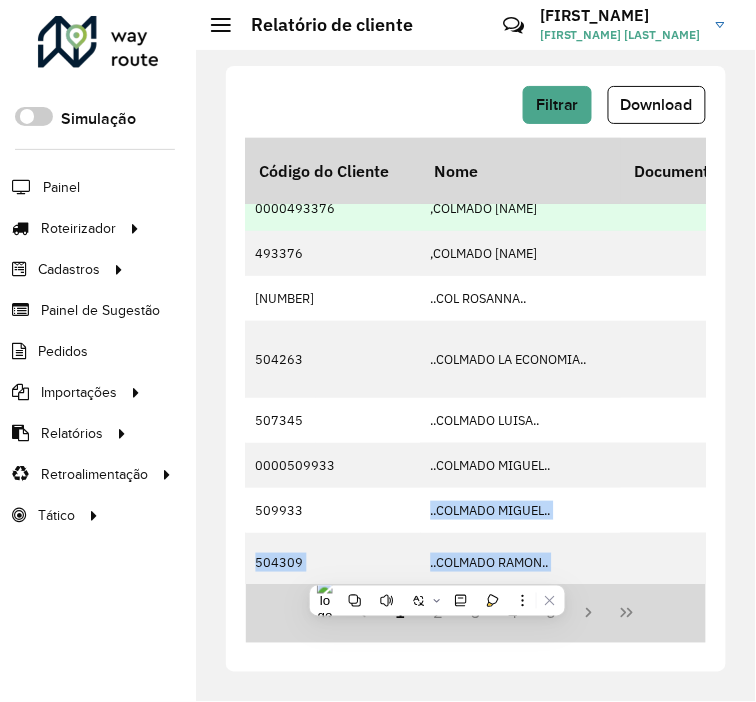 scroll, scrollTop: 0, scrollLeft: 1835, axis: horizontal 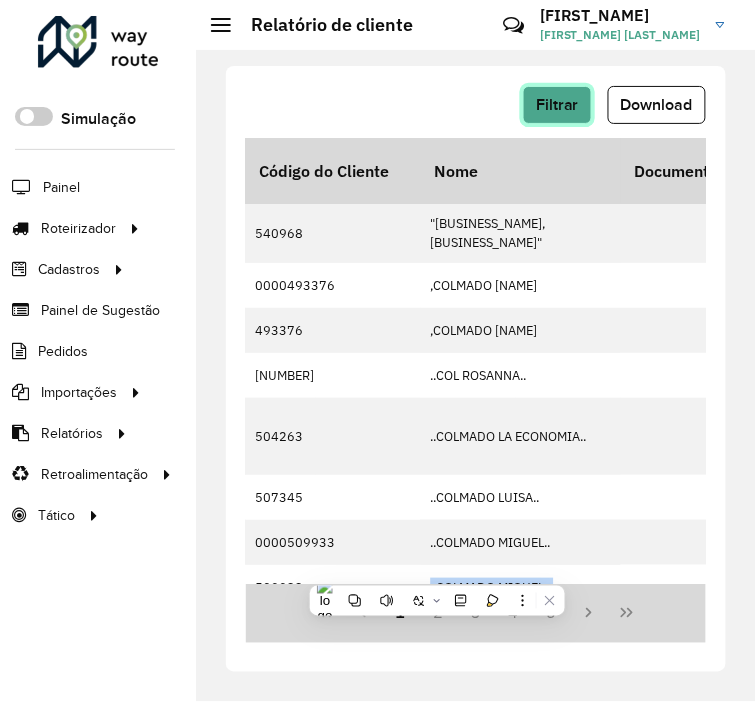 click on "Filtrar" 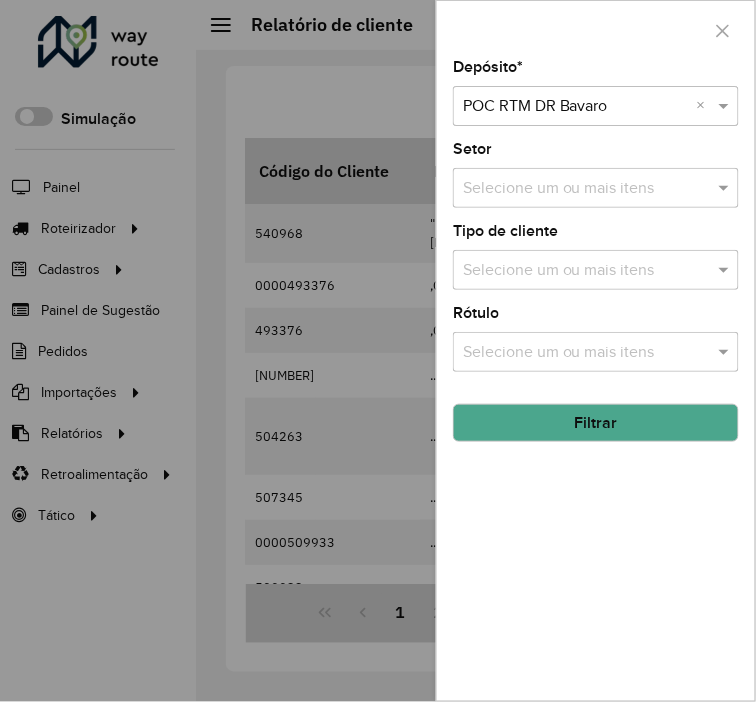 click at bounding box center (576, 107) 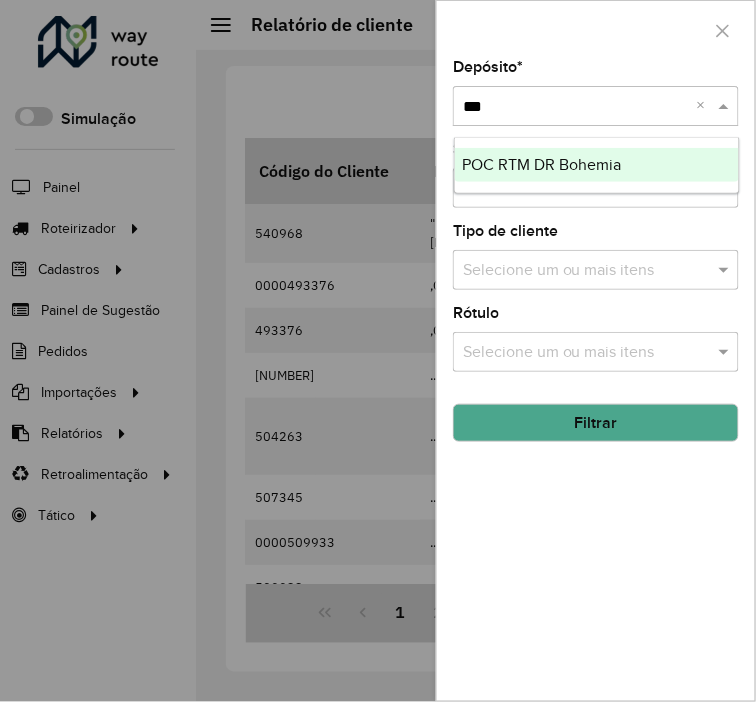 type on "****" 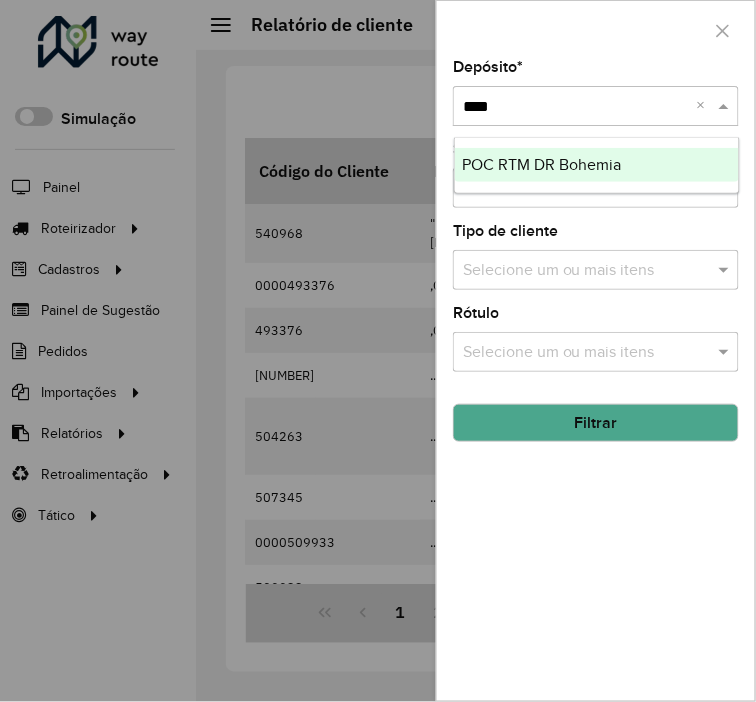 click on "POC RTM DR Bohemia" at bounding box center (542, 164) 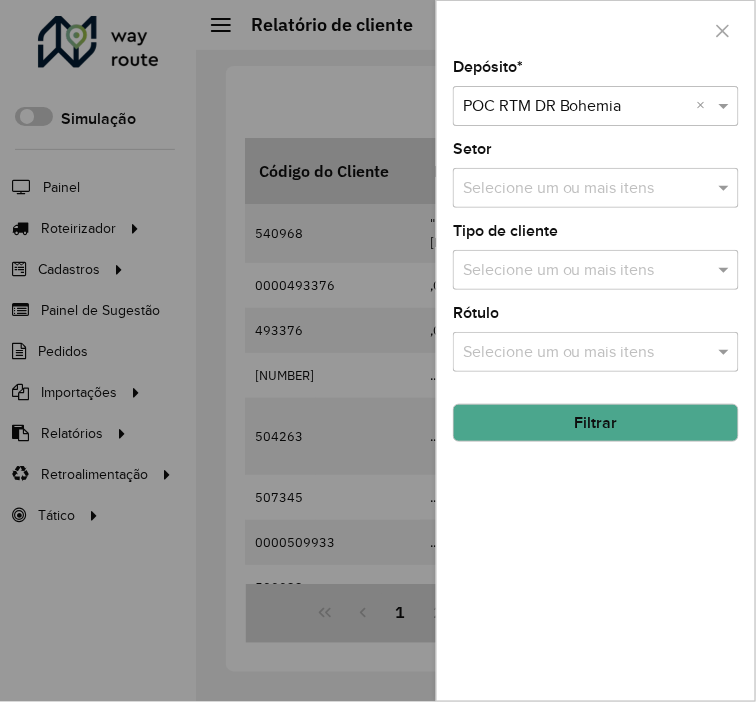 click on "Filtrar" 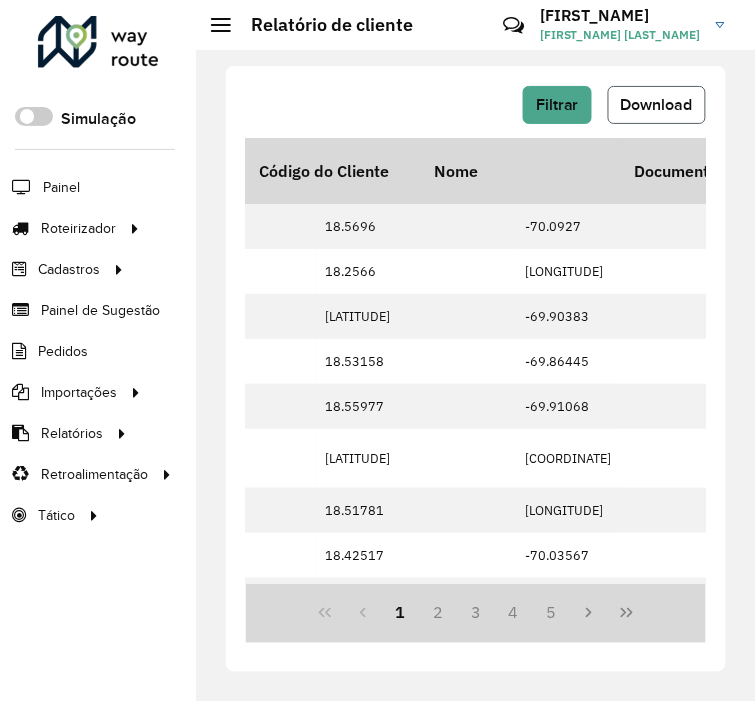click on "Download" 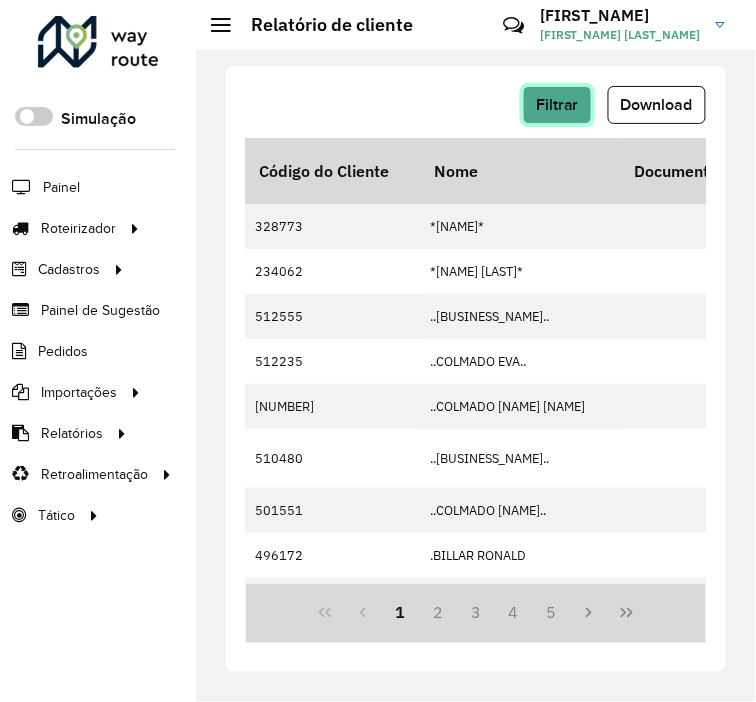 click on "Filtrar" 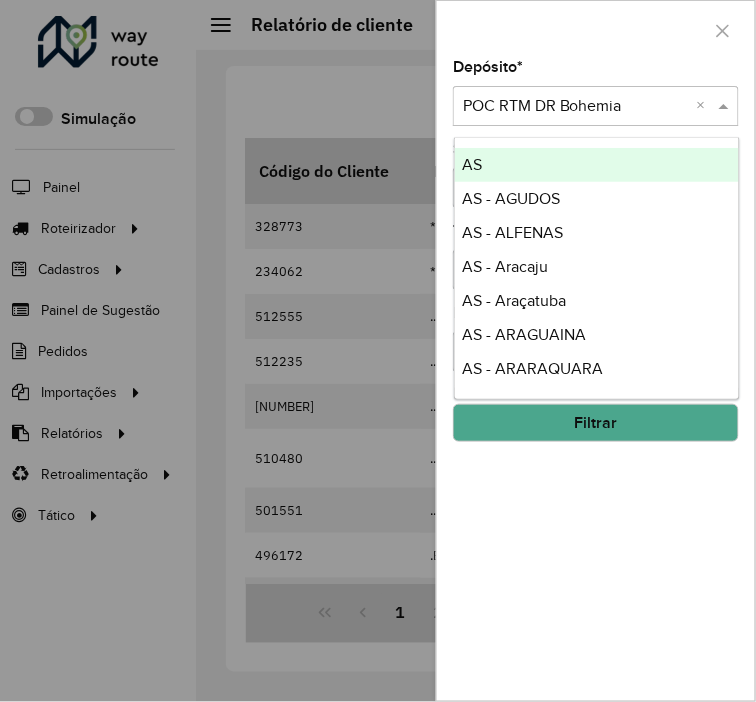 click at bounding box center (576, 107) 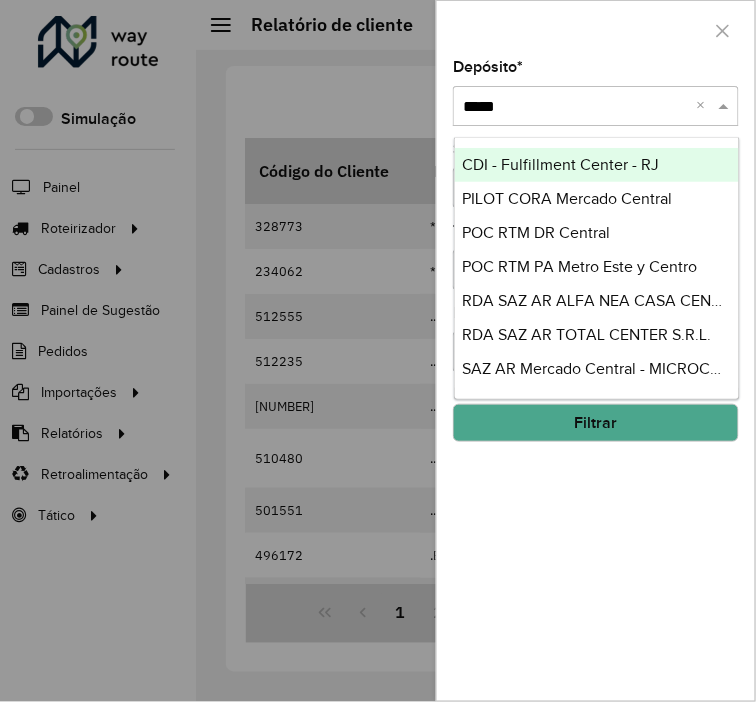 type on "******" 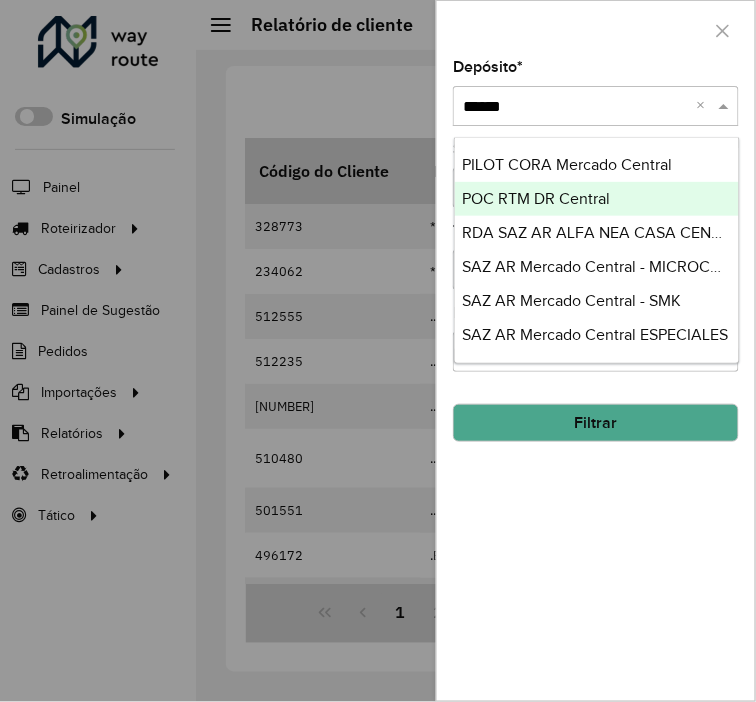 click on "POC RTM DR Central" at bounding box center [537, 198] 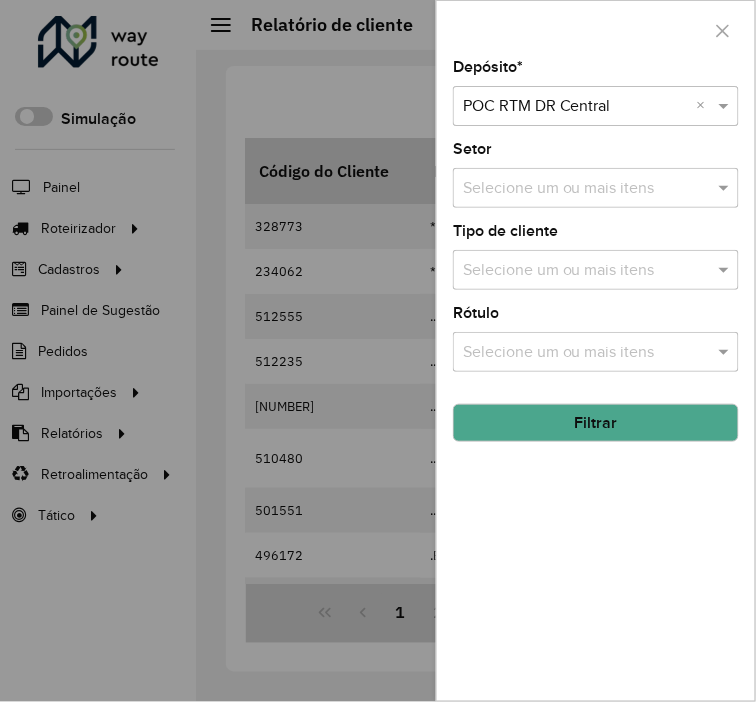 click on "Filtrar" 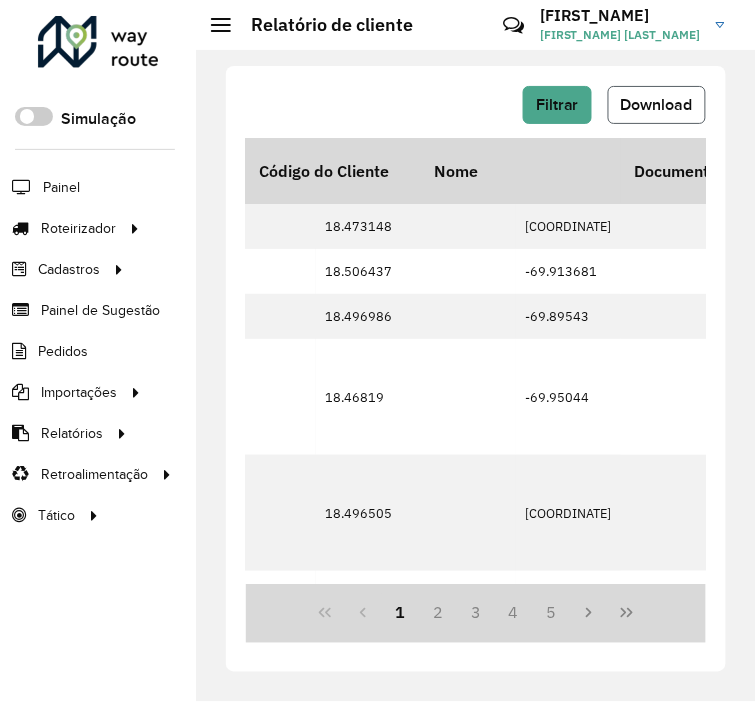 click on "Download" 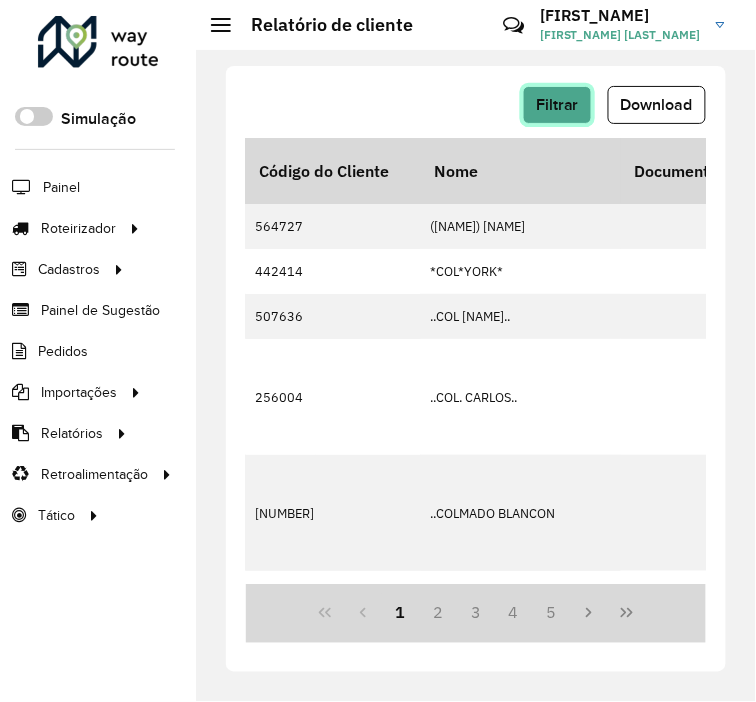 click on "Filtrar" 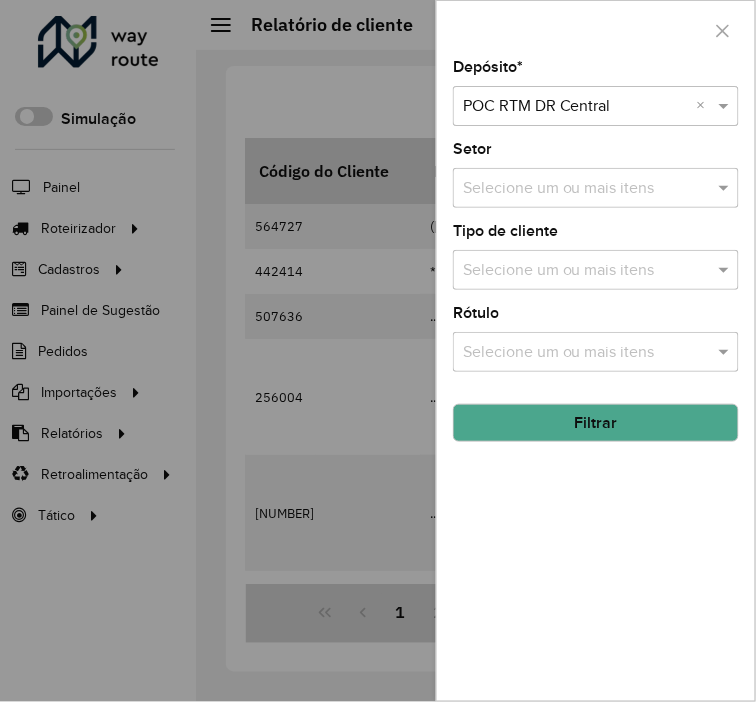 click at bounding box center [576, 107] 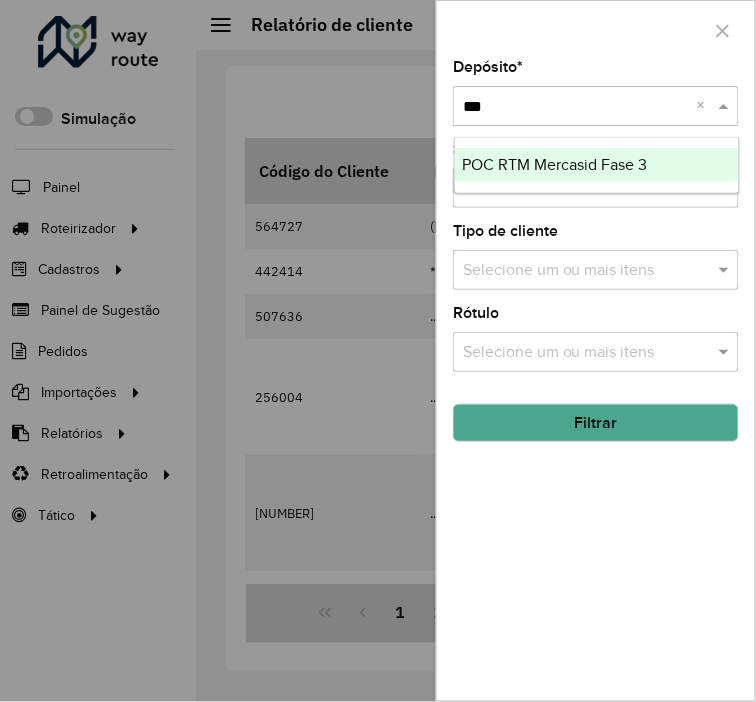 type on "****" 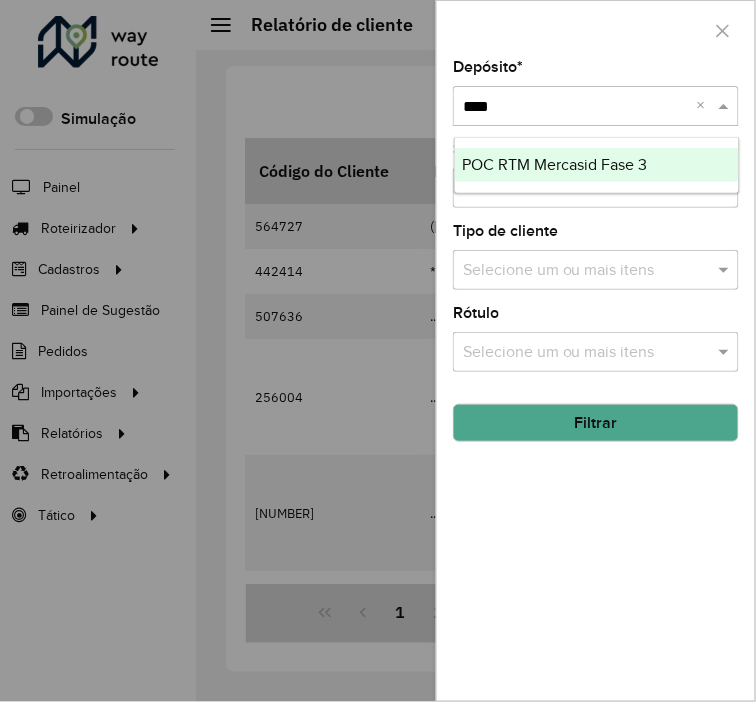 click on "POC RTM Mercasid Fase 3" at bounding box center [597, 165] 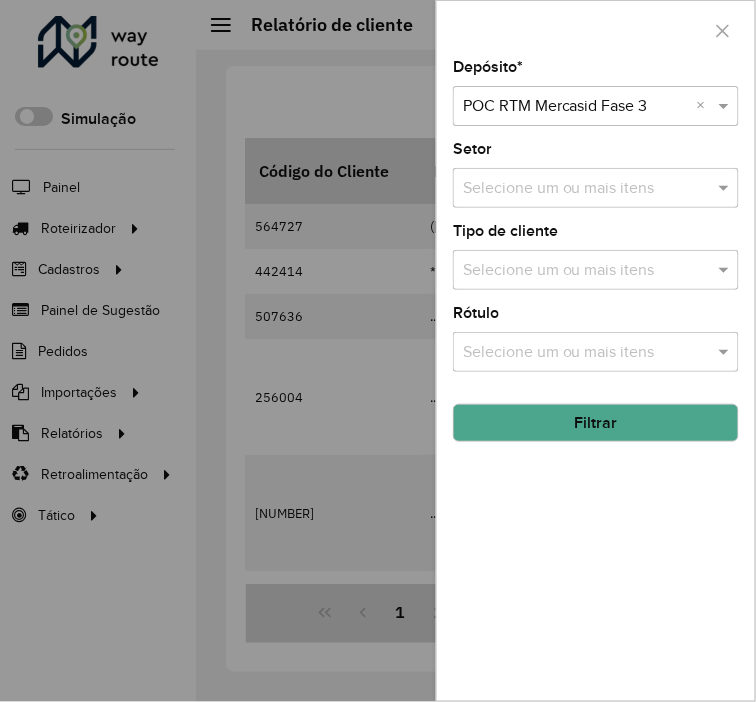 click on "Filtrar" 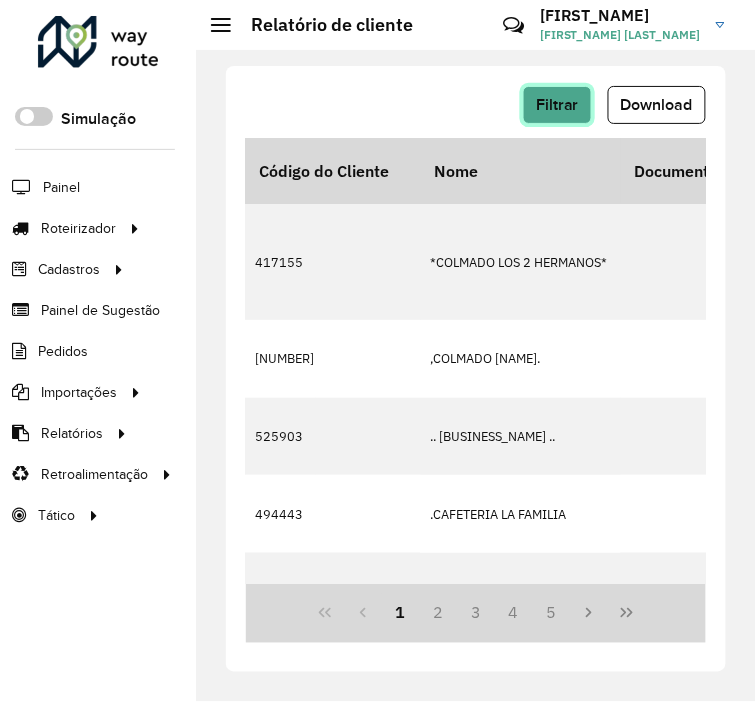 click on "Filtrar" 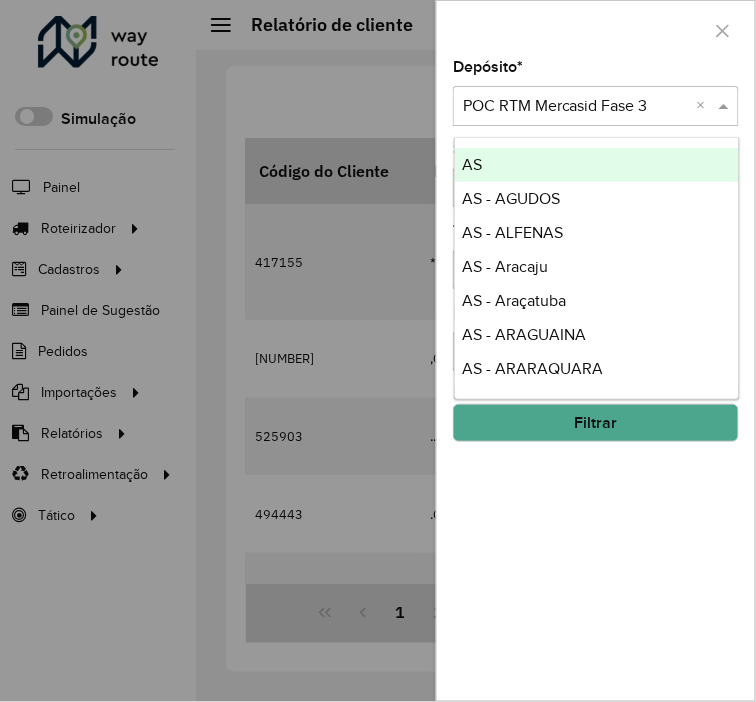 click at bounding box center [576, 107] 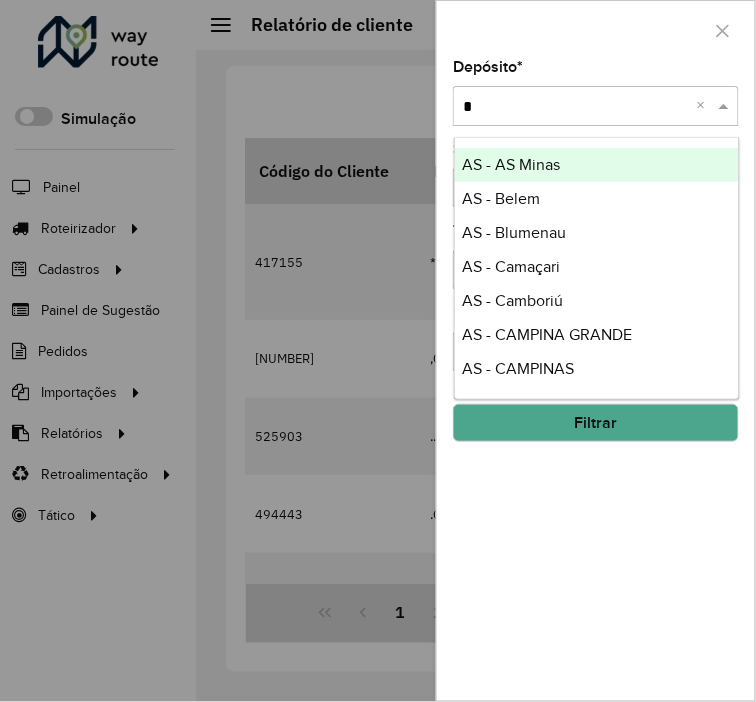 type on "**" 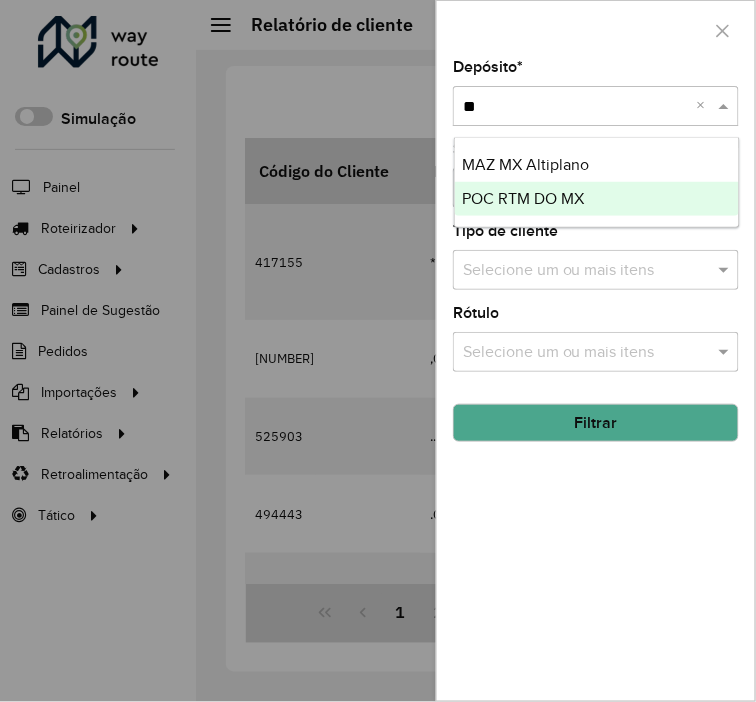 click on "POC RTM DO MX" at bounding box center [524, 198] 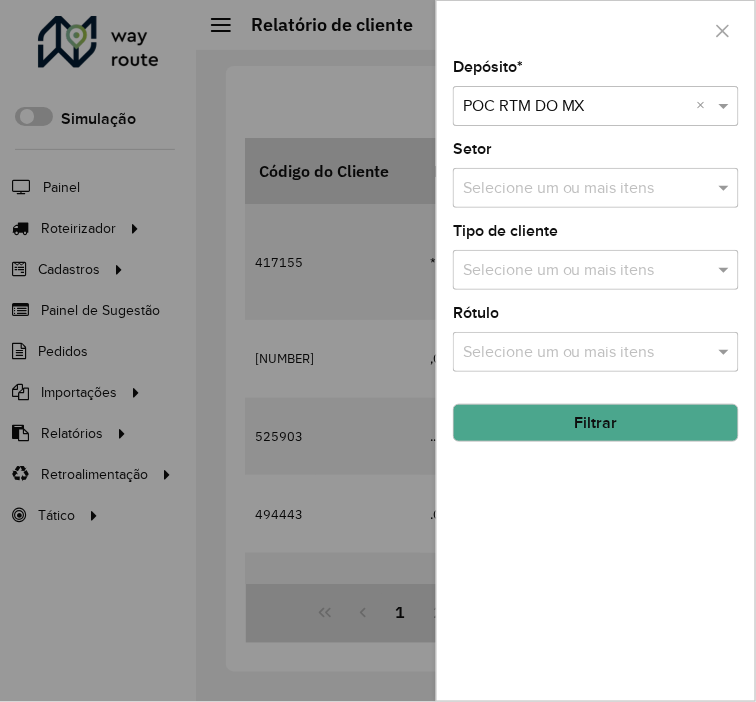 click on "Filtrar" 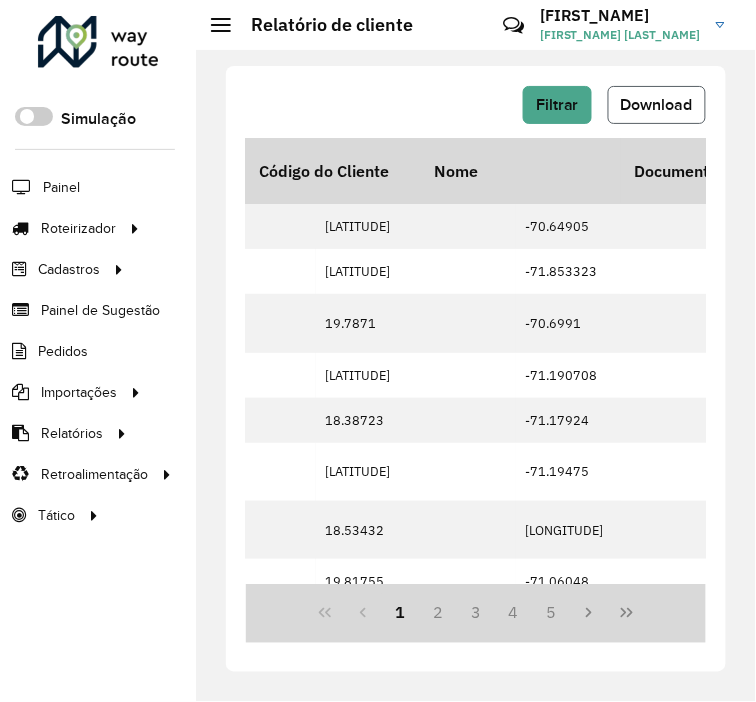click on "Download" 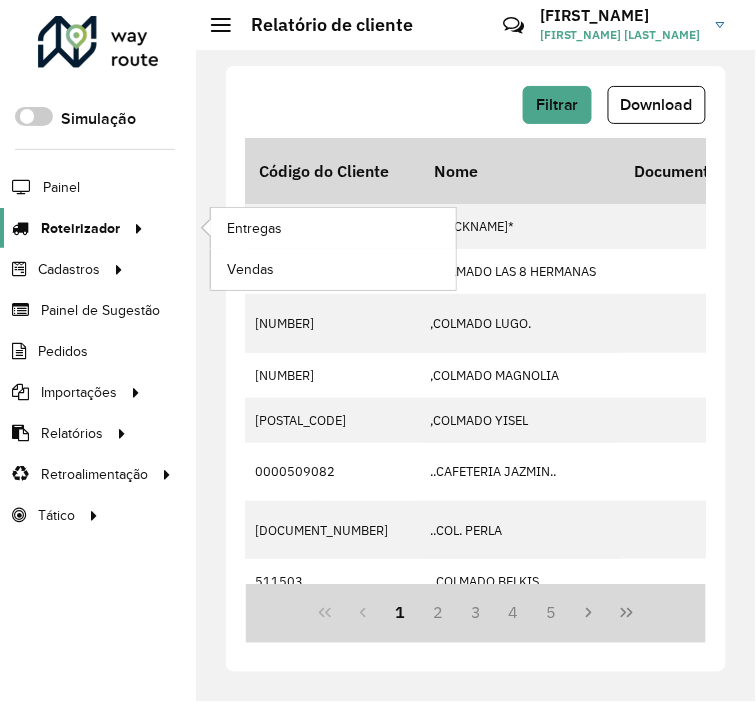 type 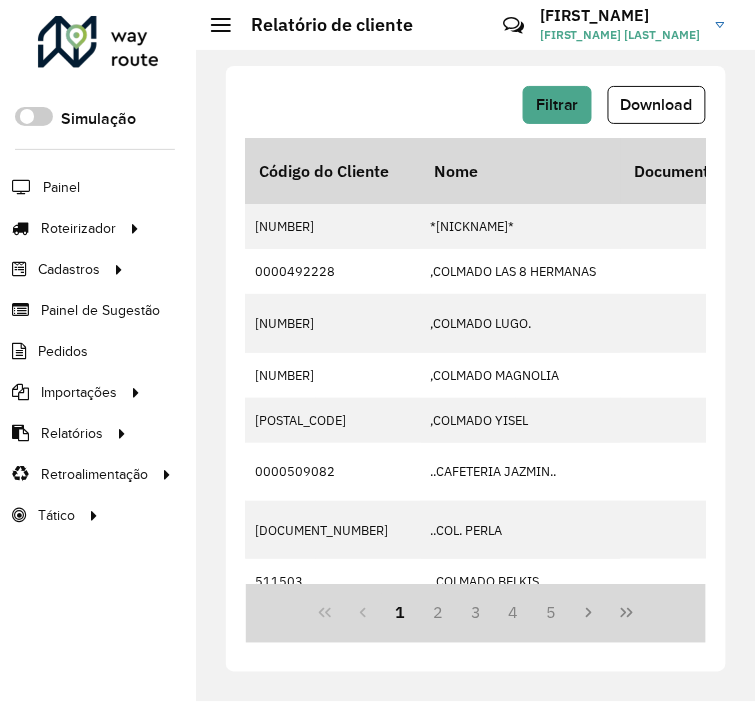 click on "Filtrar   Download" 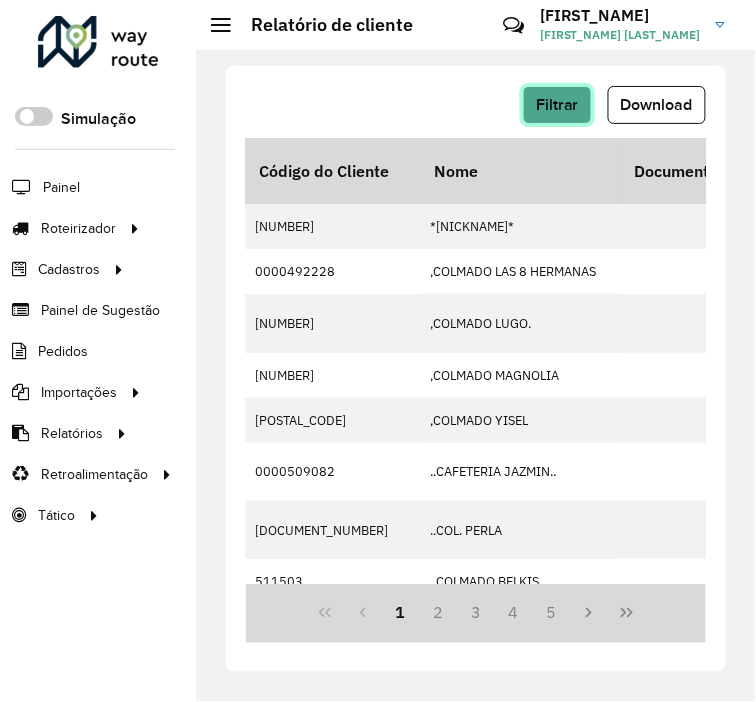 click on "Filtrar" 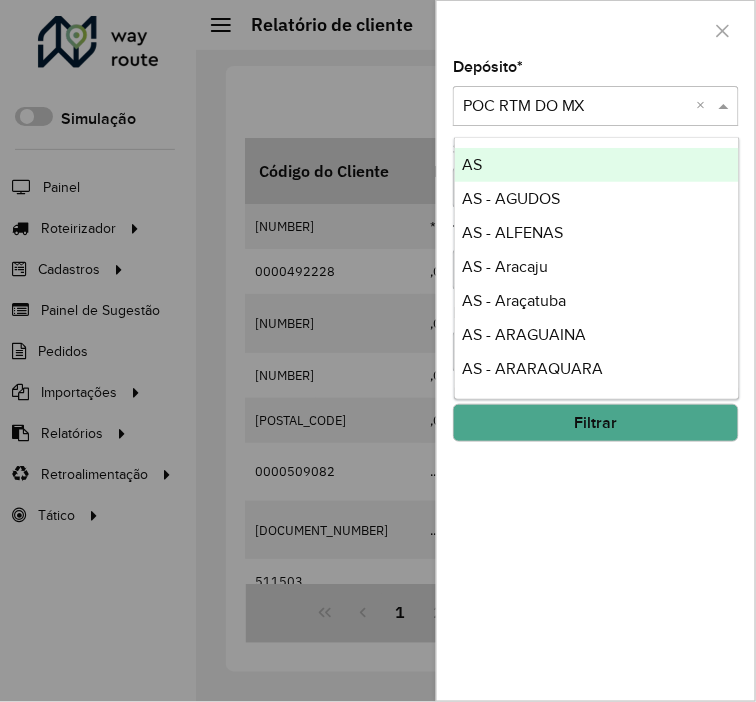 click at bounding box center [576, 107] 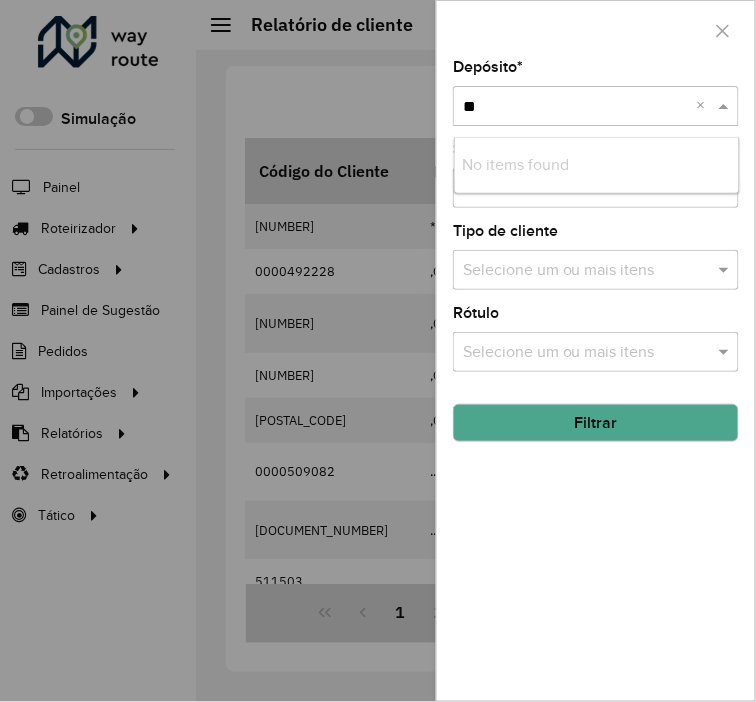 type on "*" 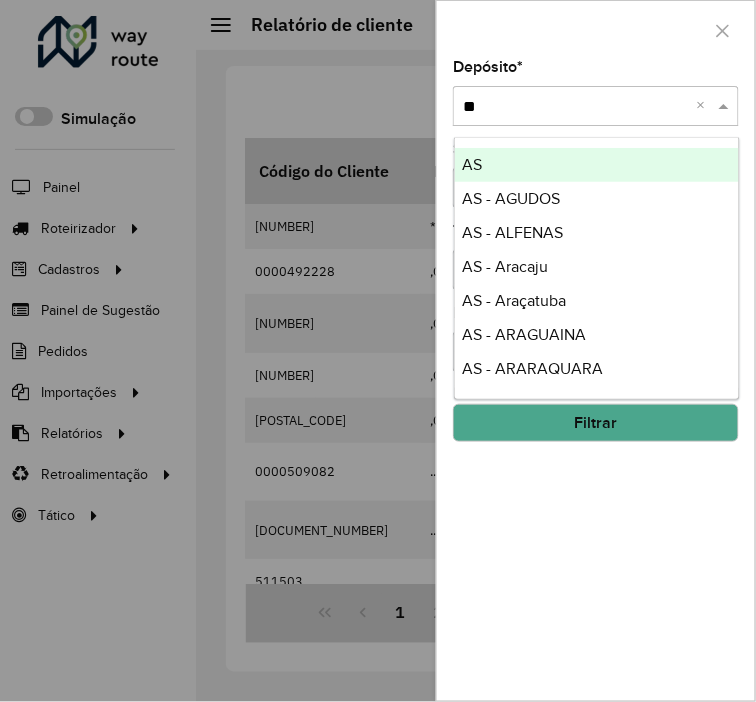 type on "*" 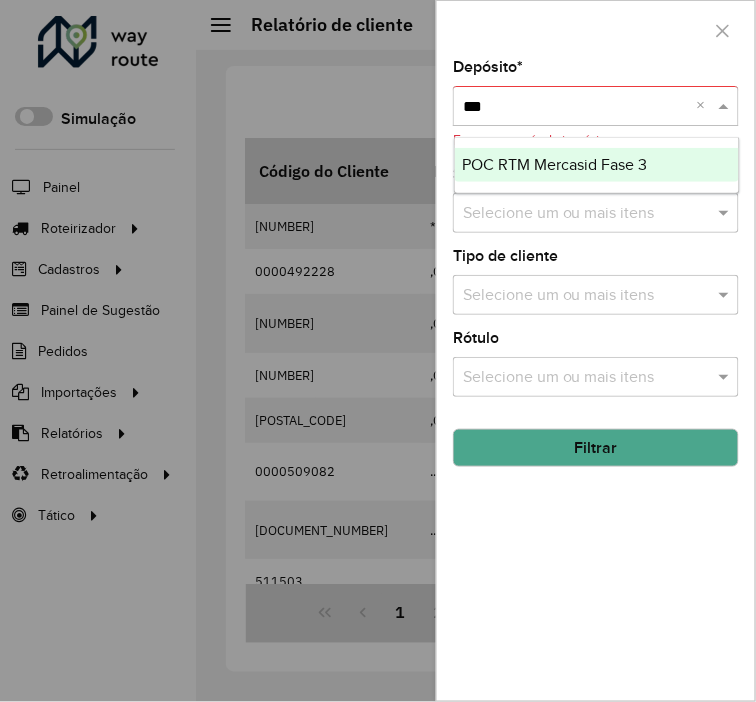 type on "****" 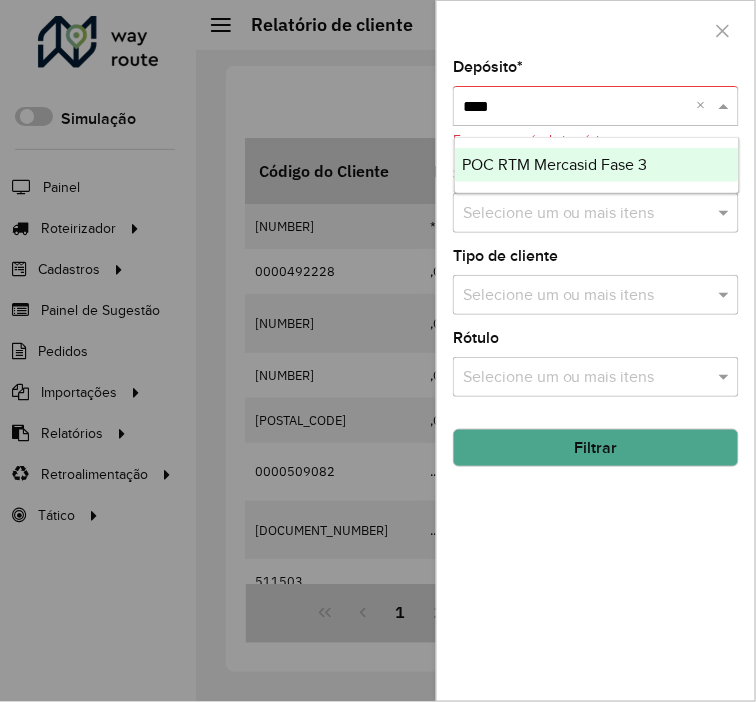 click on "POC RTM Mercasid Fase 3" at bounding box center [555, 164] 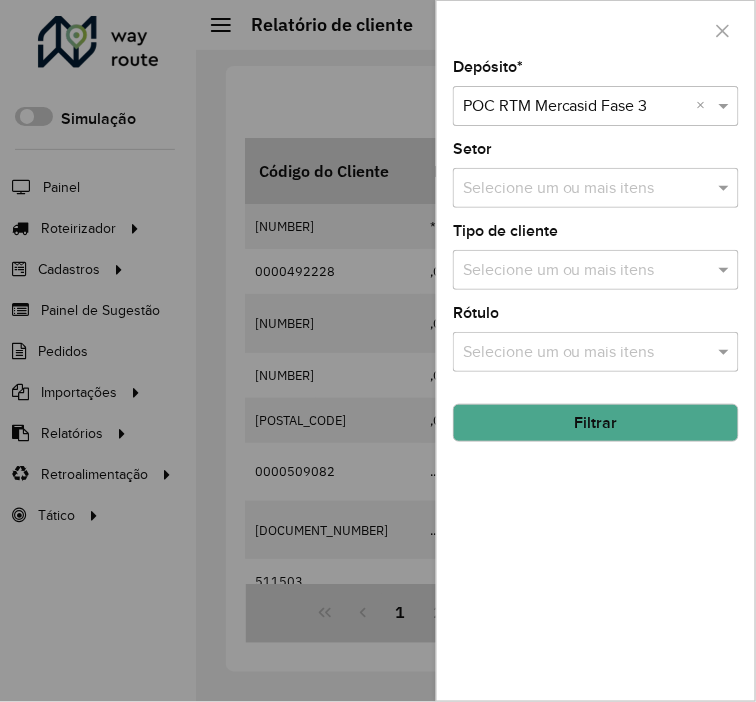 click on "Filtrar" 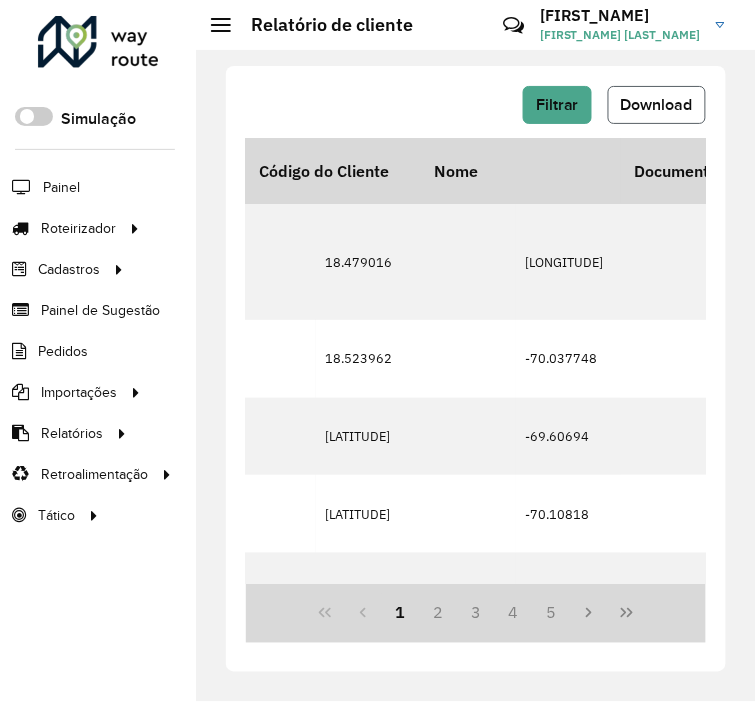 click on "Download" 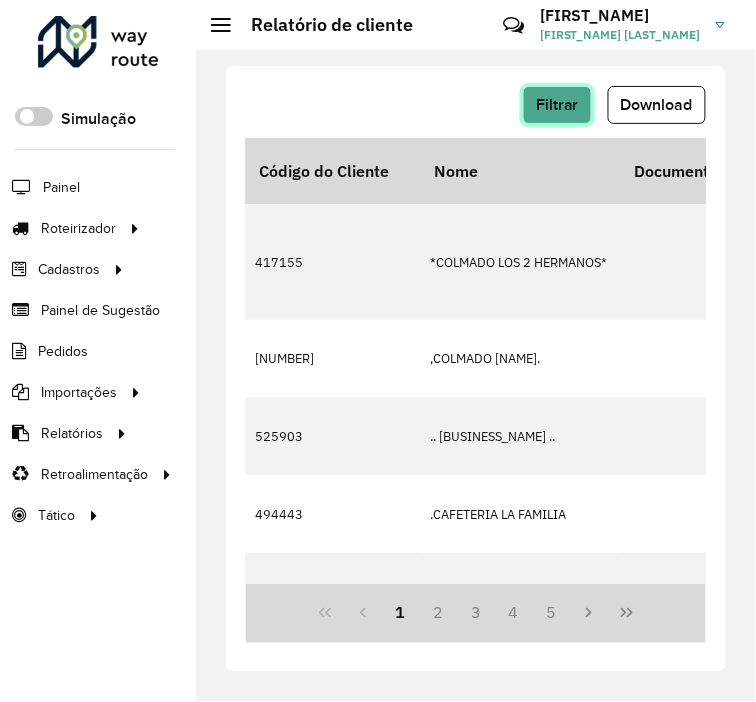 click on "Filtrar" 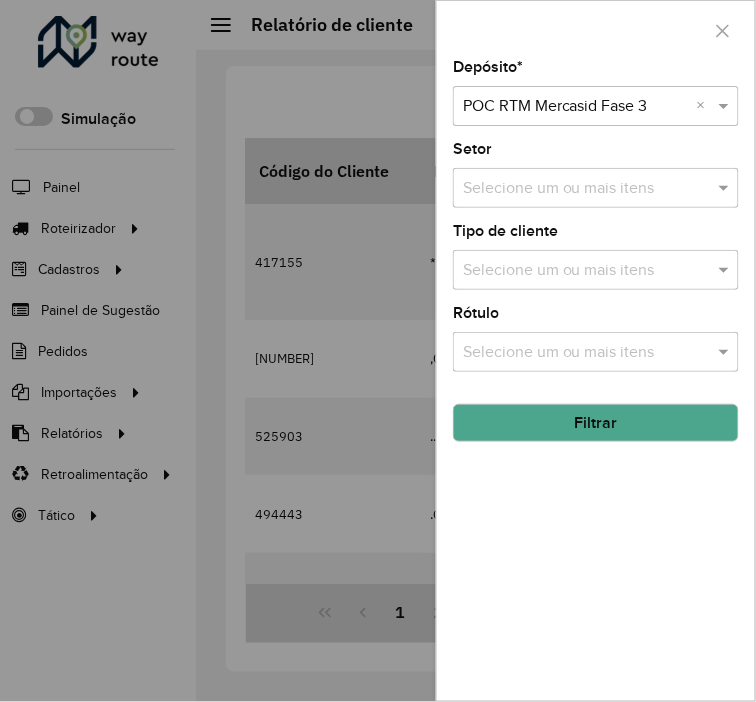 click on "Selecione um depósito × [BUSINESS_NAME] [NEIGHBORHOOD] [NUMBER] ×" at bounding box center [596, 106] 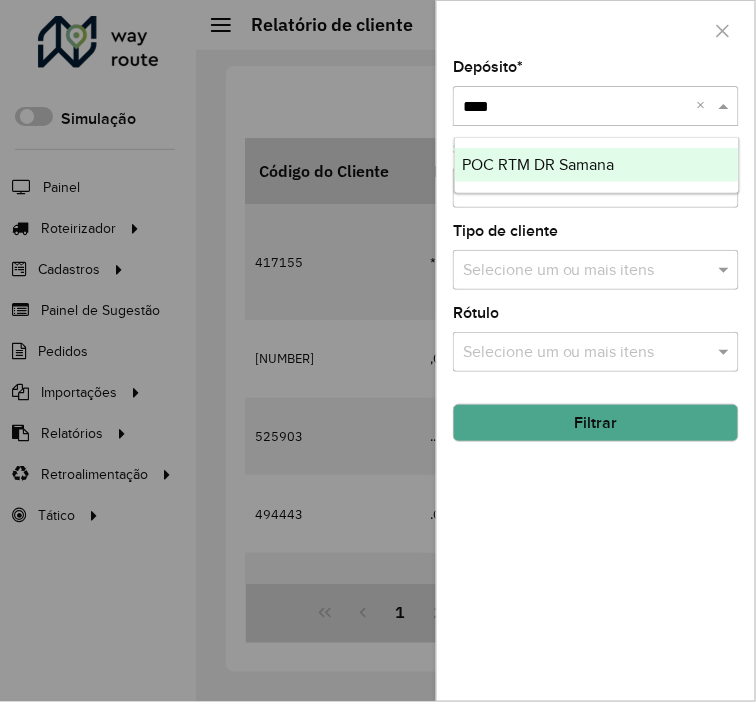 type on "*****" 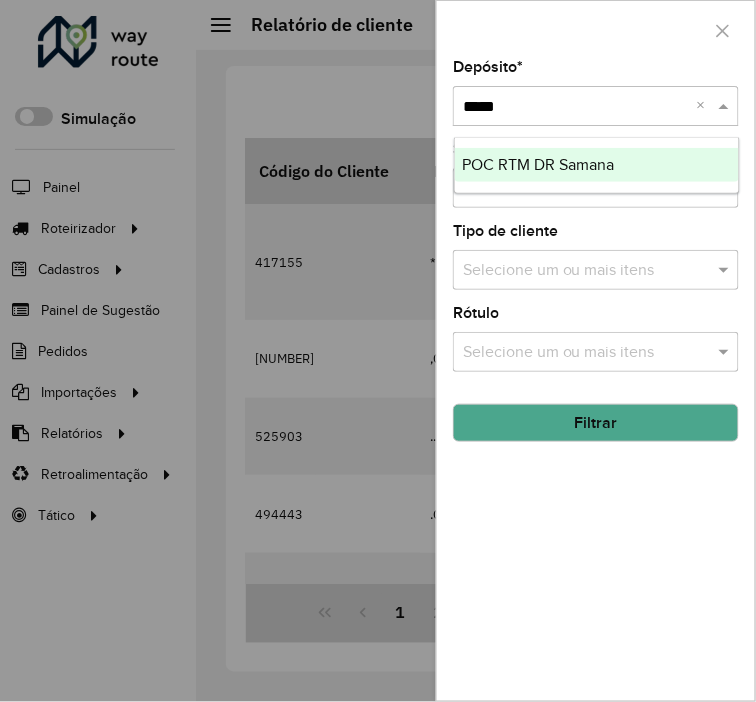 click on "POC RTM DR Samana" at bounding box center (539, 164) 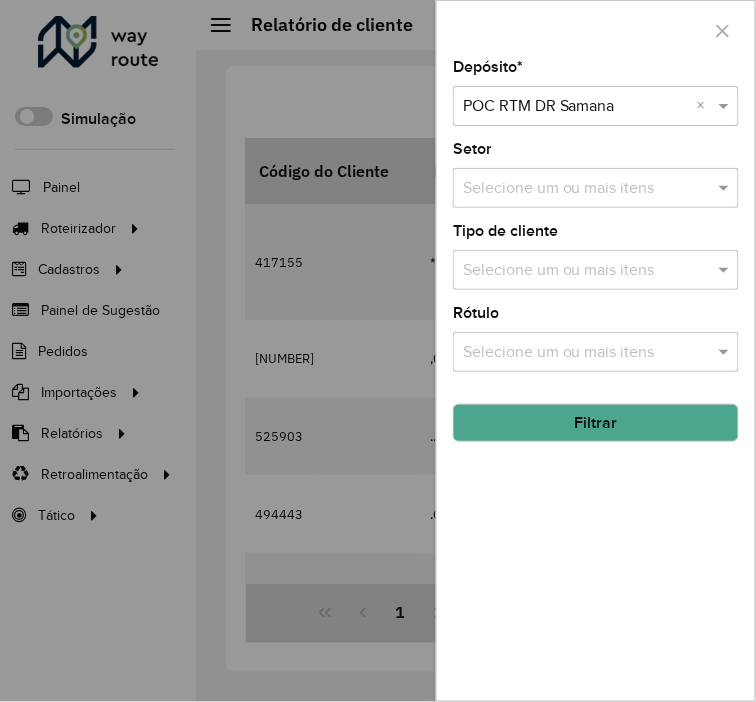 click on "Filtrar" 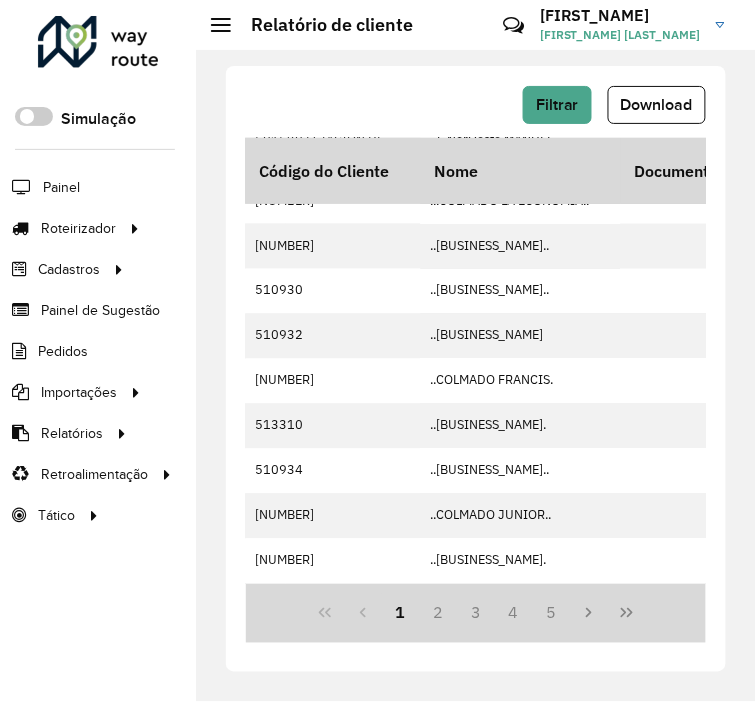 scroll, scrollTop: 0, scrollLeft: 1835, axis: horizontal 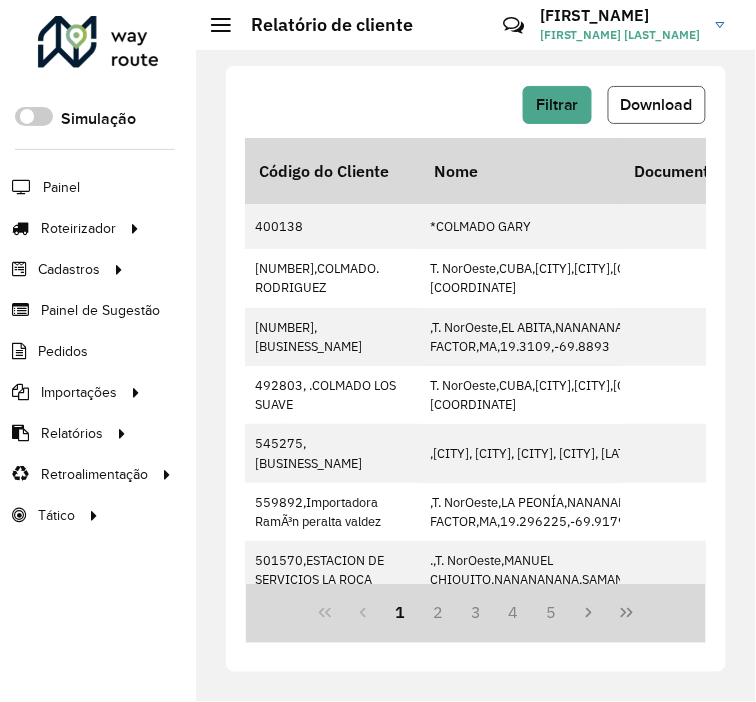 click on "Download" 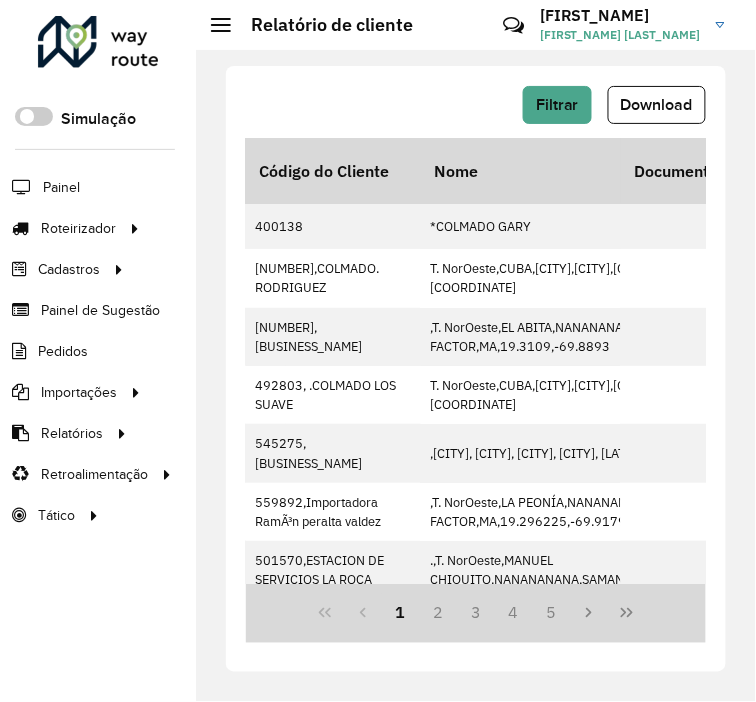 click on "Filtrar   Download" 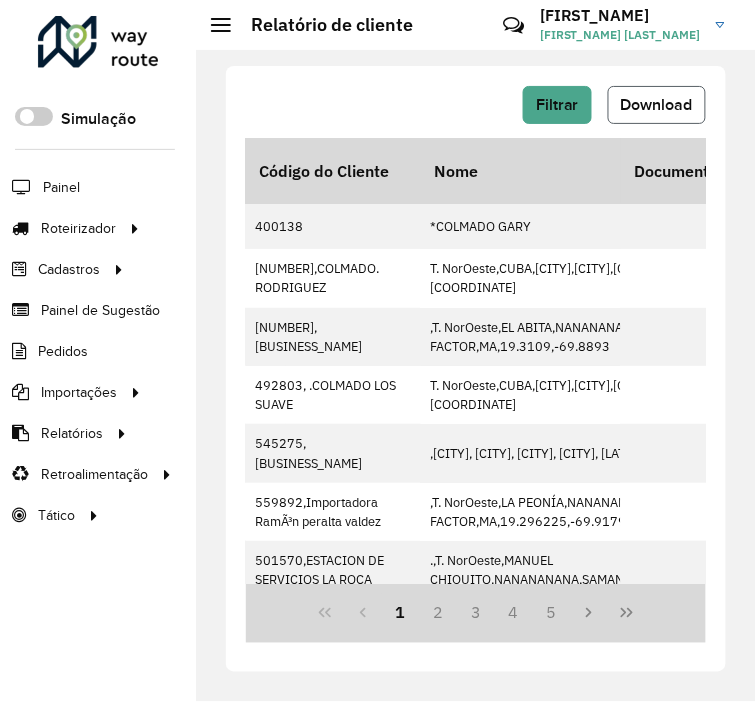 click on "Download" 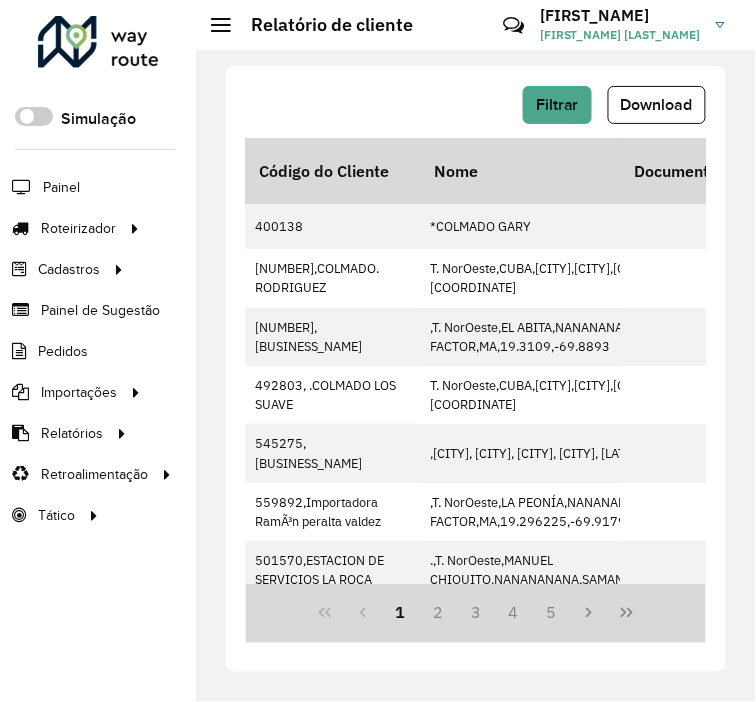click on "Filtrar   Download" 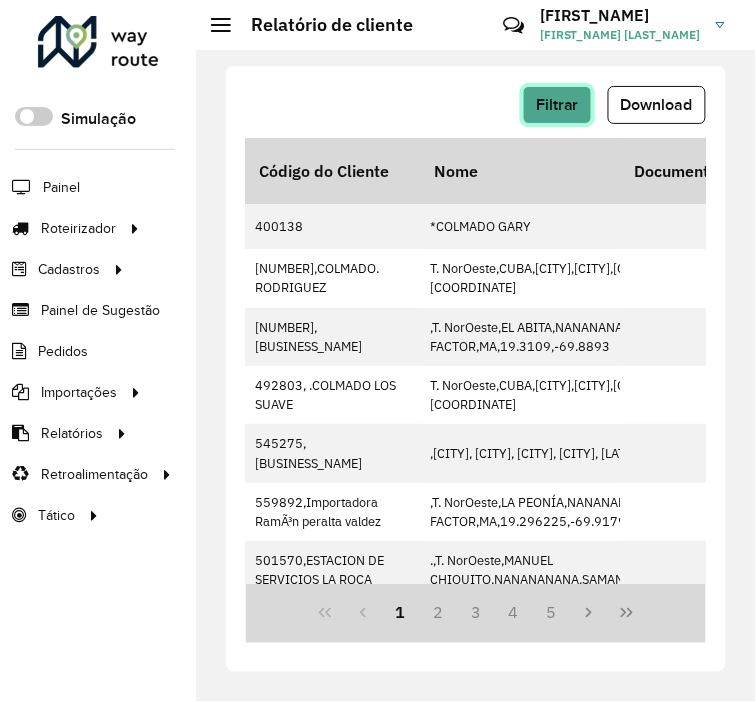click on "Filtrar" 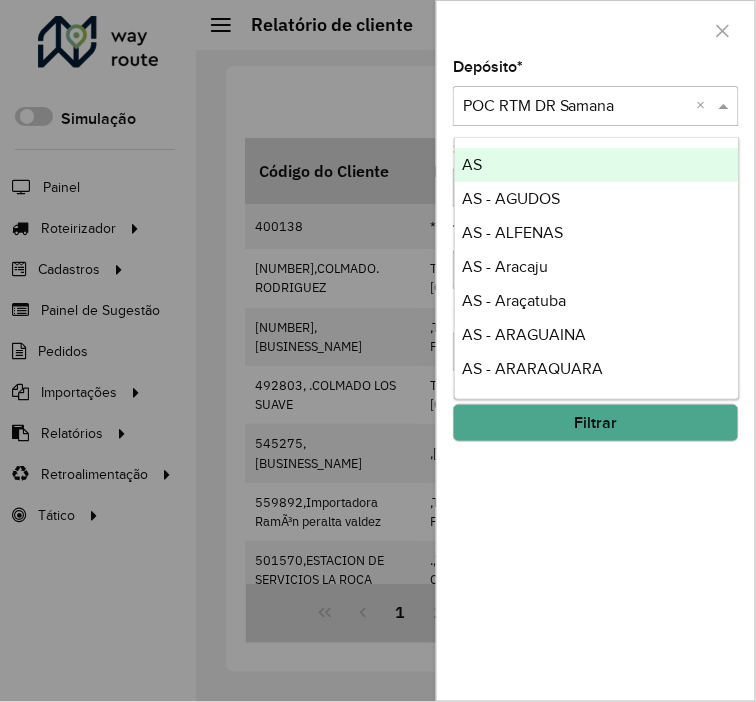click at bounding box center [576, 107] 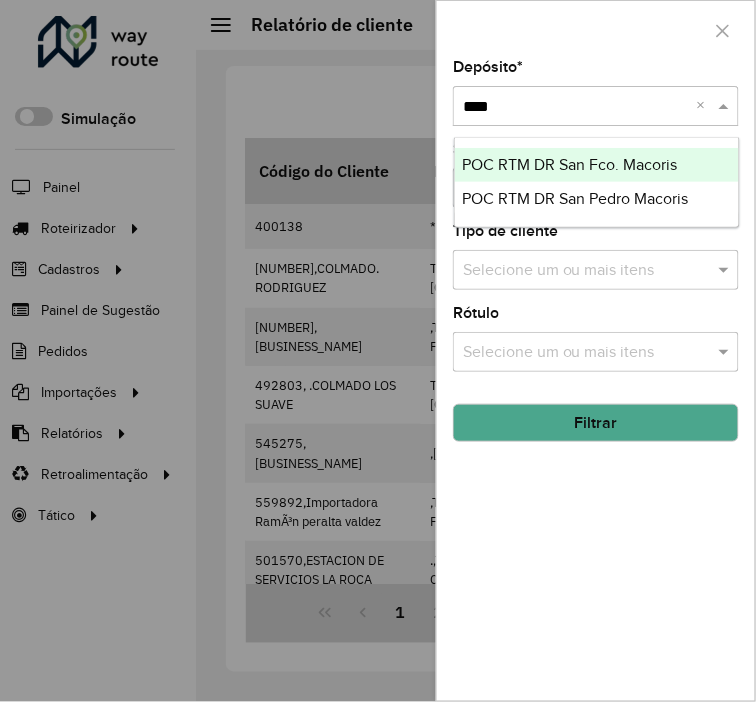 type on "*****" 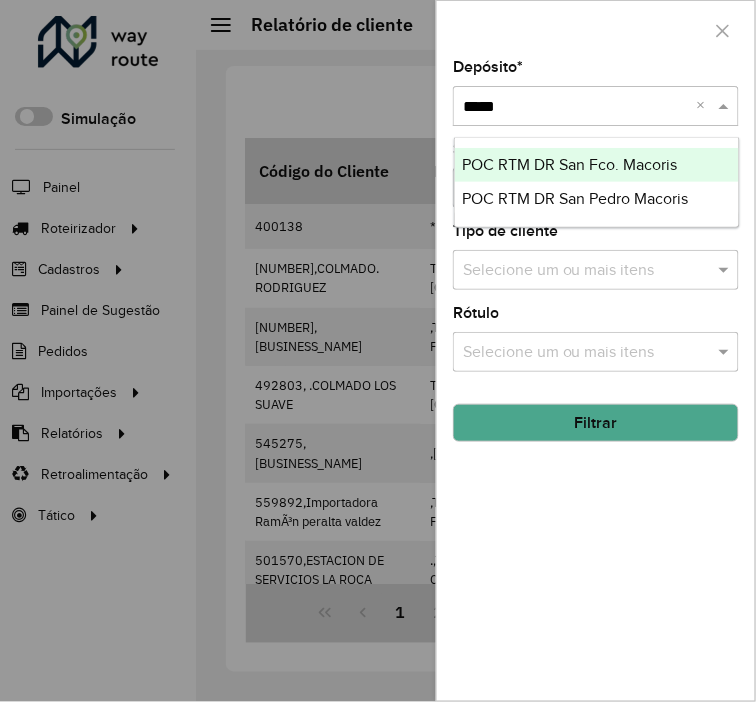 click on "POC RTM DR San Fco. Macoris" at bounding box center (570, 164) 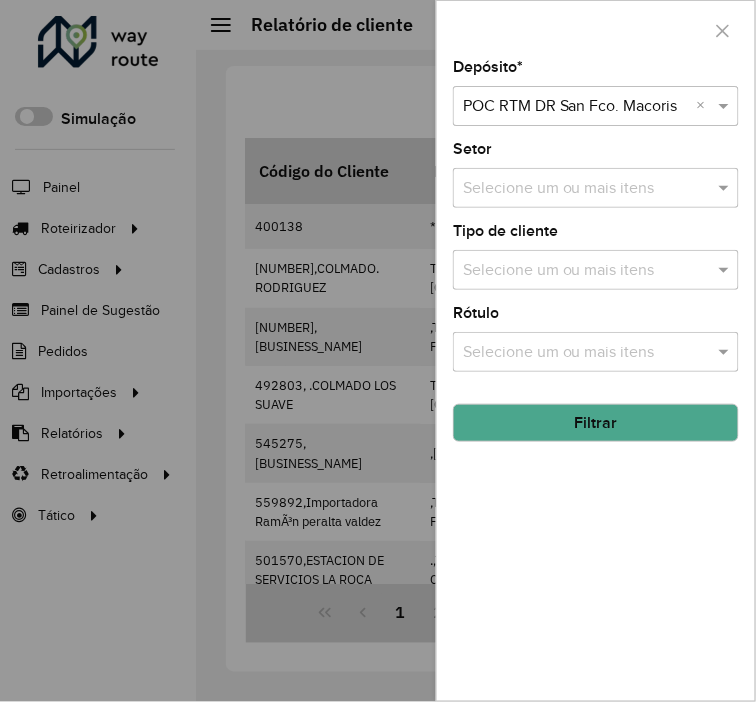 click on "Filtrar" 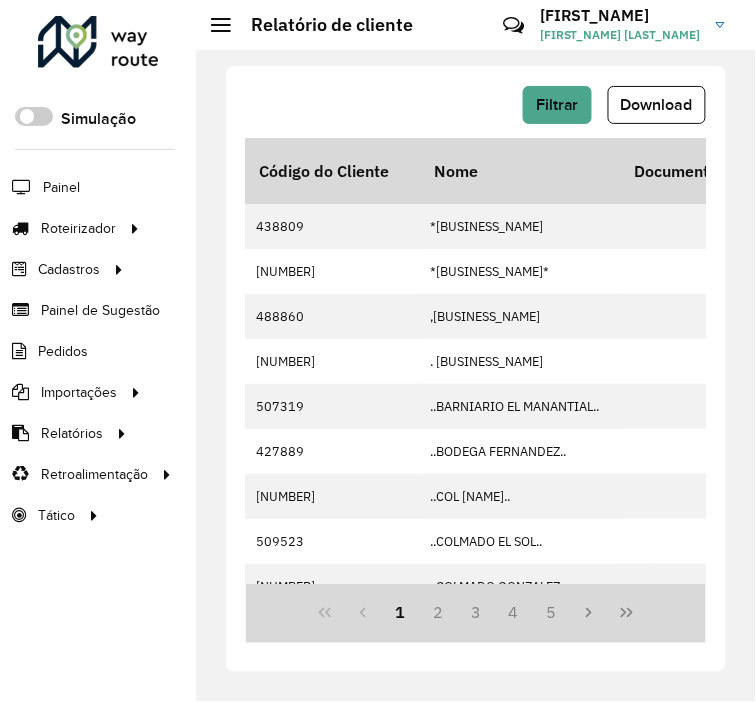 scroll, scrollTop: 0, scrollLeft: 53, axis: horizontal 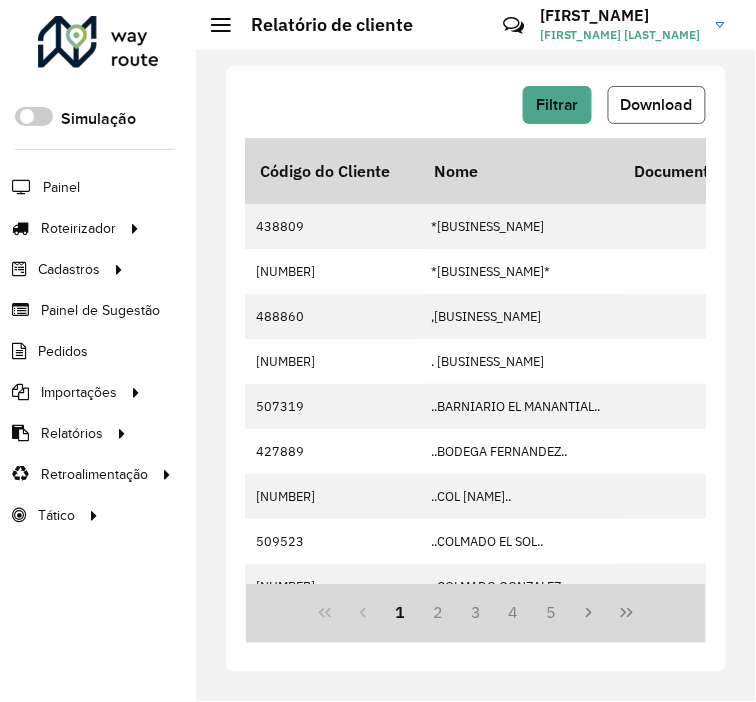 click on "Download" 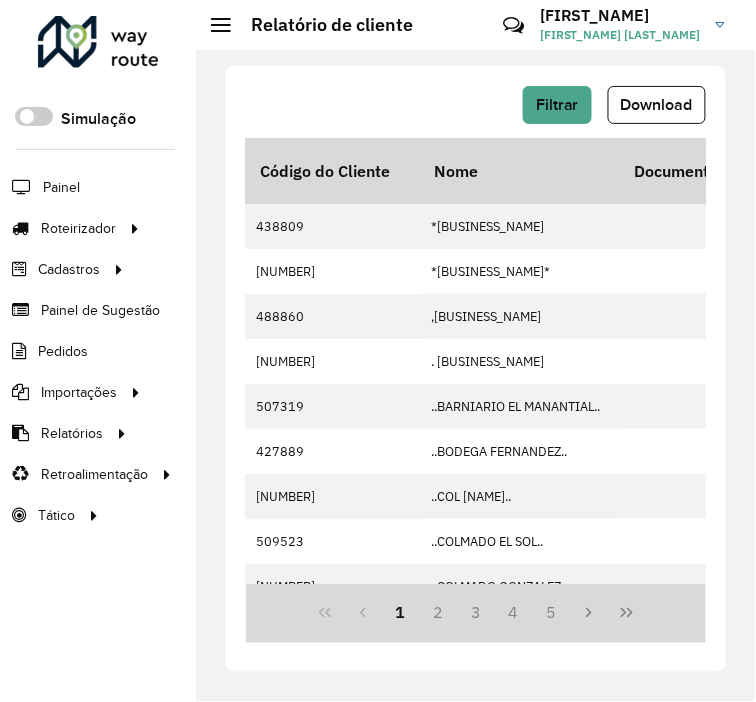 click on "Filtrar   Download" 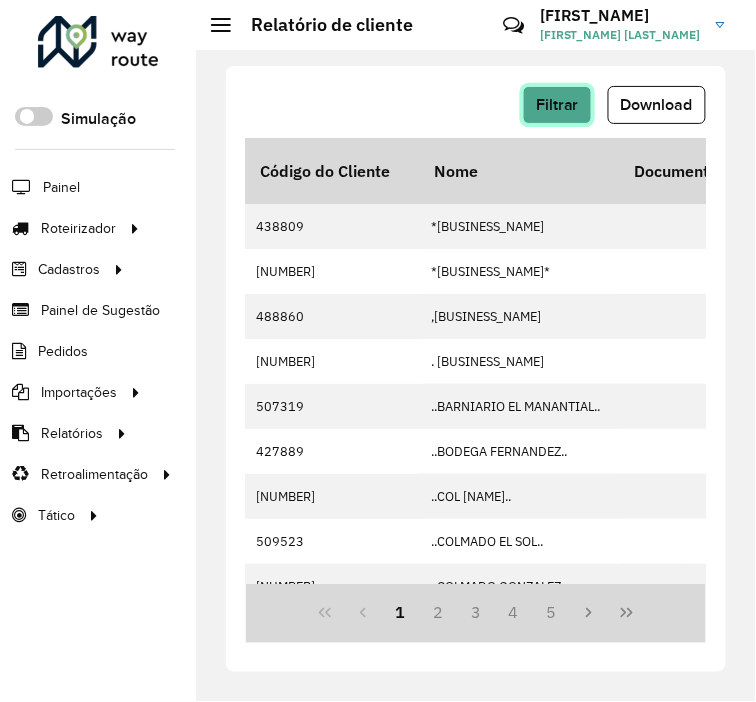 click on "Filtrar" 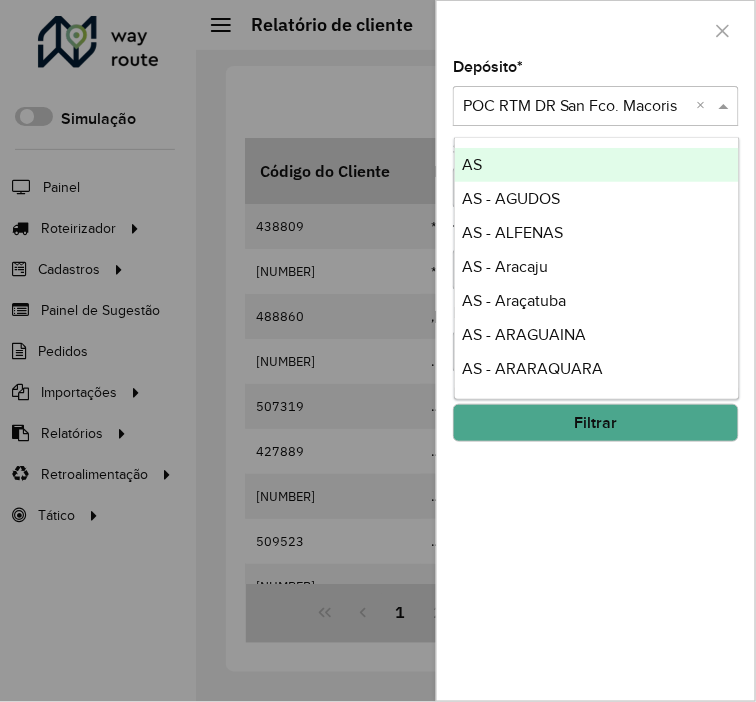 click at bounding box center [576, 107] 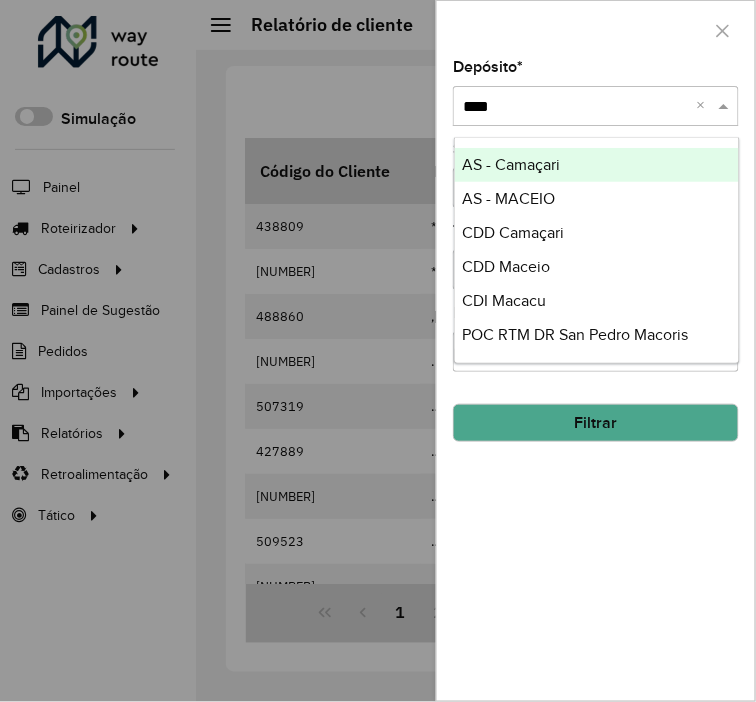 type on "*****" 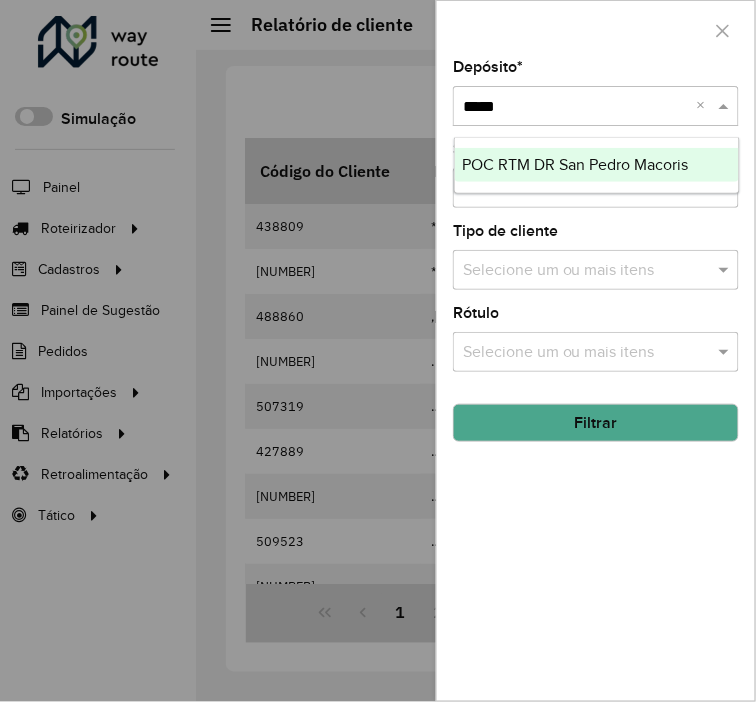click on "POC RTM DR San Pedro Macoris" at bounding box center (576, 164) 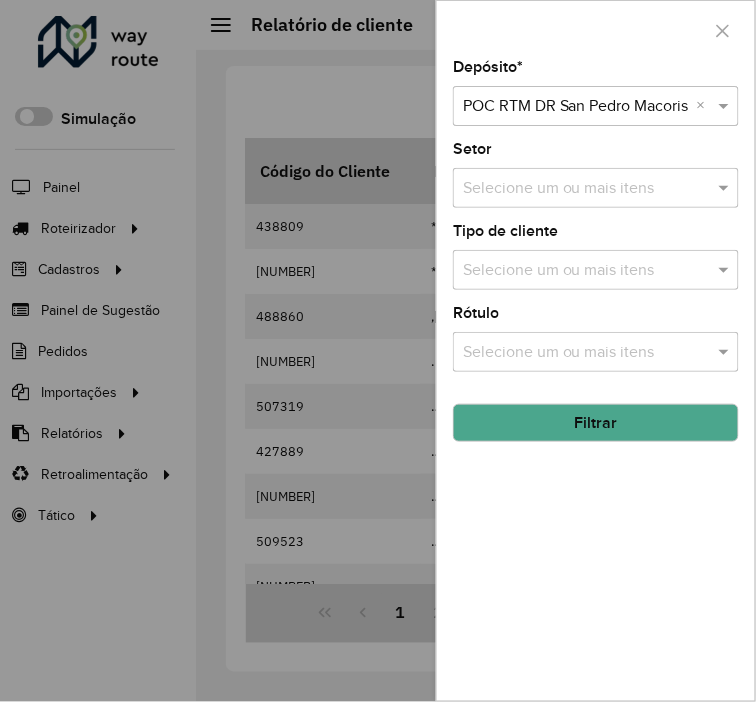 click on "Filtrar" 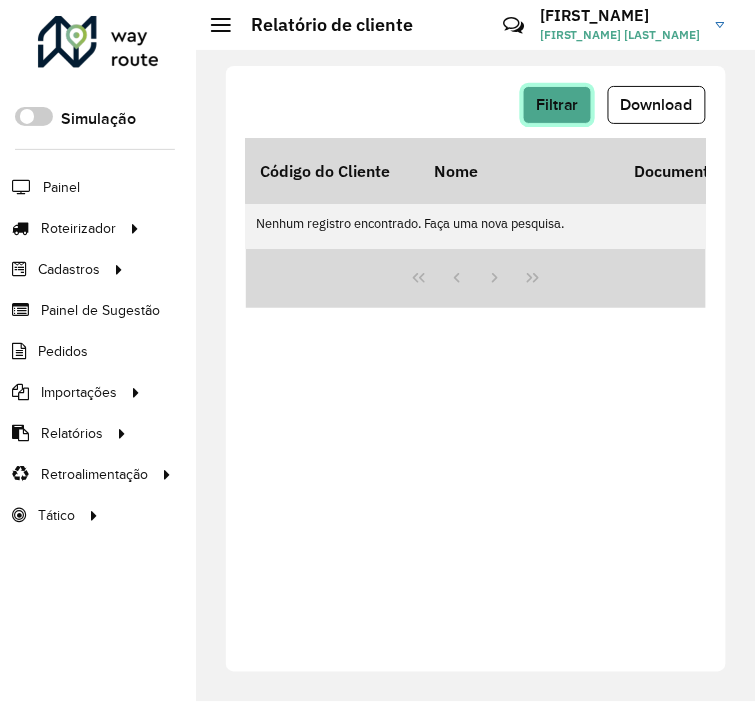 click on "Filtrar" 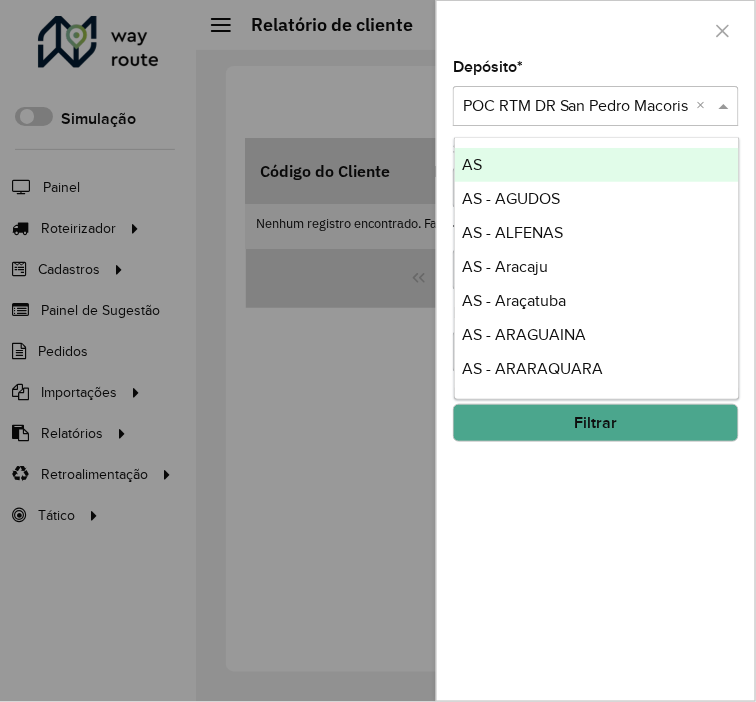 click at bounding box center (576, 107) 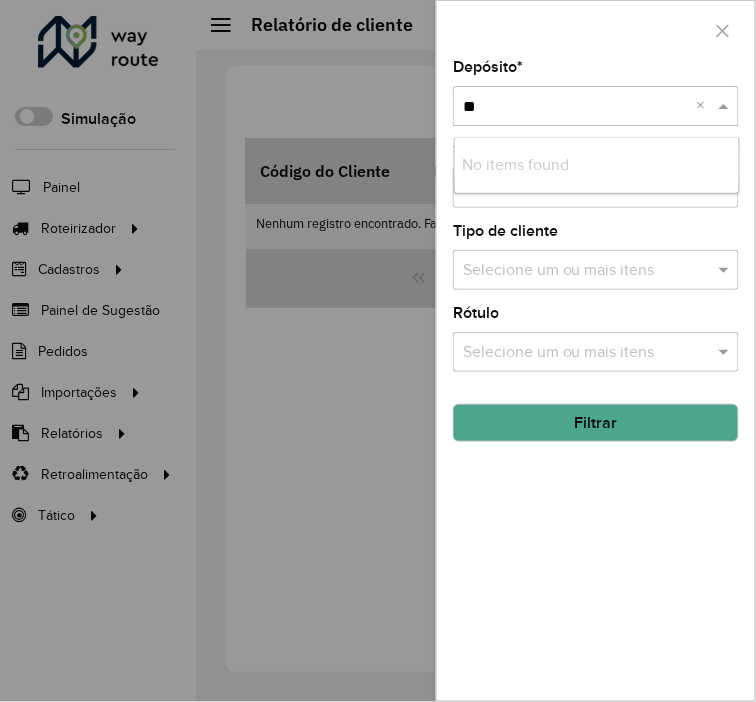 type on "*" 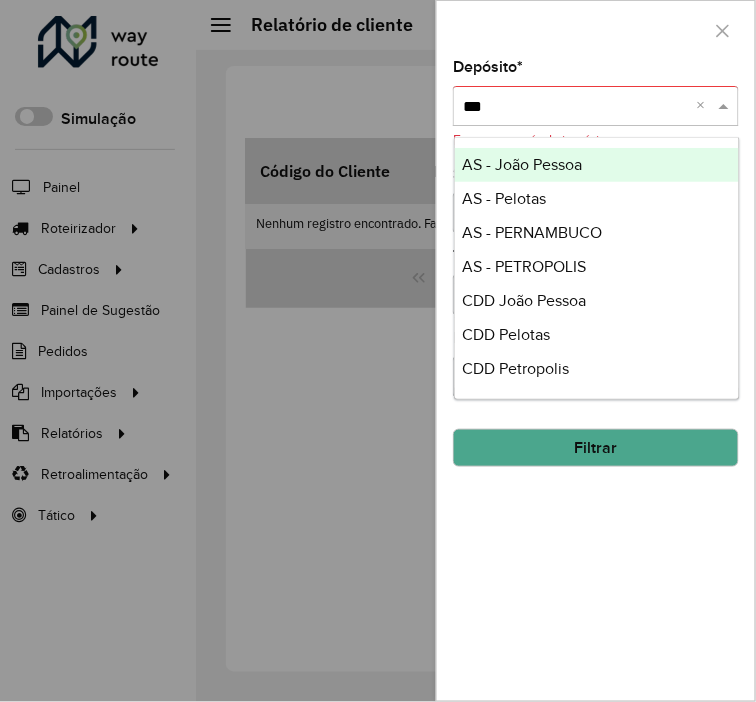 type on "***" 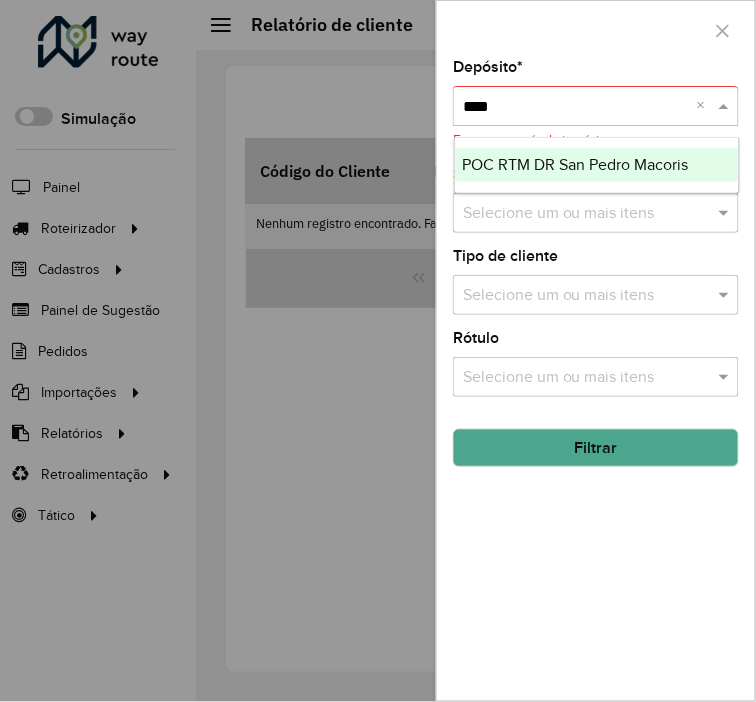 click on "POC RTM DR San Pedro Macoris" at bounding box center (576, 164) 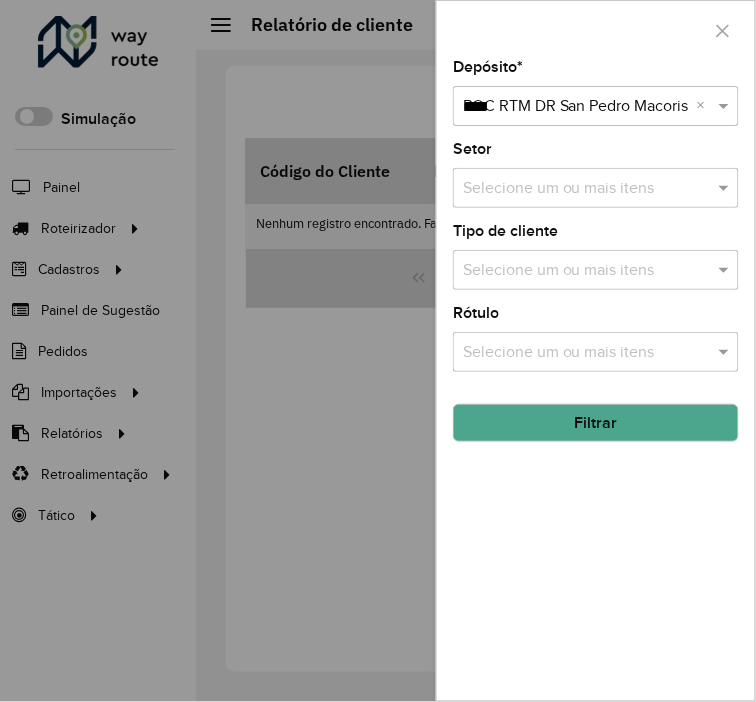 type 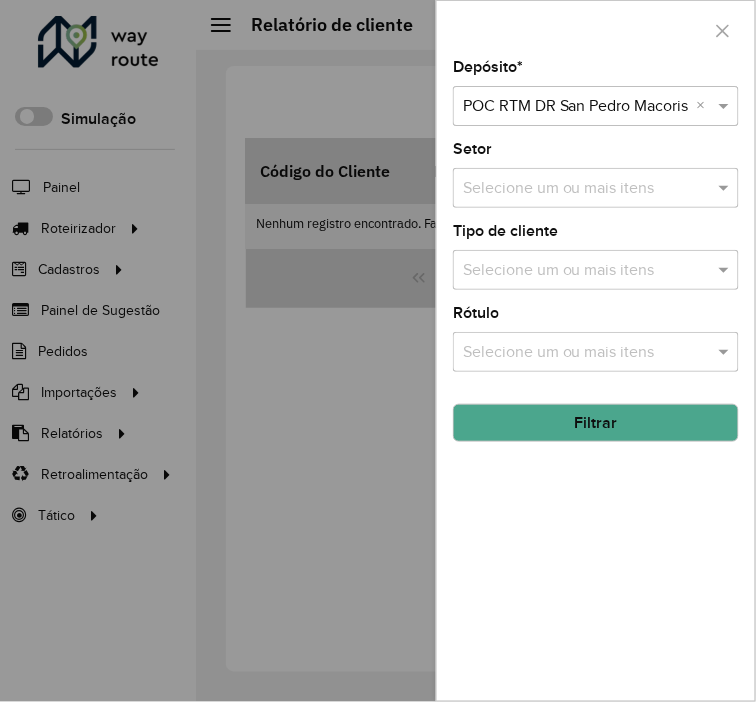 click on "Filtrar" 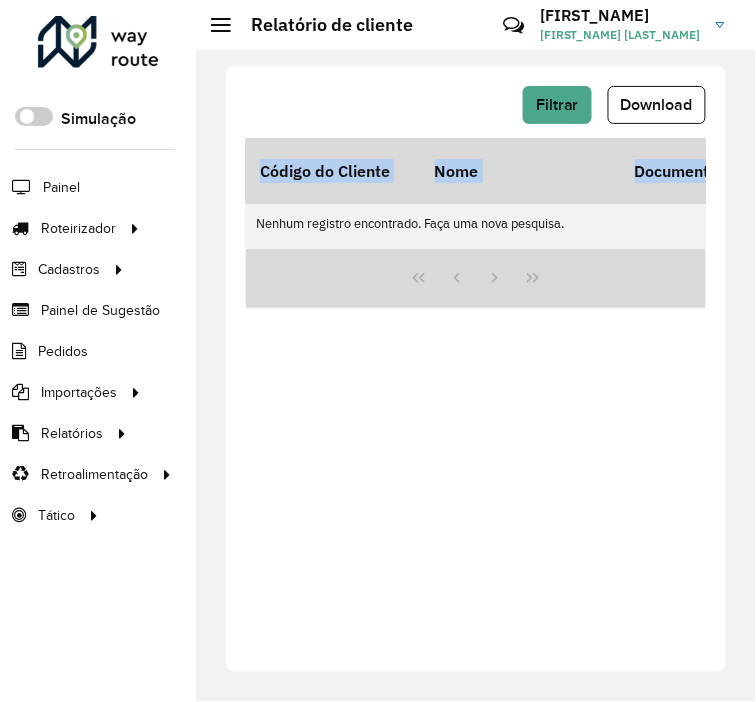 drag, startPoint x: 271, startPoint y: 248, endPoint x: 146, endPoint y: 575, distance: 350.07715 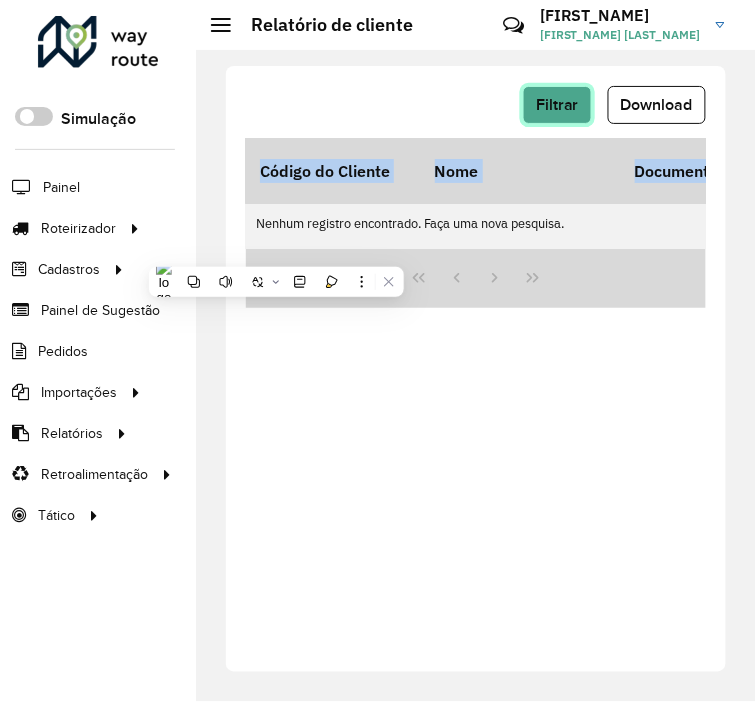 click on "Filtrar" 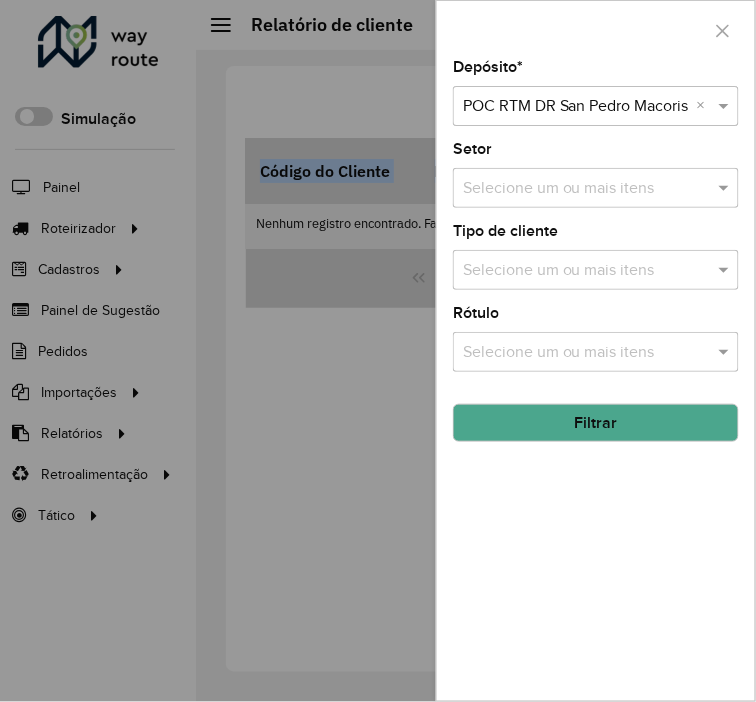 click on "Filtrar" 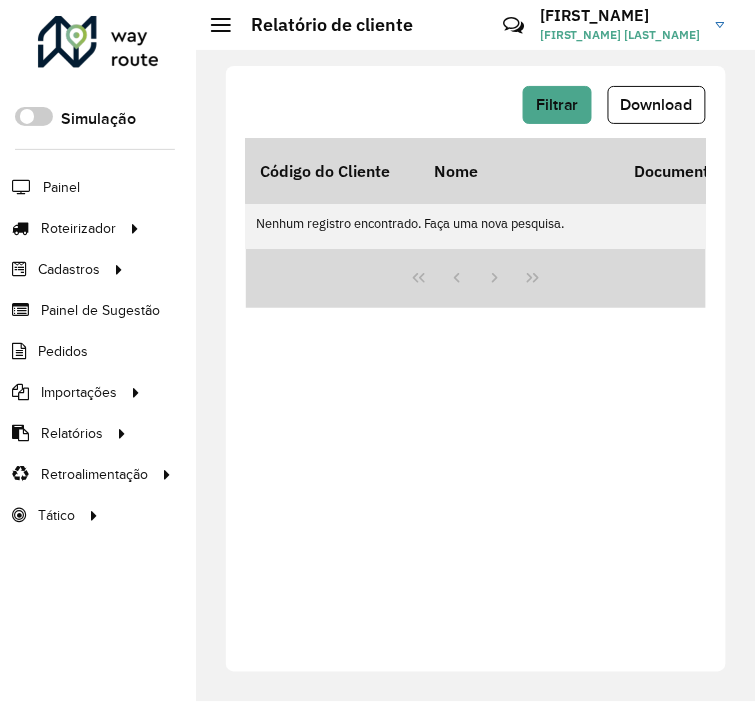 click on "Código do Cliente   Nome   Documento   Tipo   Prioridade   Tempo de espera   Origem Tempo de espera  Setor Endereço Cidade Estado Latitude Longitude  Início Janela   Fim Janela  Inativo Tempo espera lacrado  Coordenada lacrada  Rótulo Observação Data última compra  Data penúltima compra  Macro região Setor Planner  Veículos exclusivos   Tipos de veículos exclusivos   Grupos de rota exclusiva   Prioridade tipo cliente  Nenhum registro encontrado. Faça uma nova pesquisa." 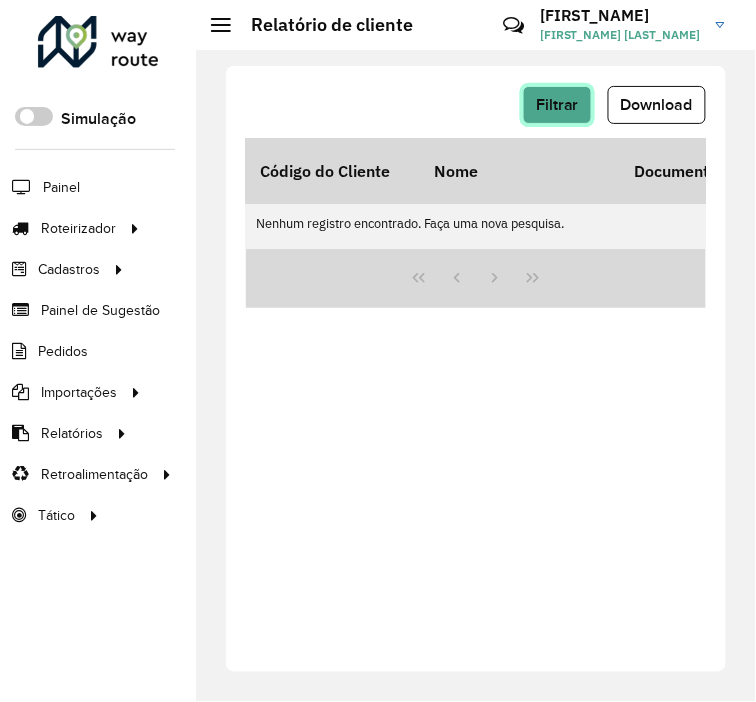 click on "Filtrar" 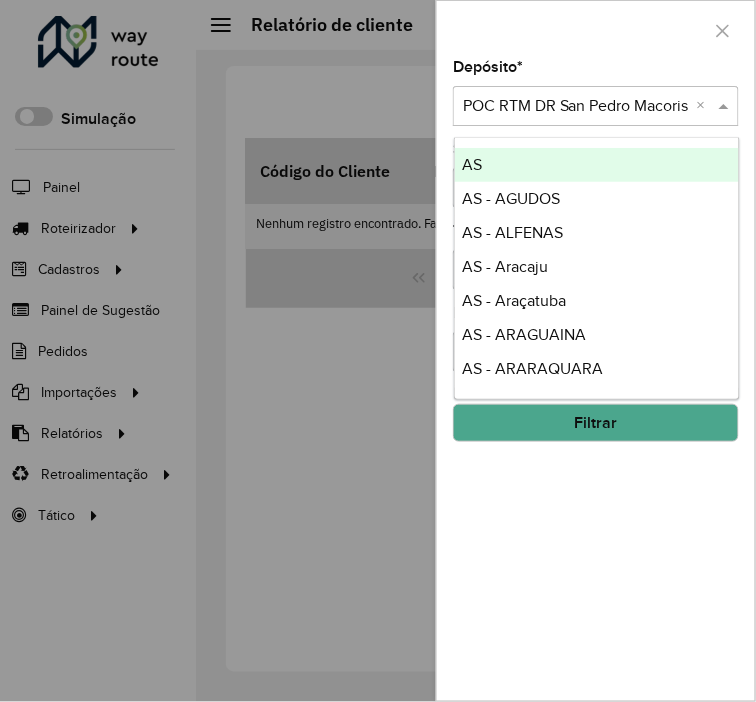 click at bounding box center (576, 107) 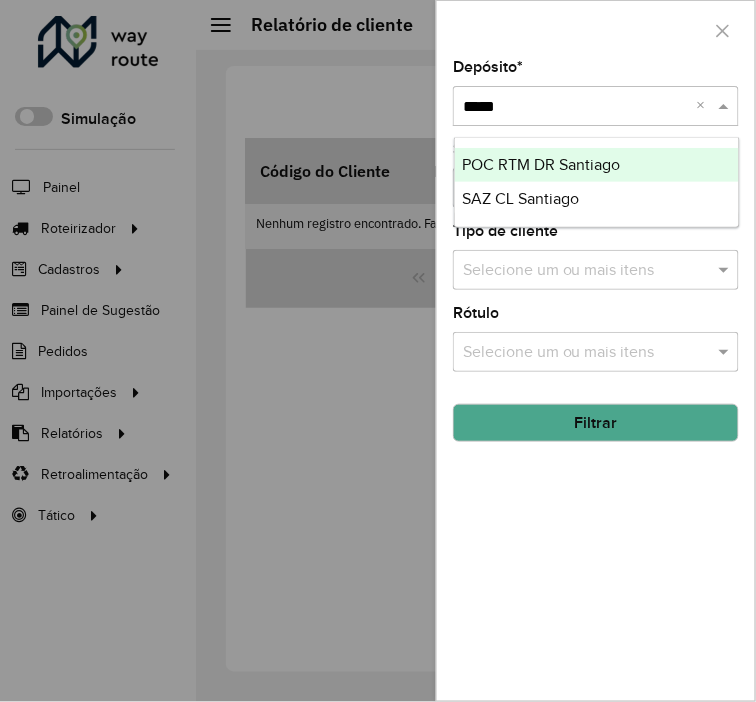 type on "******" 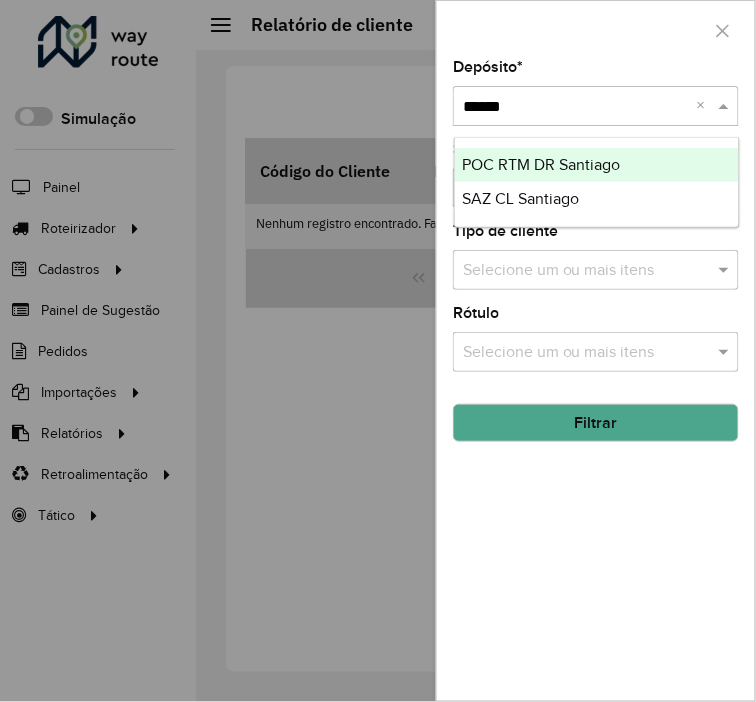 click on "POC RTM DR Santiago" at bounding box center (597, 165) 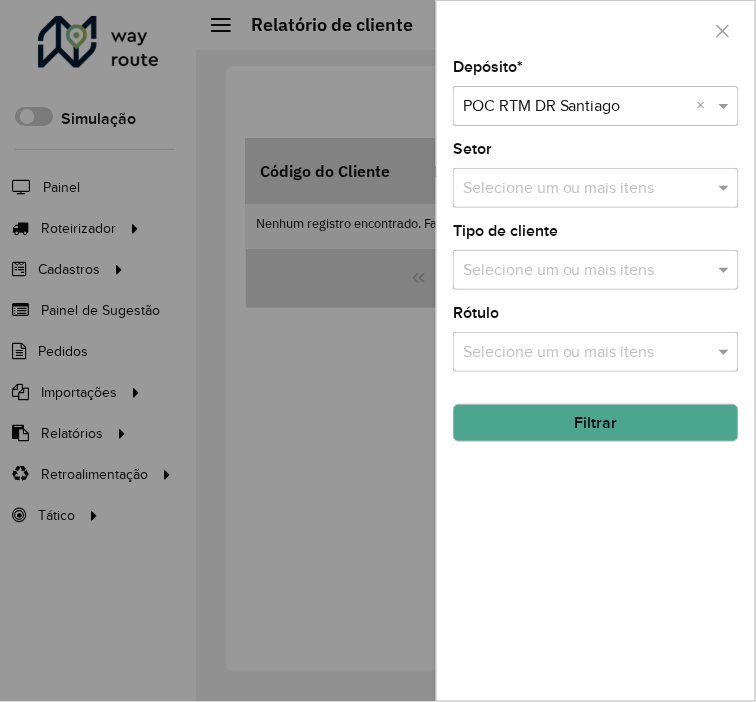 click on "Filtrar" 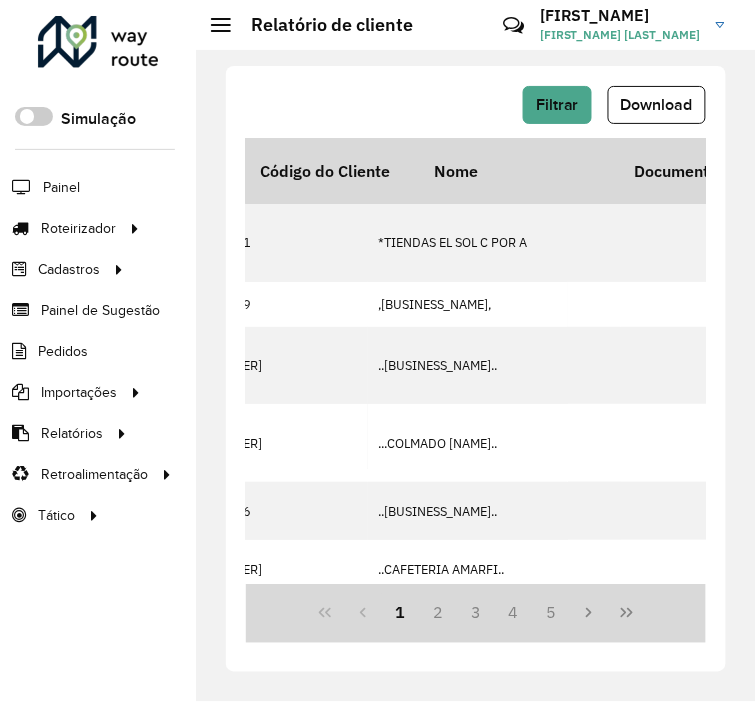 scroll, scrollTop: 0, scrollLeft: 0, axis: both 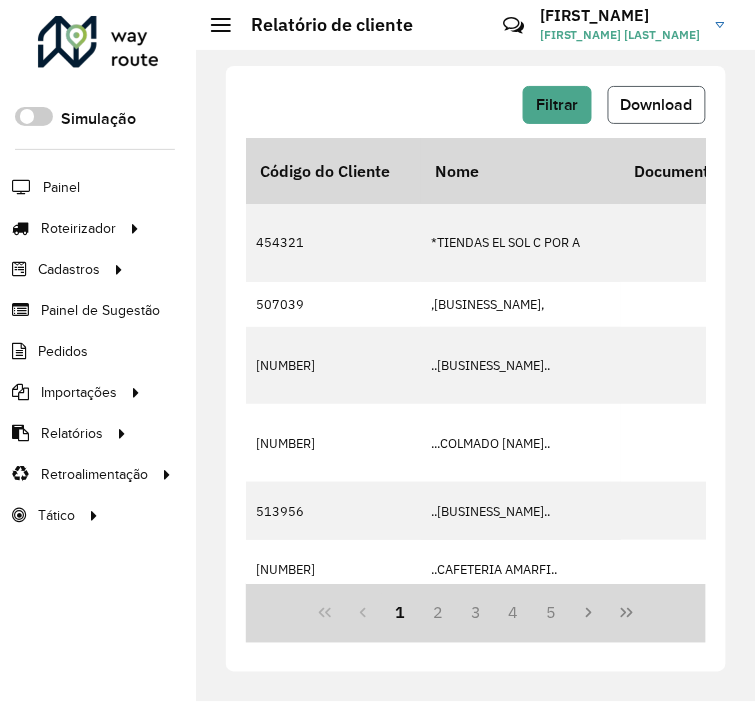 click on "Download" 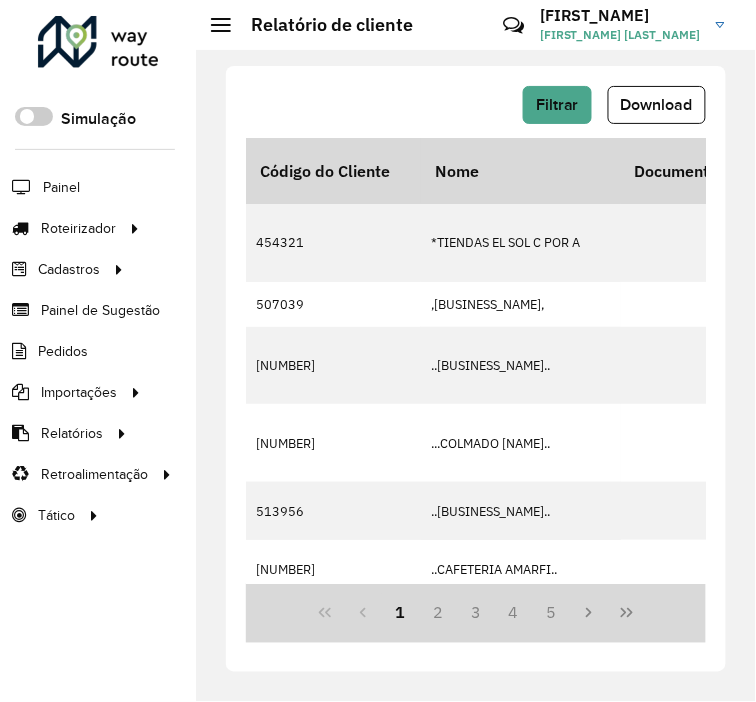 click on "Filtrar   Download   Código do Cliente   Nome   Documento   Tipo   Prioridade   Tempo de espera   Origem Tempo de espera  Setor Endereço Cidade Estado Latitude Longitude  Início Janela   Fim Janela  Inativo Tempo espera lacrado  Coordenada lacrada  Rótulo Observação Data última compra  Data penúltima compra  Macro região Setor Planner  Veículos exclusivos   Tipos de veículos exclusivos   Grupos de rota exclusiva   Prioridade tipo cliente  454321 *TIENDAS EL SOL C POR A     -   Normal  00:00:00 Cadastro do cliente Sem setor cadastrado Tienda El Sol, Calle Profesor Juan Bosch, Villa Lora, La Vega, 48000, R.D. LA VEGA LA 19.2247 -70.5303 00:00:00 23:59:59  -     - - - - 507039 ,COLMADO PEREZ,     -   Normal  00:00:00 Cadastro do cliente Sem setor cadastrado Baitoa, Santiago, R.D. SANTIAGO SA 19.31861 -70.70588 00:00:00 23:59:59  -     - - - - 512453 ...COLMADO CARMEN...     -   Normal  00:00:00 Cadastro do cliente Sem setor cadastrado SANTIAGO SA 19.43654 -70.72047 00:00:00 23:59:59  -     - - - -" 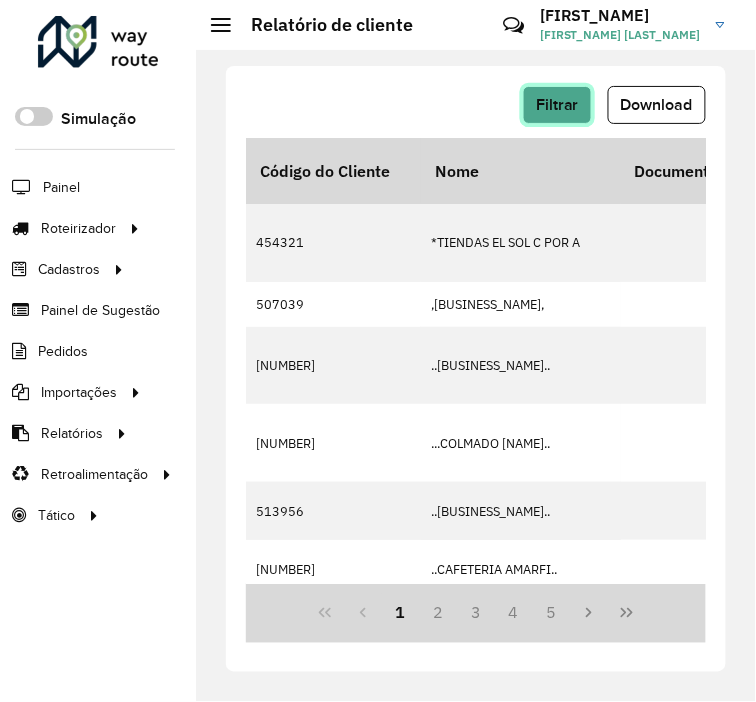 click on "Filtrar" 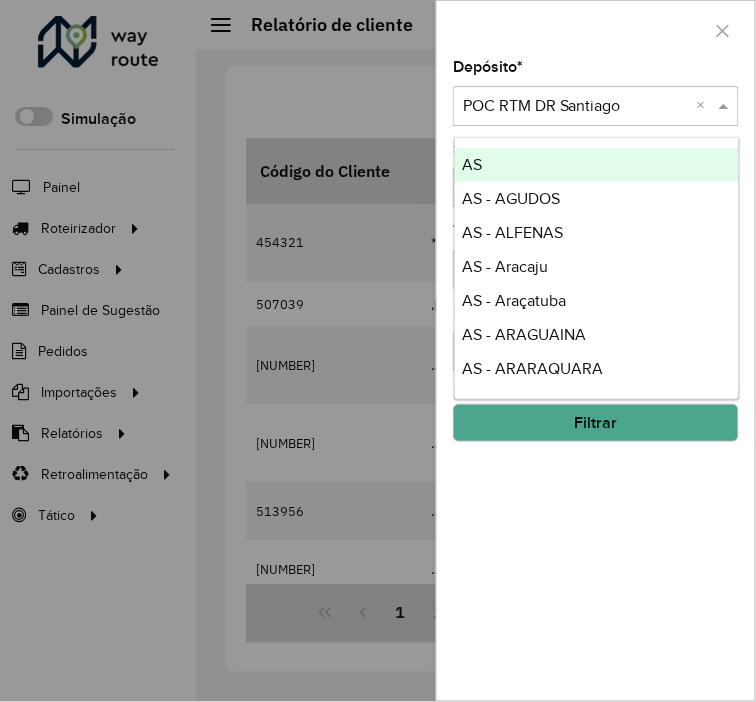 click at bounding box center (576, 107) 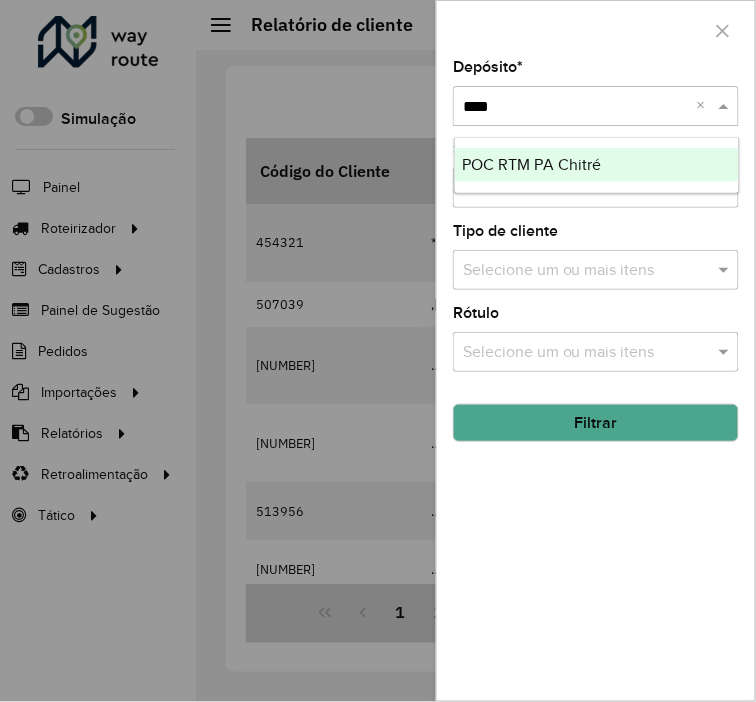 type on "*****" 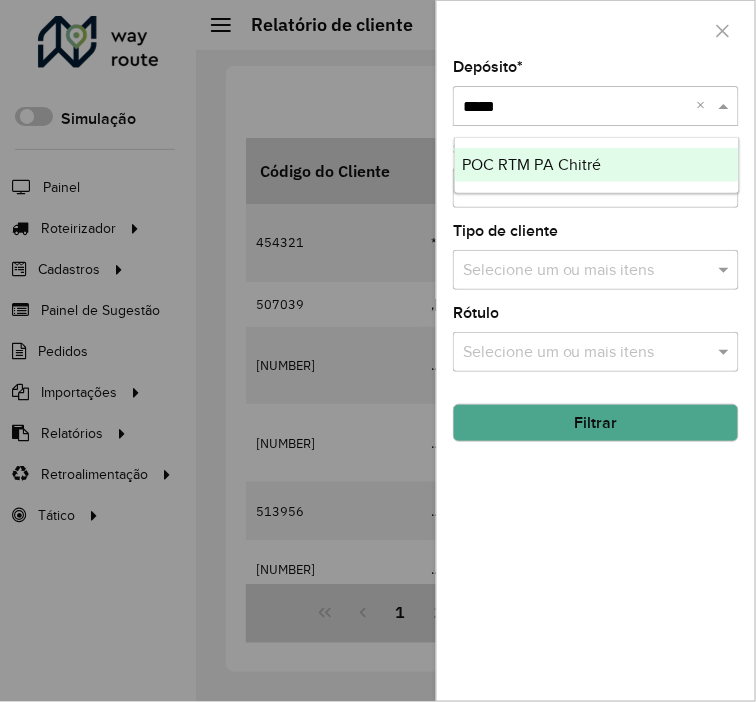 click on "POC RTM PA Chitré" at bounding box center [597, 165] 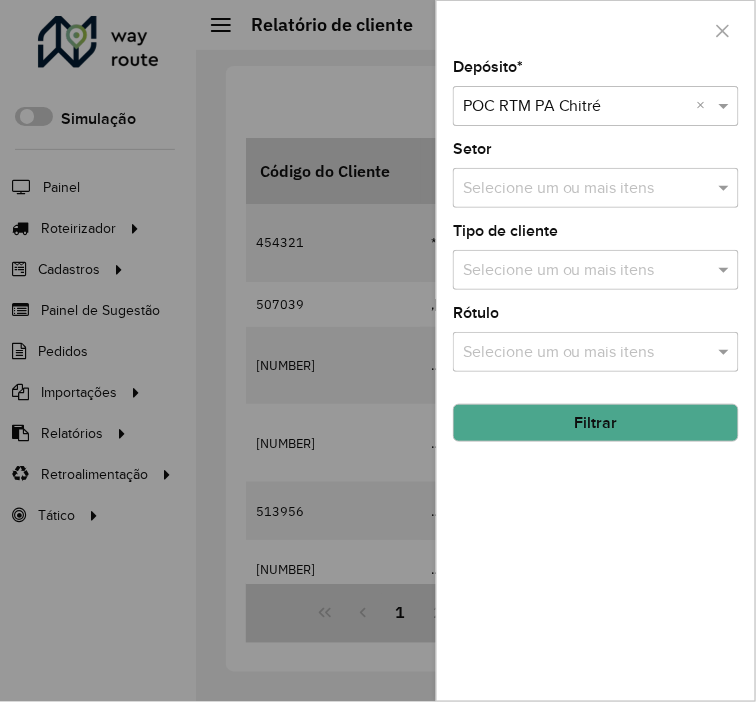 click on "Filtrar" 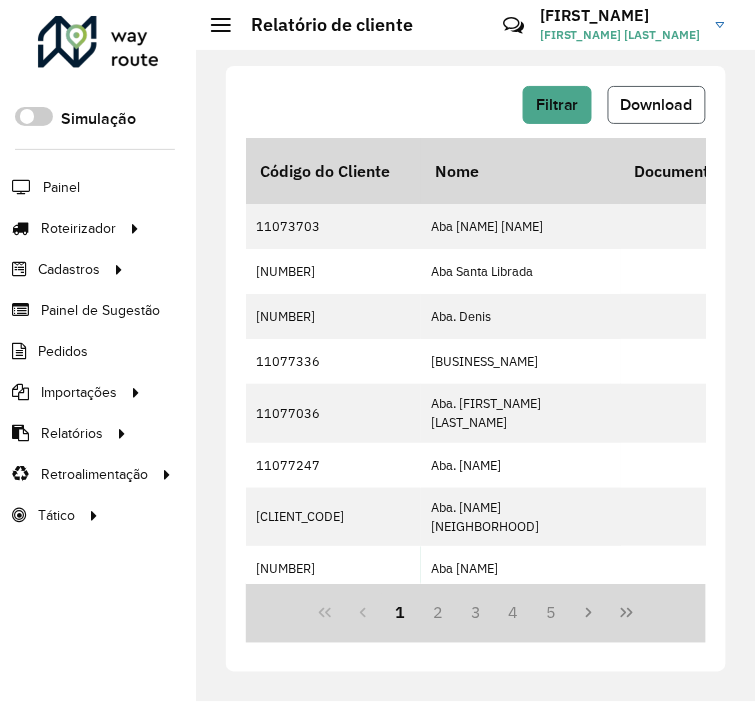 click on "Download" 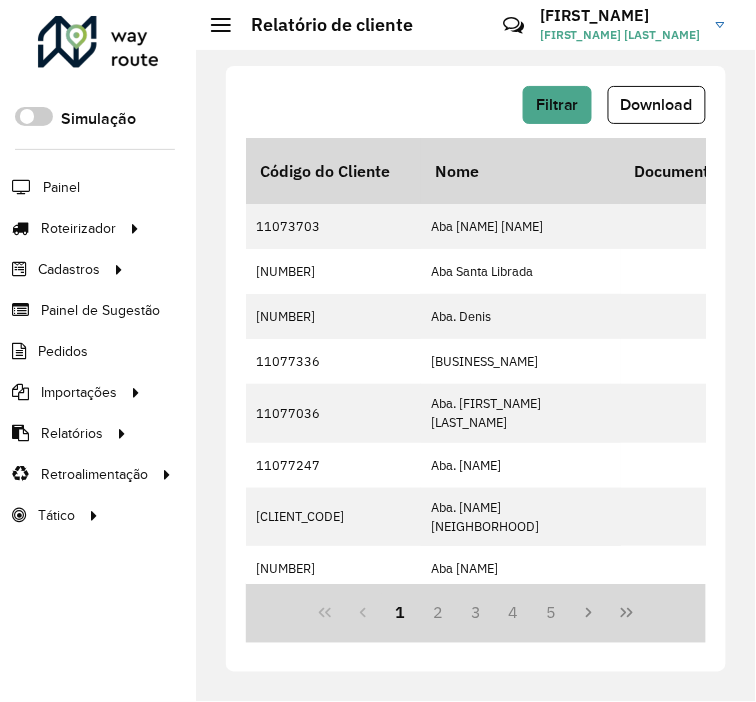 click on "Código do Cliente   Nome   Documento   Tipo   Prioridade   Tempo de espera   Origem Tempo de espera  Setor Endereço Cidade Estado Latitude Longitude  Início Janela   Fim Janela  Inativo Tempo espera lacrado  Coordenada lacrada  Rótulo Observação Data última compra  Data penúltima compra  Macro região Setor Planner  Veículos exclusivos   Tipos de veículos exclusivos   Grupos de rota exclusiva   Prioridade tipo cliente  [CLIENT_CODE] Aba El Siglo Nuevo     -   Normal  00:00:00 Cadastro do cliente Sem setor cadastrado SABANA GRANDE SABANA GRANDE NA [LATITUDE] [LONGITUDE] 00:00:00 23:59:59  -     - - - - [CLIENT_CODE] Aba Santa Librada     -   Normal  00:00:00 Cadastro do cliente Sem setor cadastrado EL MACANO EL MACANO NA [LATITUDE] [LONGITUDE] 00:00:00 23:59:59  -     - - - - [CLIENT_CODE] Aba. Denis     -   Normal  00:00:00 Cadastro do cliente Sem setor cadastrado LA ESPIGADILLA LA ESPIGADILLA NA [LATITUDE] [LONGITUDE] 00:00:00 23:59:59  -     - - - - [CLIENT_CODE] Aba. Dominguez     -   Normal  00:00:00 -" 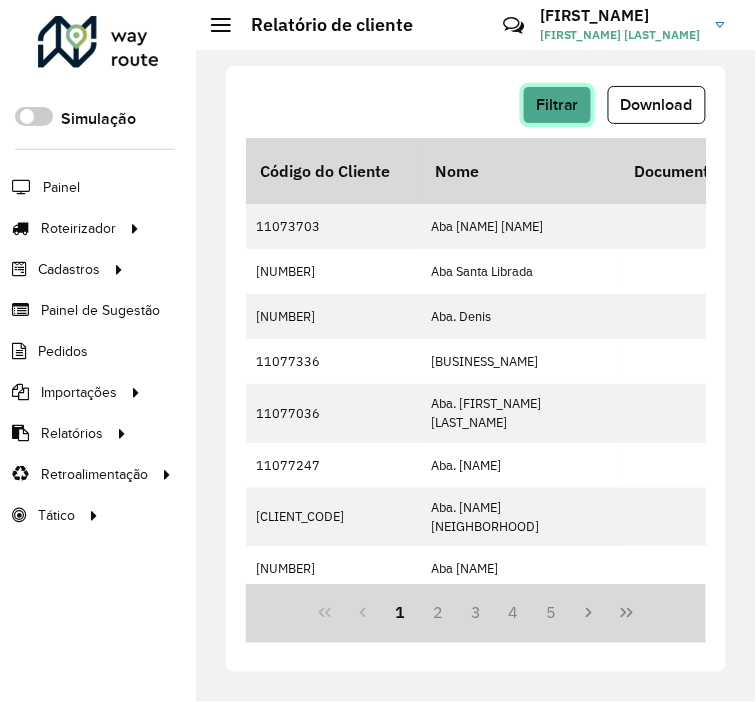 click on "Filtrar" 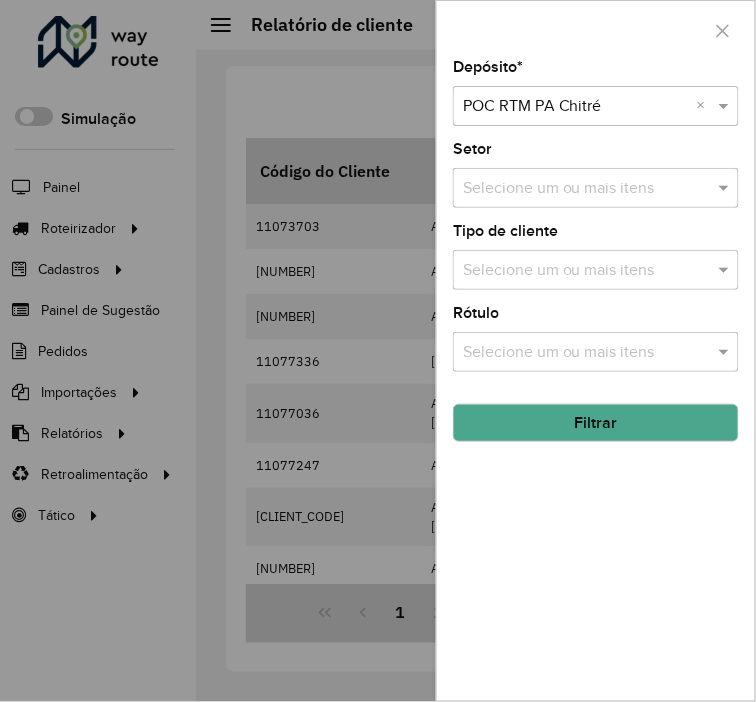 click at bounding box center (576, 107) 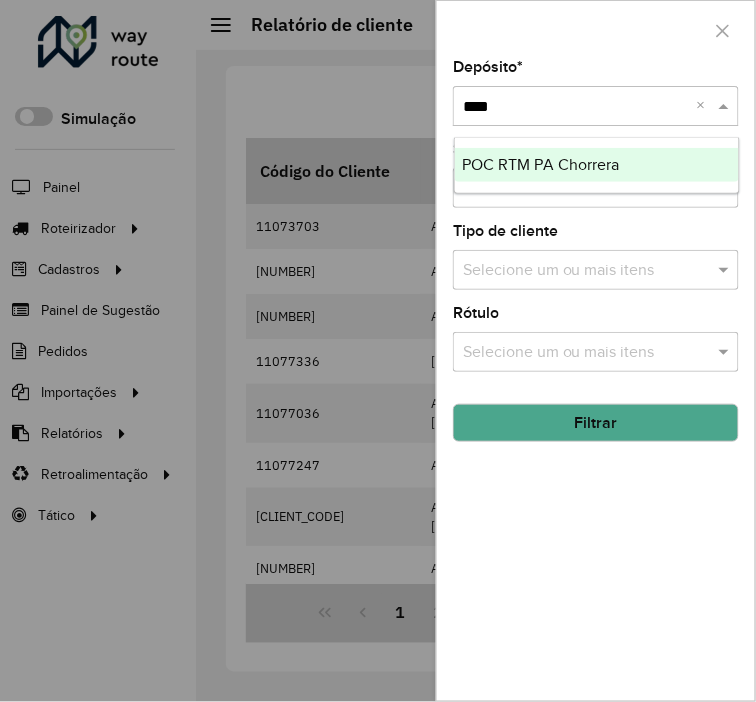 type on "*****" 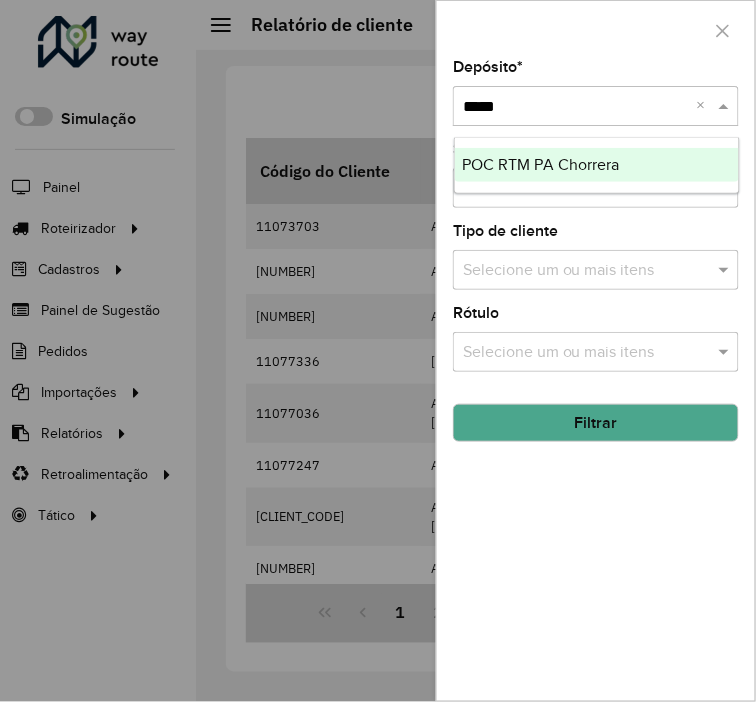 click on "POC RTM PA Chorrera" at bounding box center (541, 164) 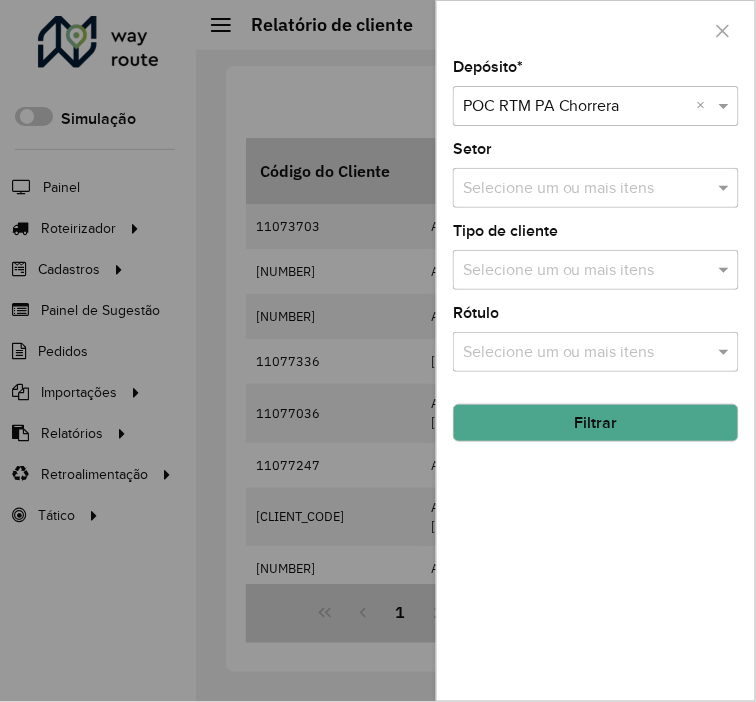 click on "Filtrar" 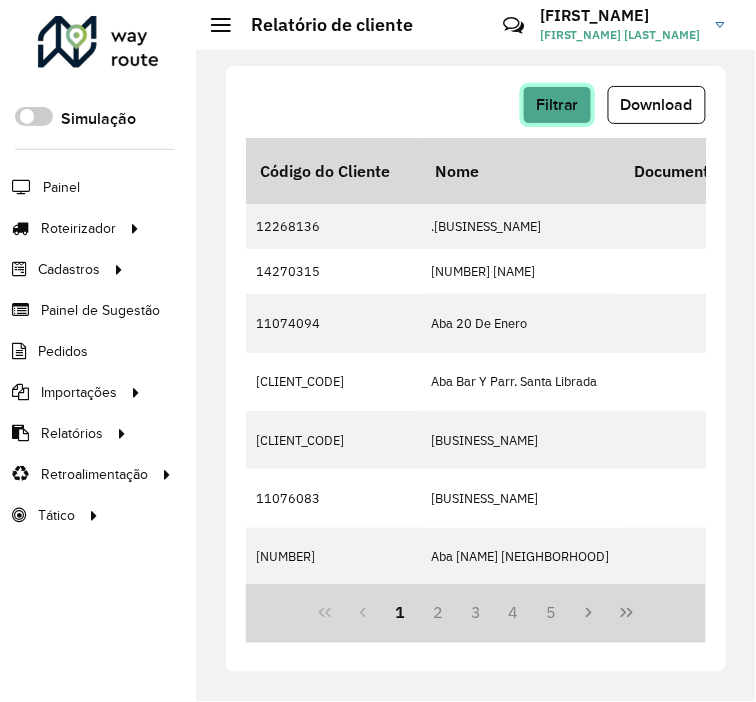 click on "Filtrar" 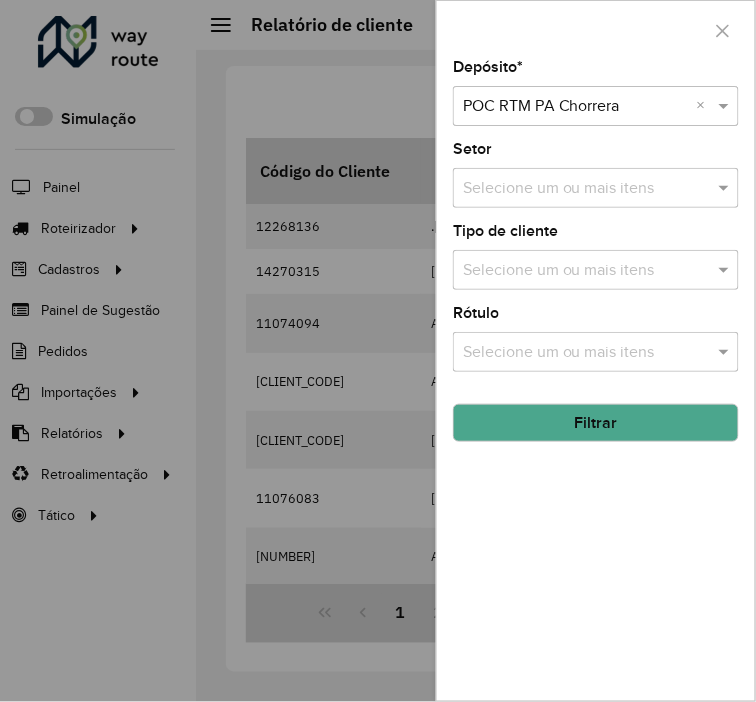 click at bounding box center (378, 351) 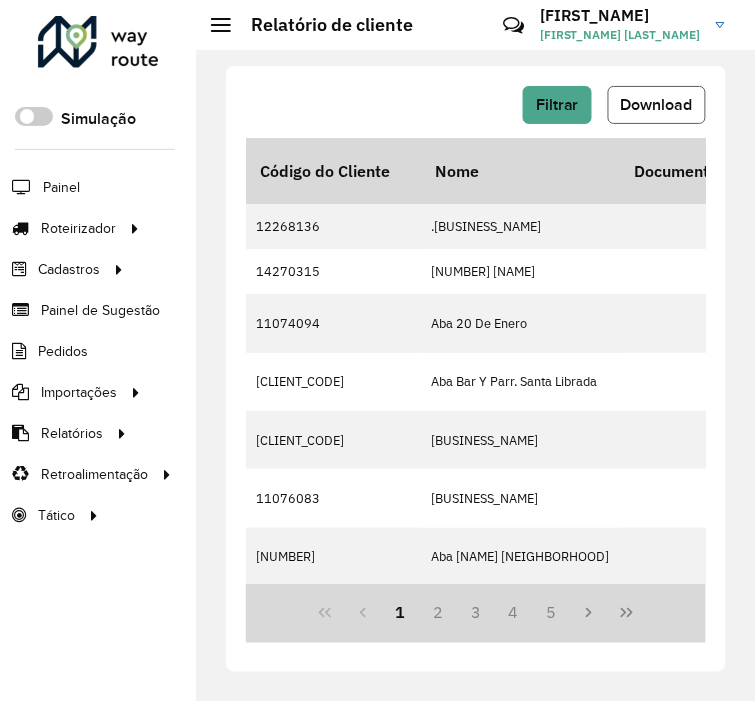 click on "Download" 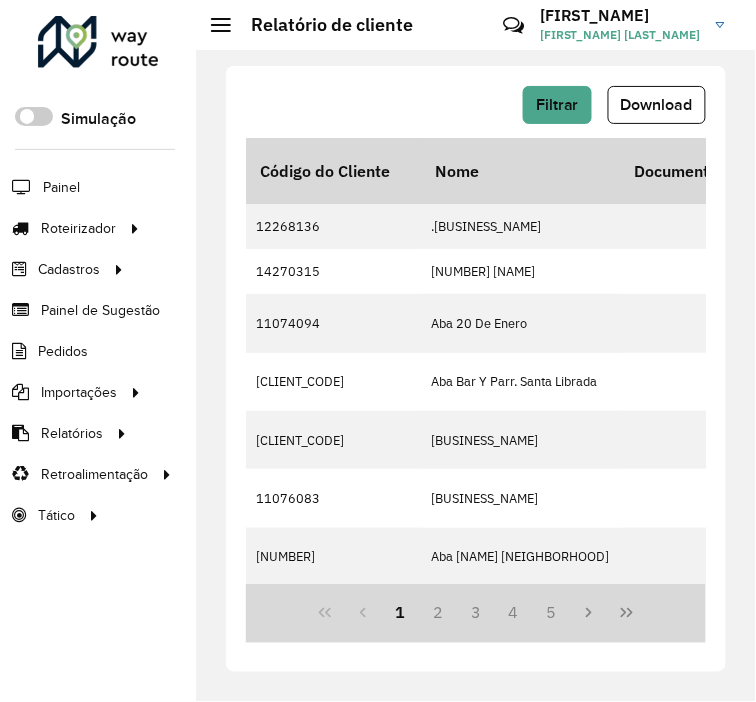 click on "Filtrar   Download" 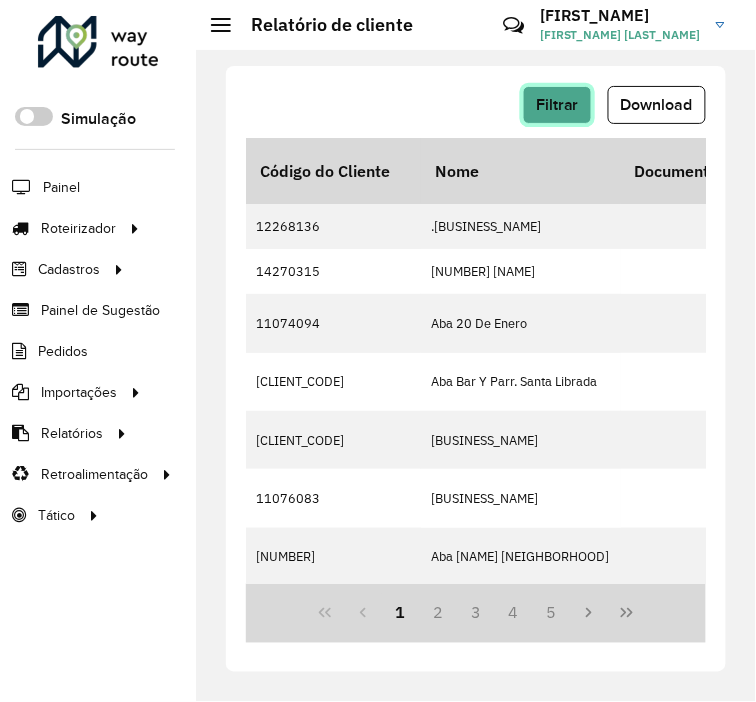 click on "Filtrar" 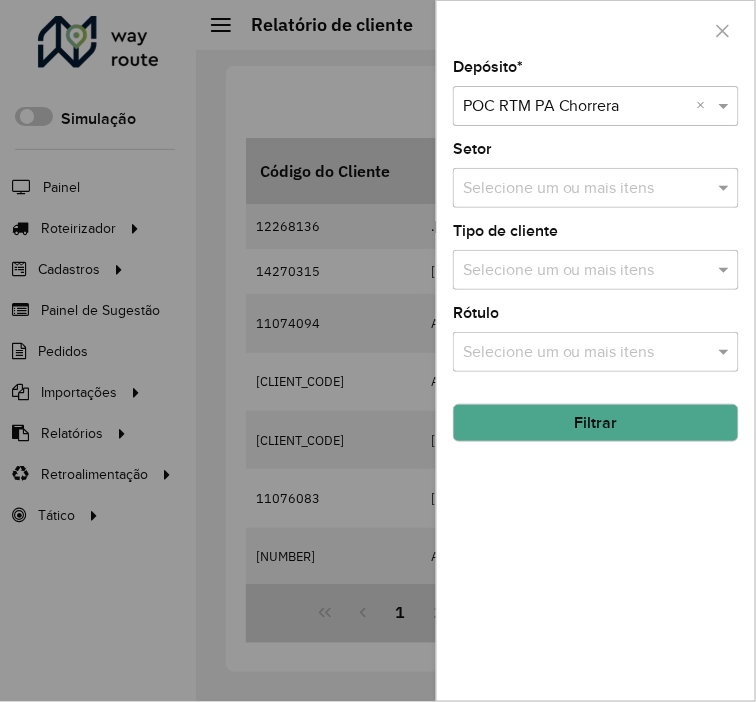 click at bounding box center (576, 107) 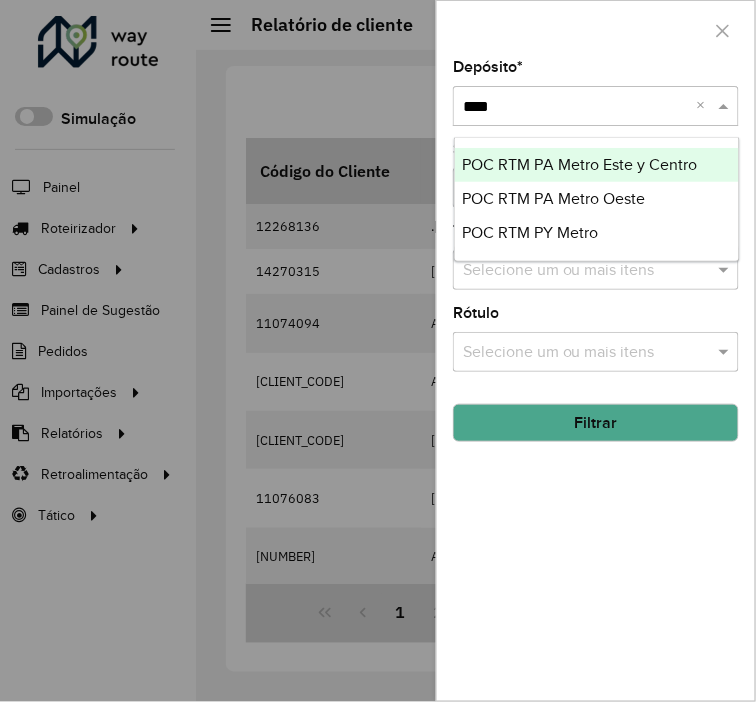 type on "*****" 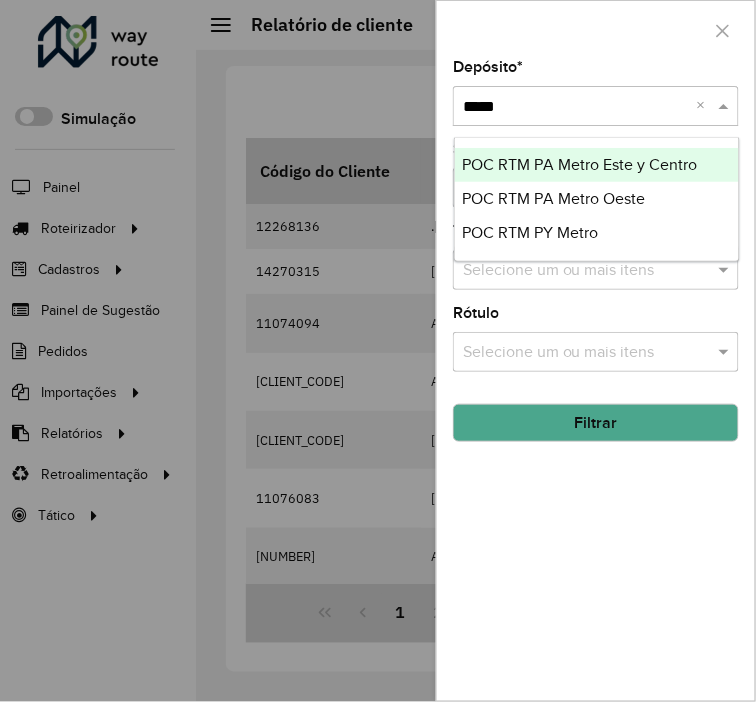 click on "POC RTM PA Metro Este y Centro" at bounding box center (580, 164) 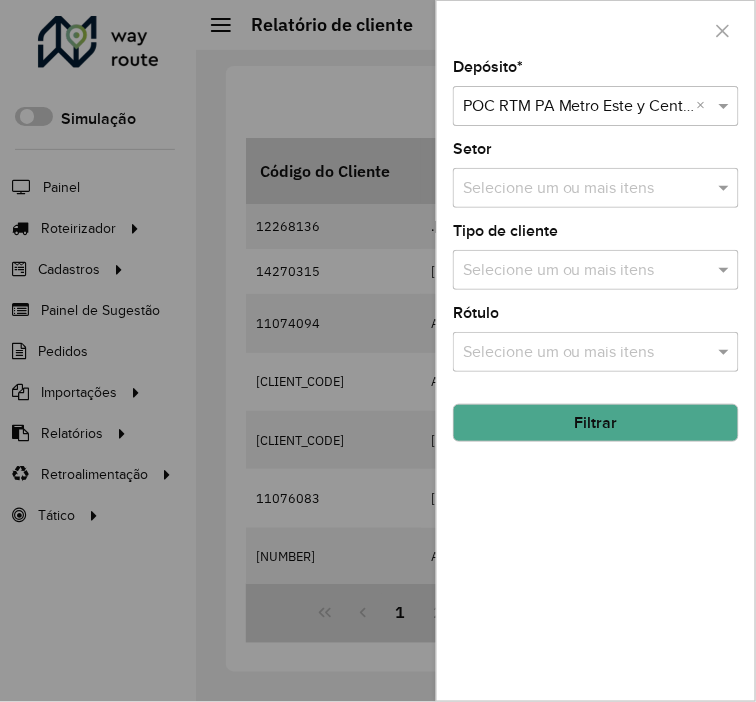 click on "Filtrar" 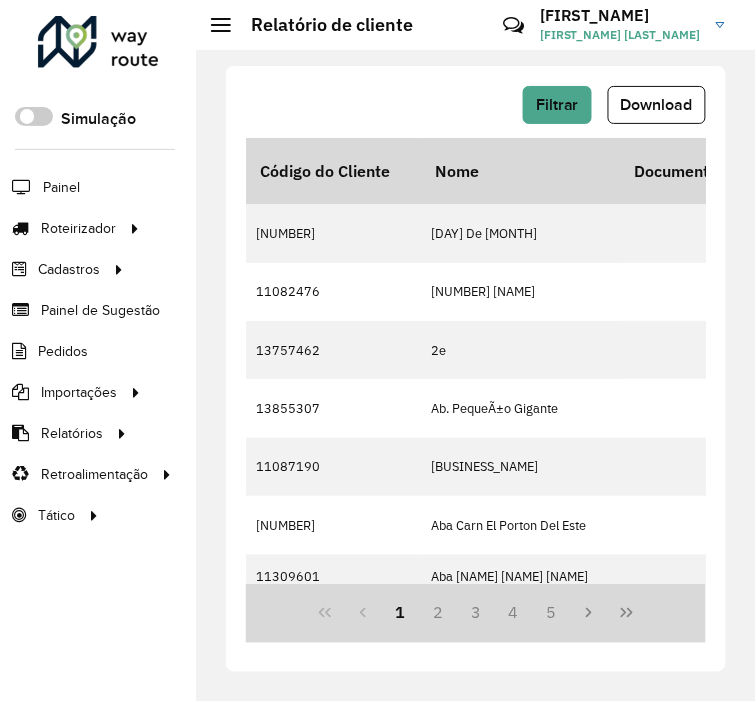 click on "Download" 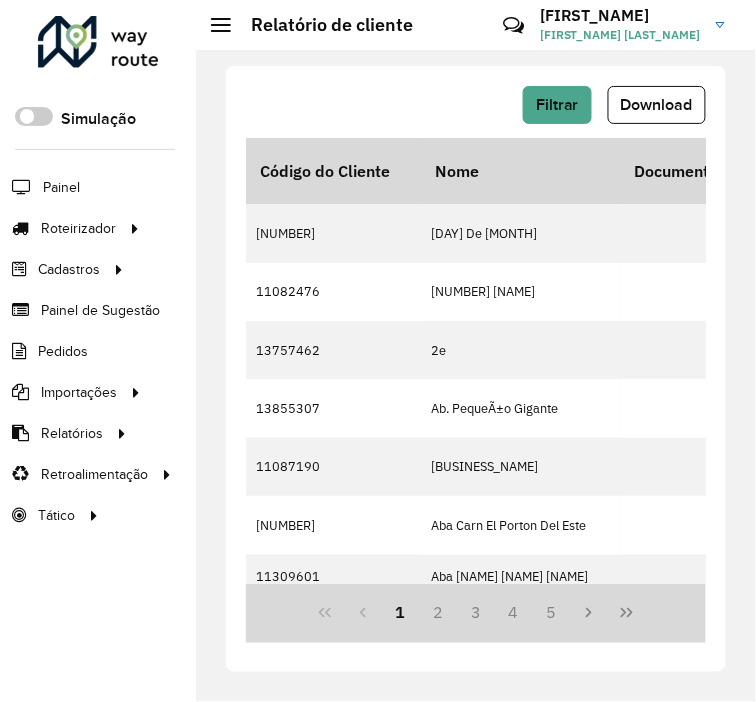click on "Filtrar   Download   Código do Cliente   Nome   Documento   Tipo   Prioridade   Tempo de espera   Origem Tempo de espera  Setor Endereço Cidade Estado Latitude Longitude  Início Janela   Fim Janela  Inativo Tempo espera lacrado  Coordenada lacrada  Rótulo Observação Data última compra  Data penúltima compra  Macro região Setor Planner  Veículos exclusivos   Tipos de veículos exclusivos   Grupos de rota exclusiva   Prioridade tipo cliente  11083088 24 De Septiembre     -   Normal  00:00:00 Cadastro do cliente Sem setor cadastrado 13 A 13 A Urb. Genesis Calle 8 De S LAS MANANITAS NA 9.107164 -79.399983 00:00:00 23:59:59  -     - - - - 11082476 24 Horas Jose     -   Normal  00:00:00 Cadastro do cliente Sem setor cadastrado 7 7 V Domi Los Robles Plaza Tocumen PANAMA NA 9.061921 -79.423823 00:00:00 23:59:59  -     - - - - 13757462 2e     -   Normal  00:00:00 Cadastro do cliente Sem setor cadastrado Urb. San Martin Cl. Elias Vigil PANAMÃ NA 9.18139 -79.254892 00:00:00 23:59:59  -     - - - - 13855307" 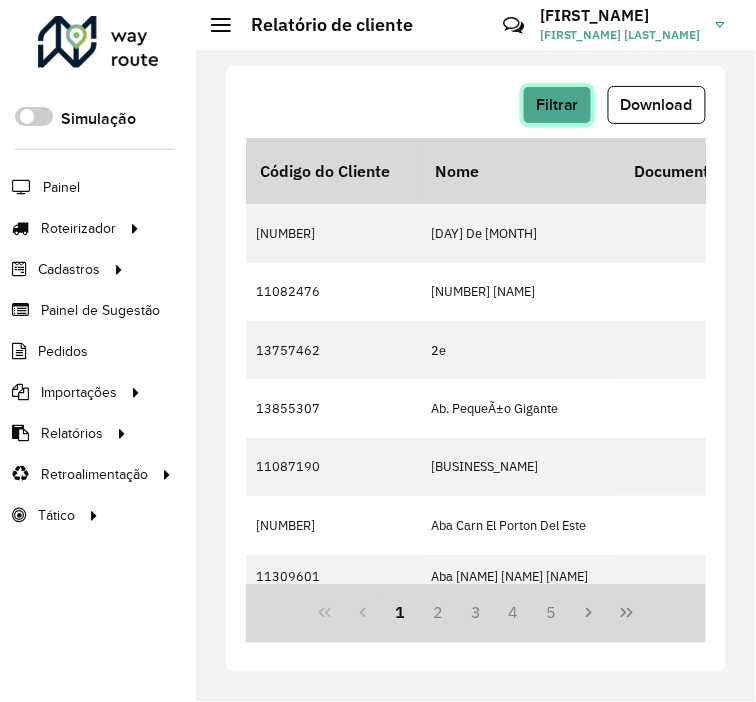 click on "Filtrar" 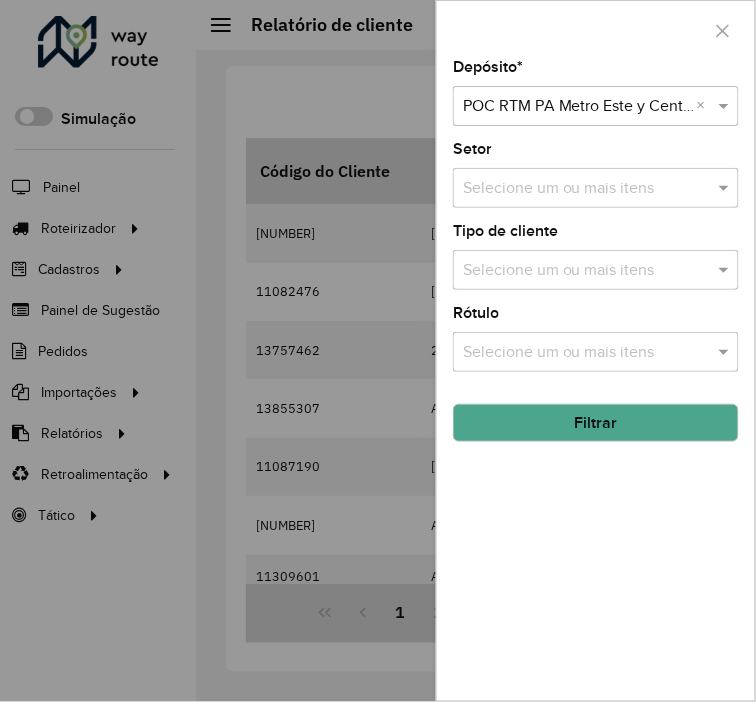 click at bounding box center [576, 107] 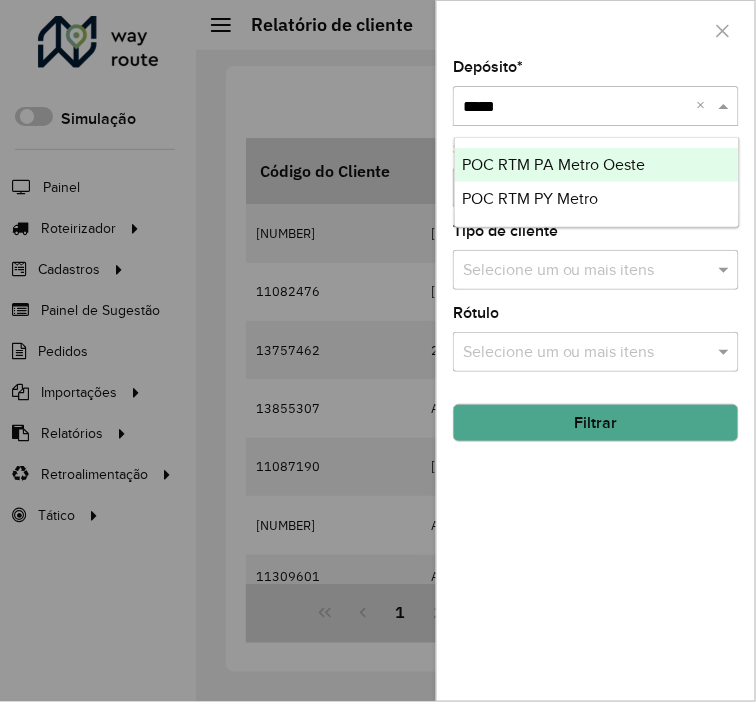type on "*****" 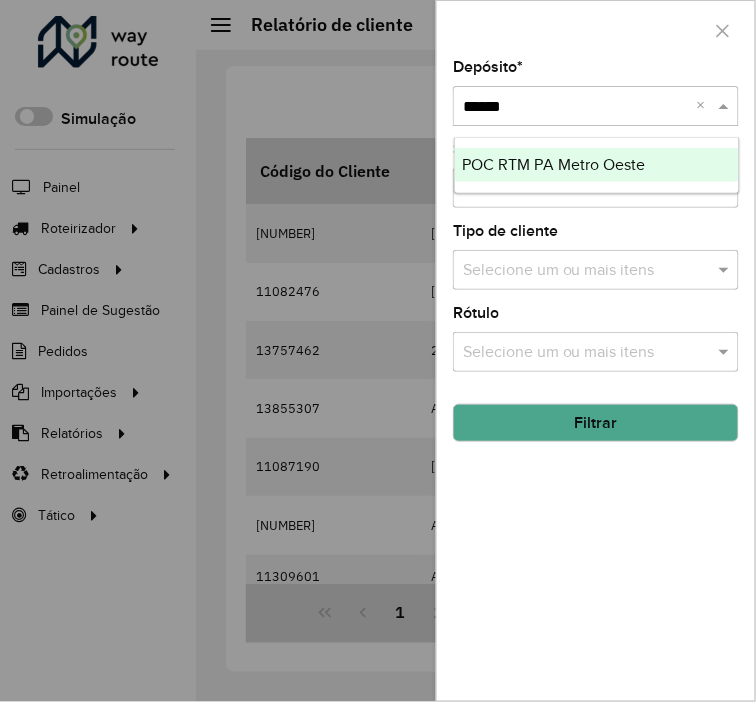 click on "POC RTM PA Metro Oeste" at bounding box center [597, 165] 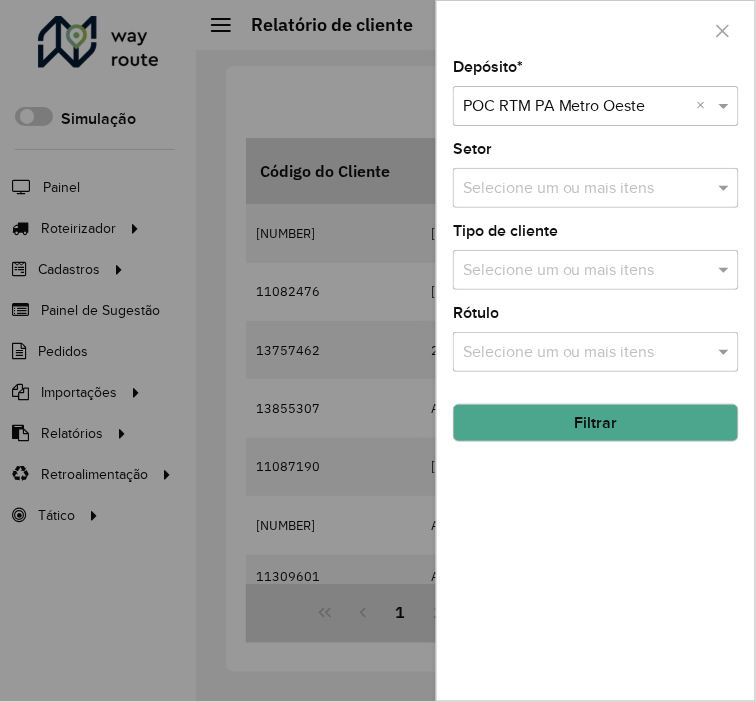 click on "Filtrar" 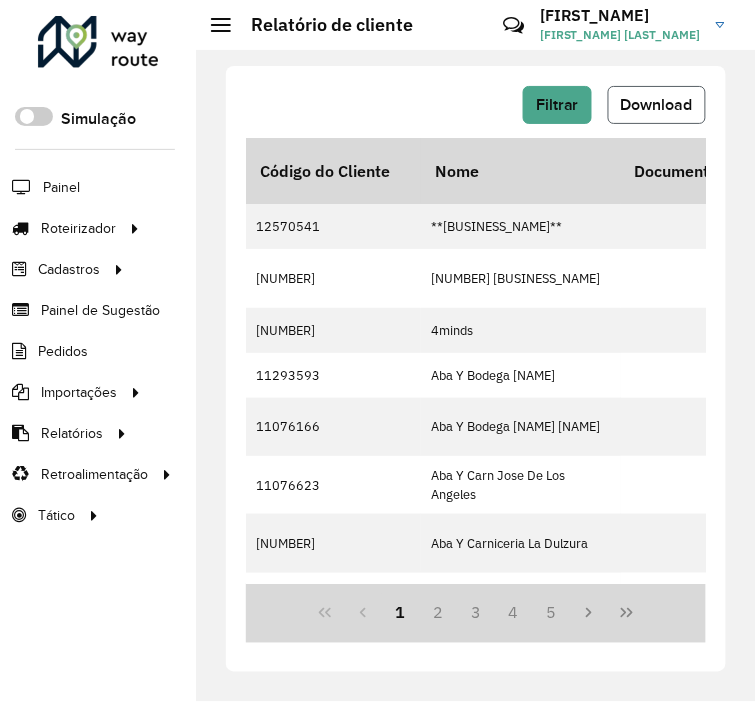 click on "Download" 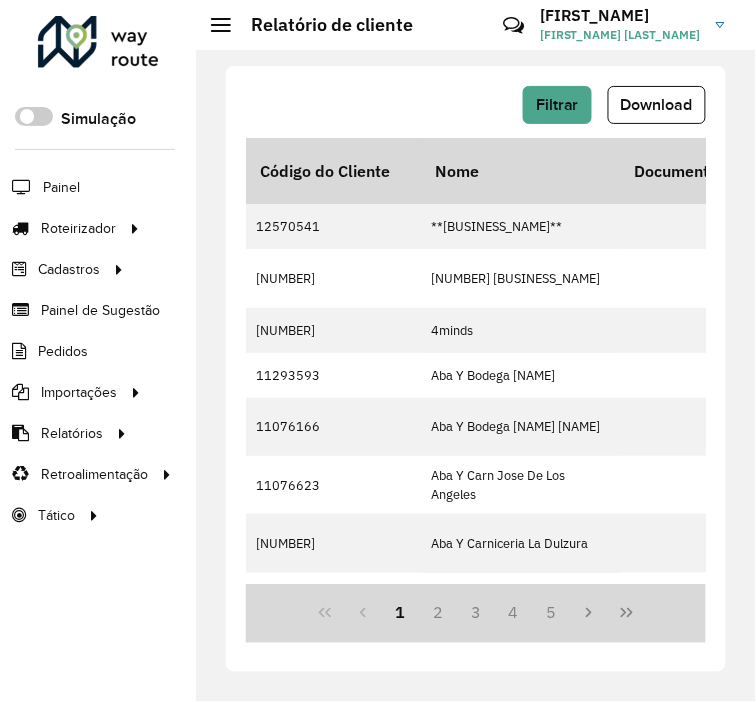 drag, startPoint x: 267, startPoint y: 51, endPoint x: 283, endPoint y: 54, distance: 16.27882 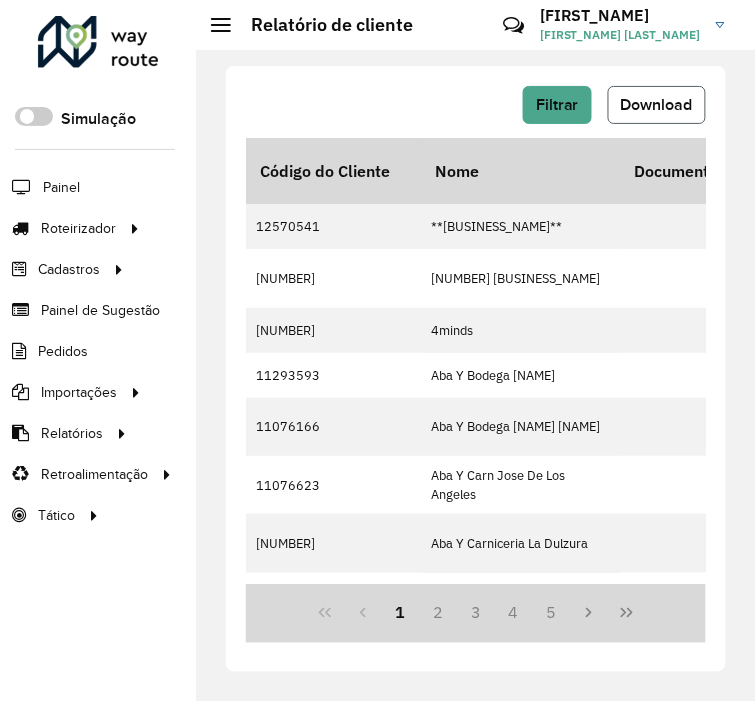click on "Download" 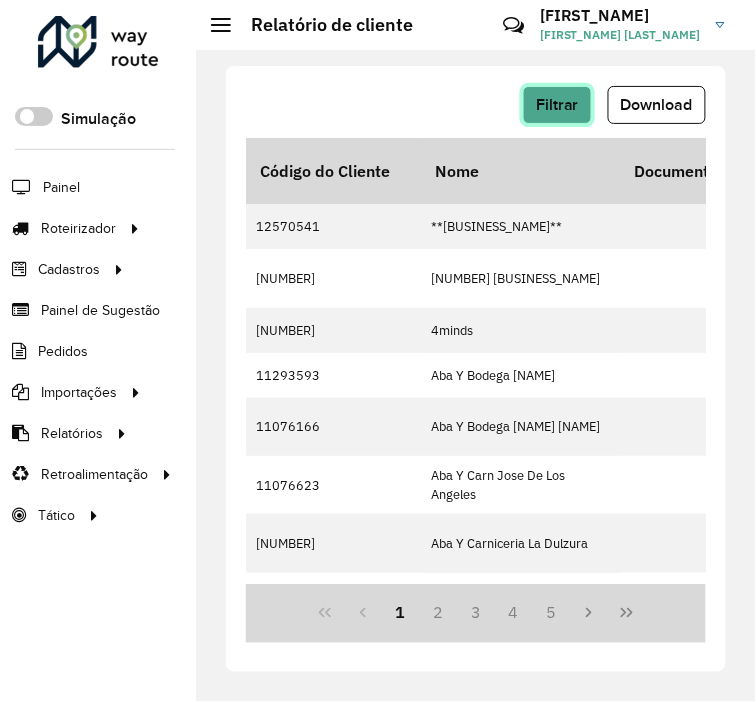 click on "Filtrar" 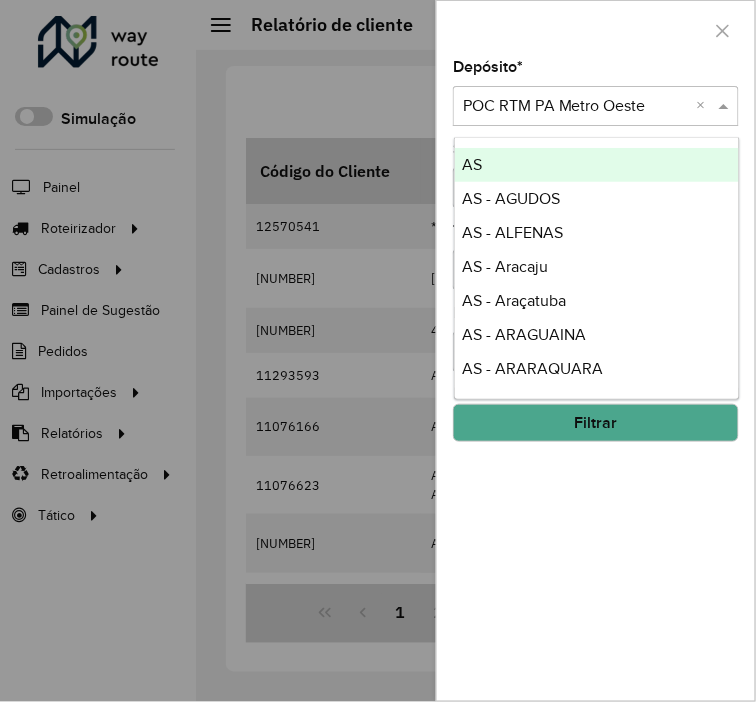 drag, startPoint x: 525, startPoint y: 126, endPoint x: 531, endPoint y: 117, distance: 10.816654 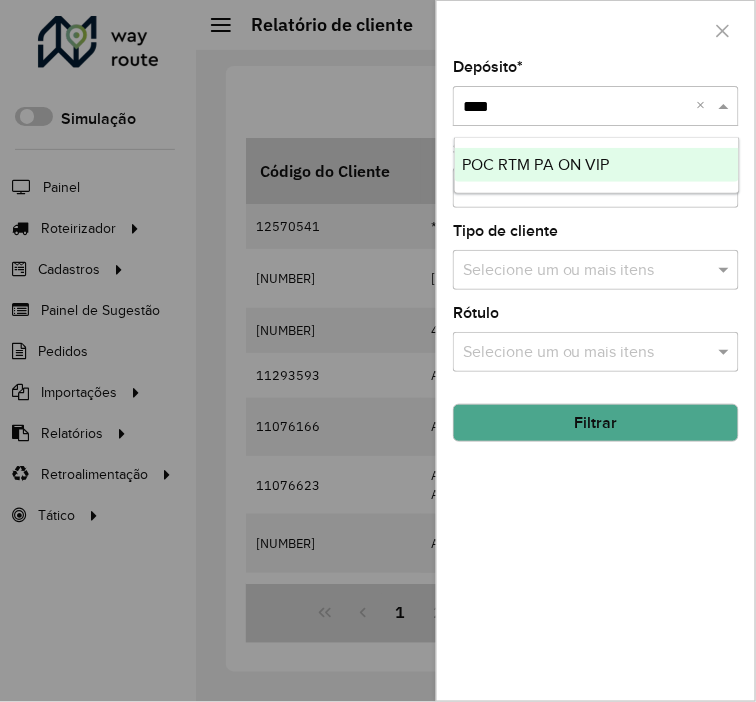 type on "*****" 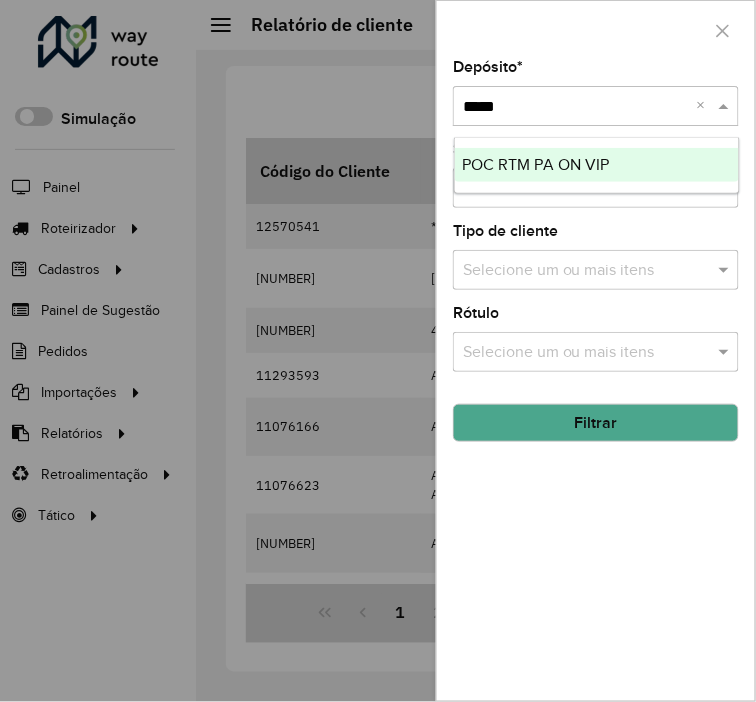 click on "POC RTM PA ON VIP" at bounding box center [536, 164] 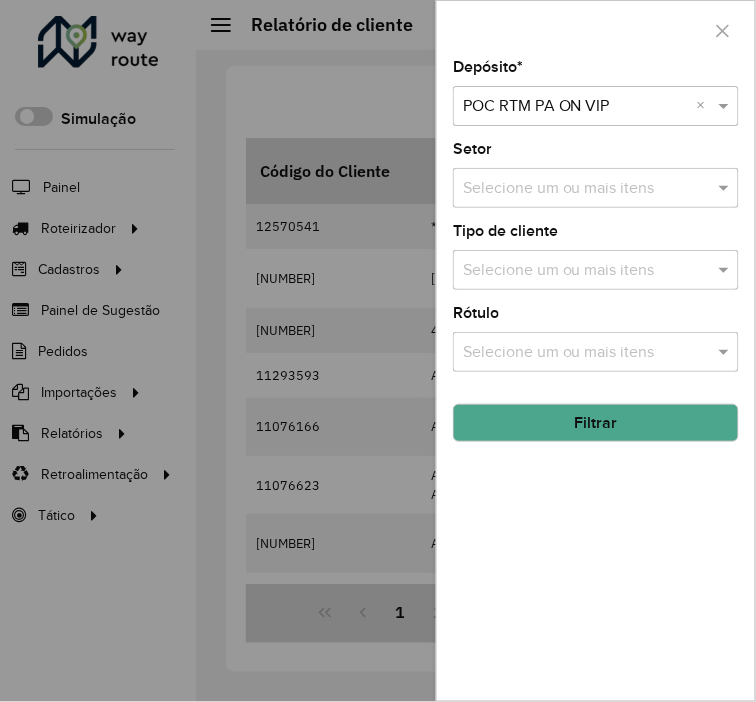 click on "Filtrar" 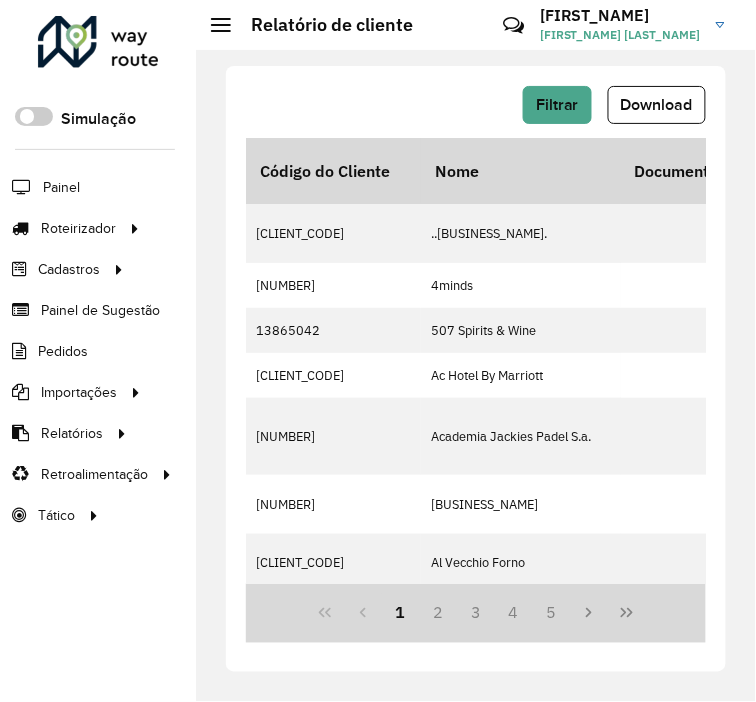 click on "Download" 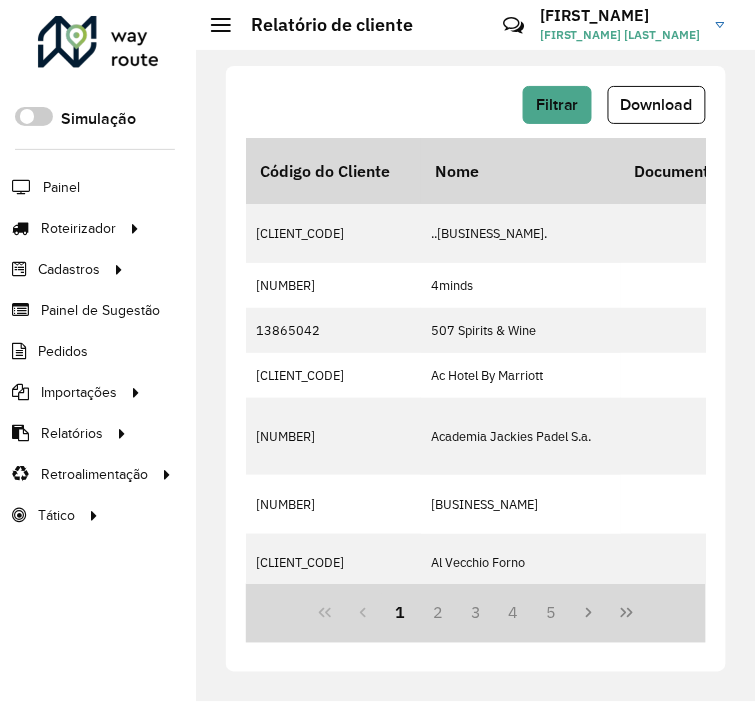 drag, startPoint x: 291, startPoint y: 100, endPoint x: 326, endPoint y: 93, distance: 35.69314 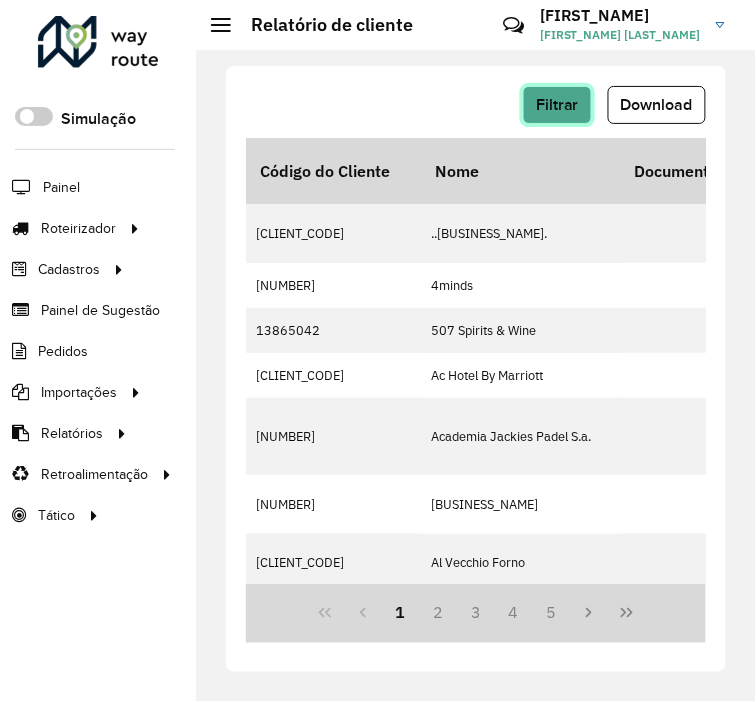 click on "Filtrar" 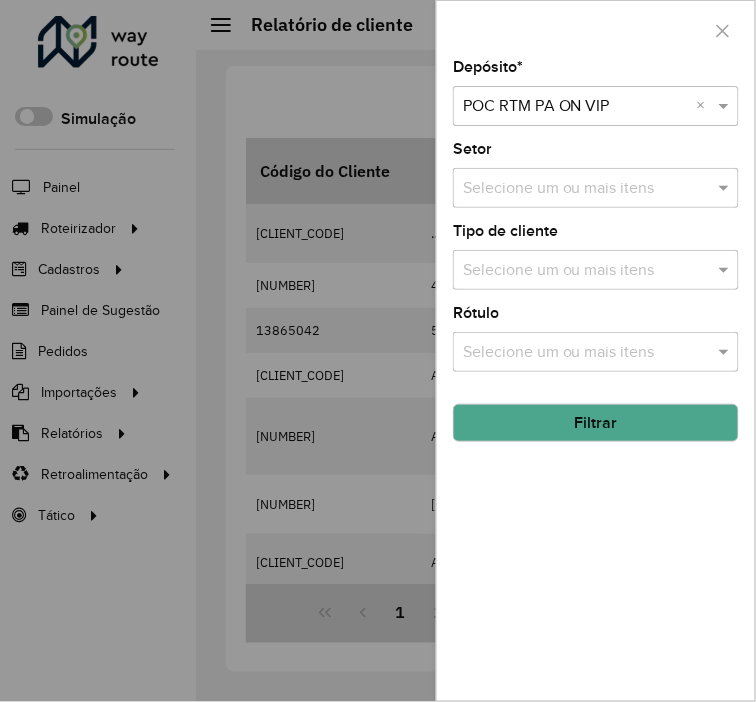 click at bounding box center [576, 107] 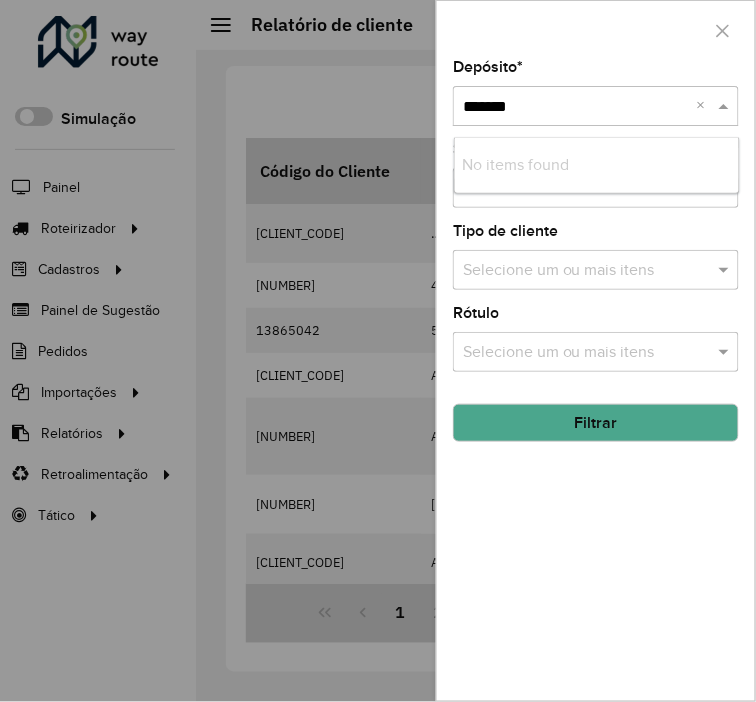 type on "******" 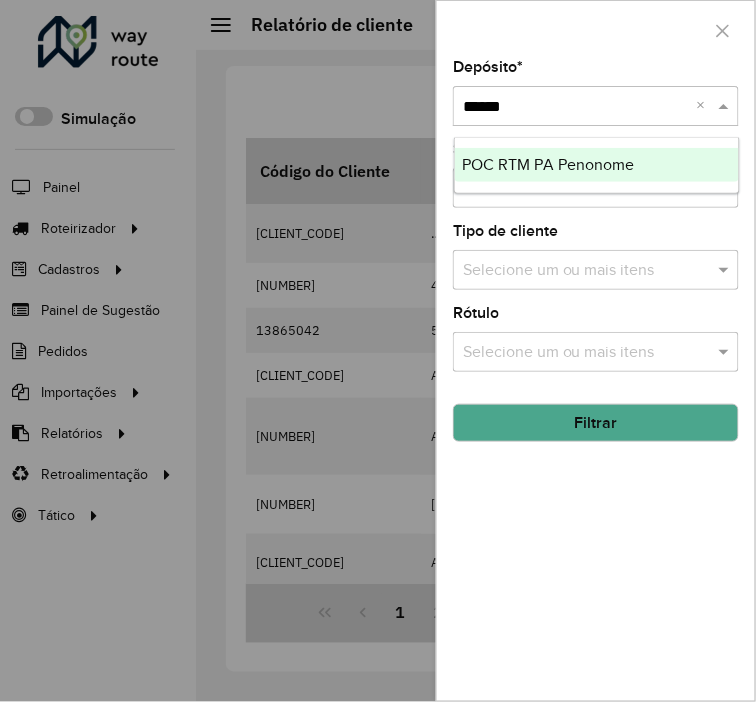 click on "POC RTM PA Penonome" at bounding box center (597, 165) 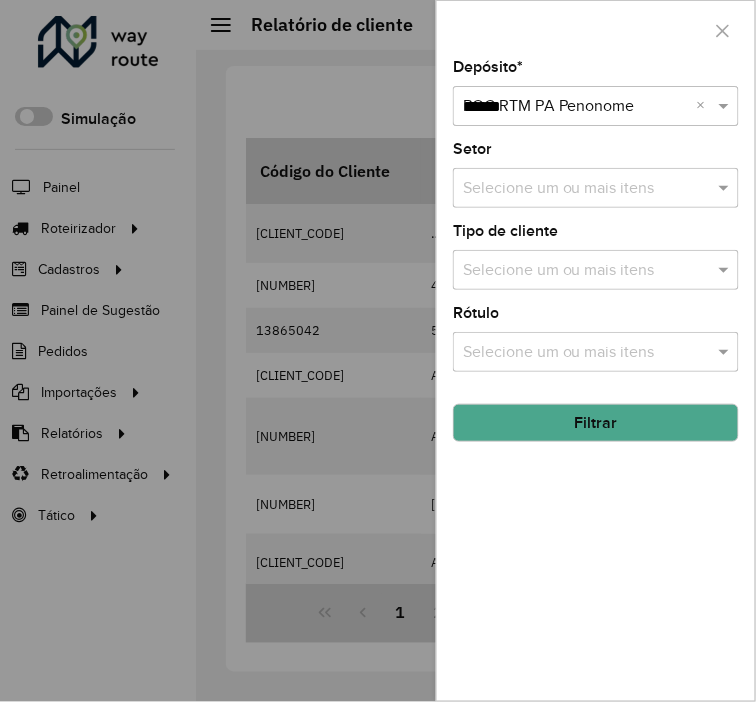type 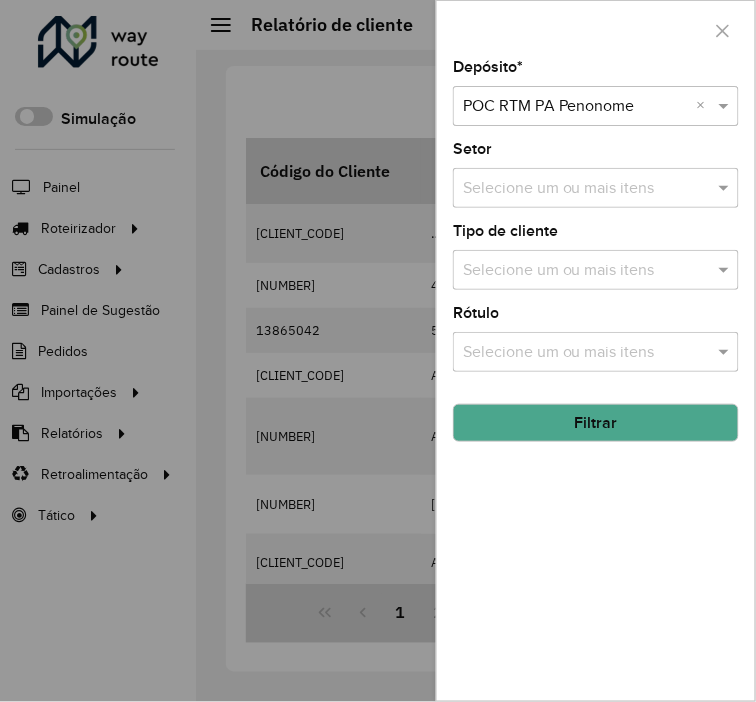 click on "Filtrar" 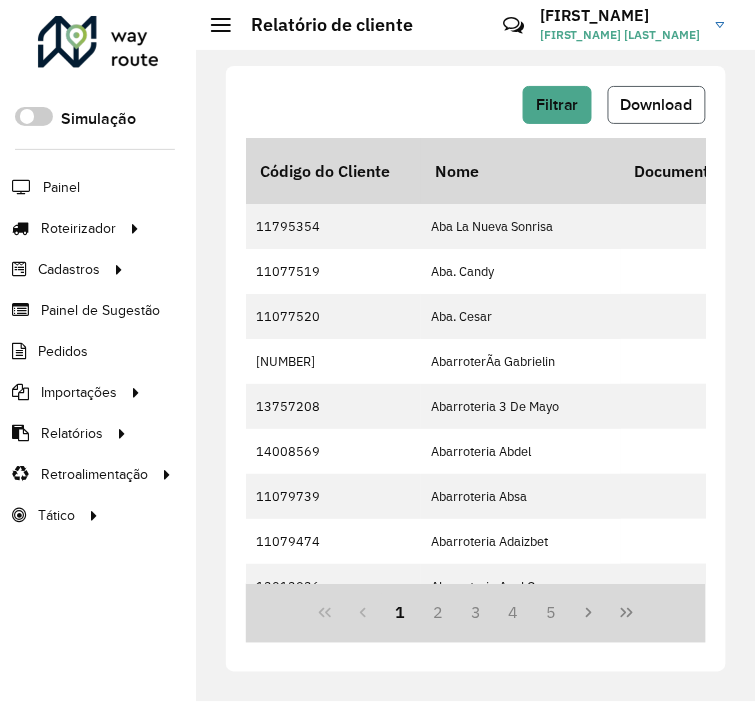 click on "Download" 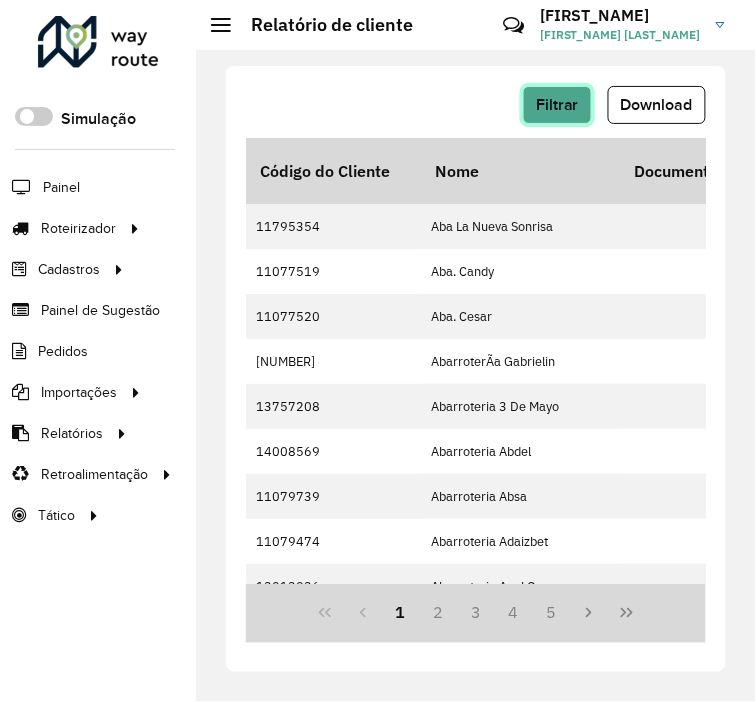 click on "Filtrar" 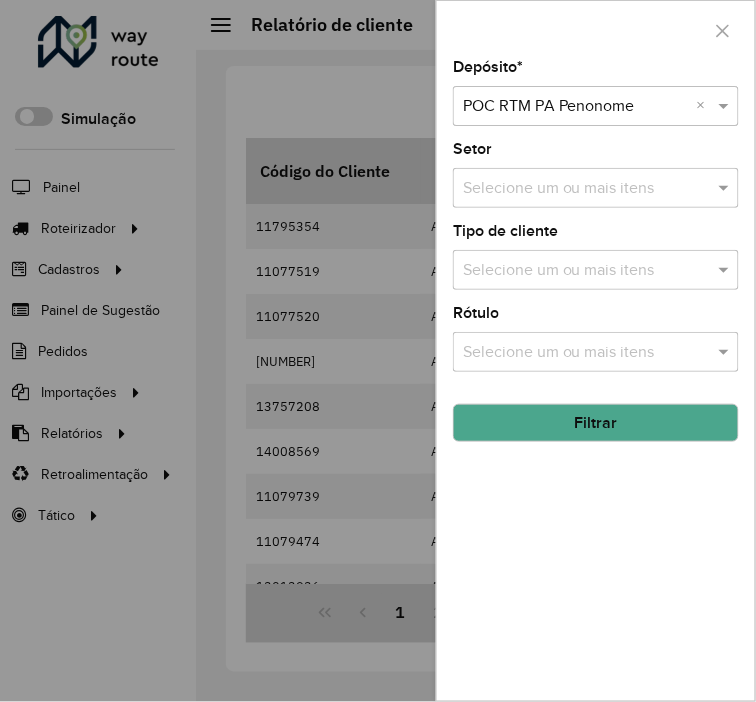click at bounding box center (576, 107) 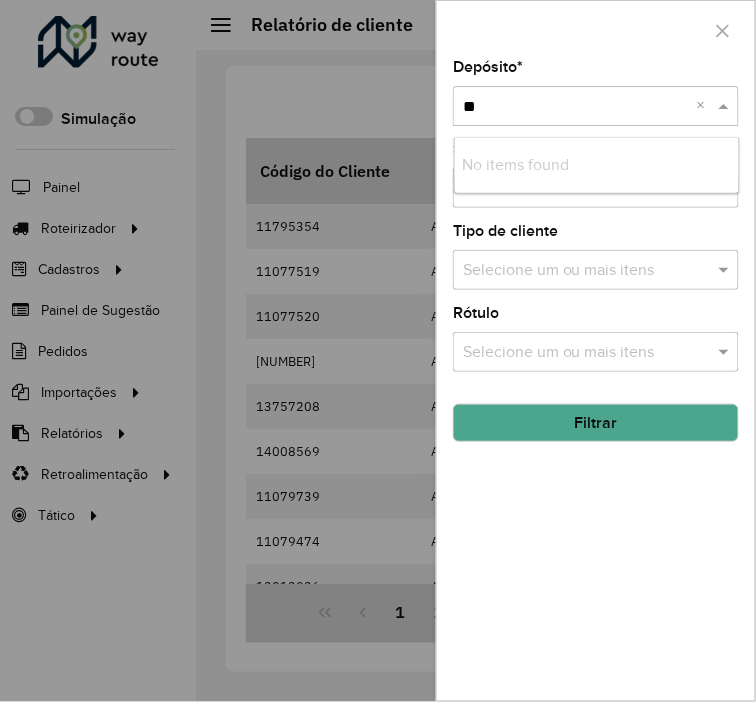 type on "***" 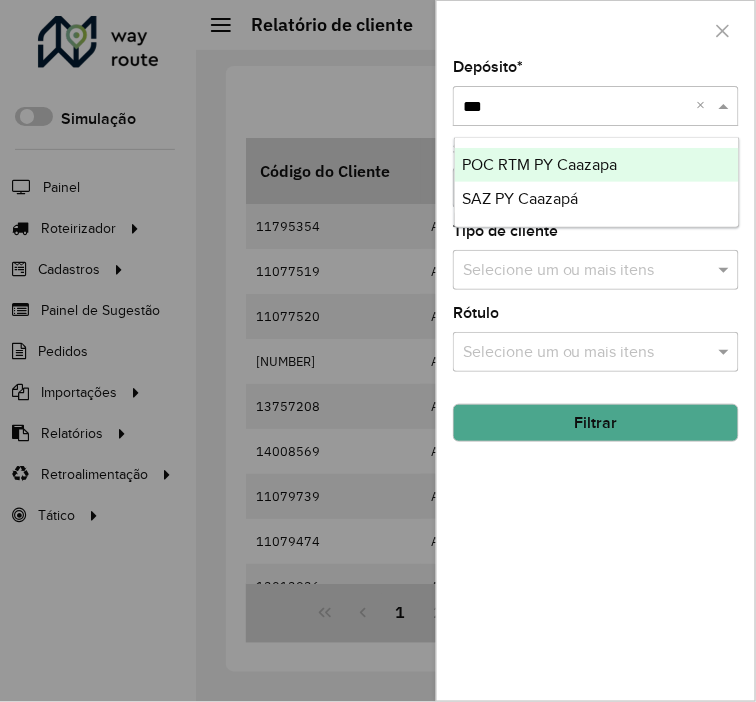 click on "POC RTM PY Caazapa" at bounding box center [597, 165] 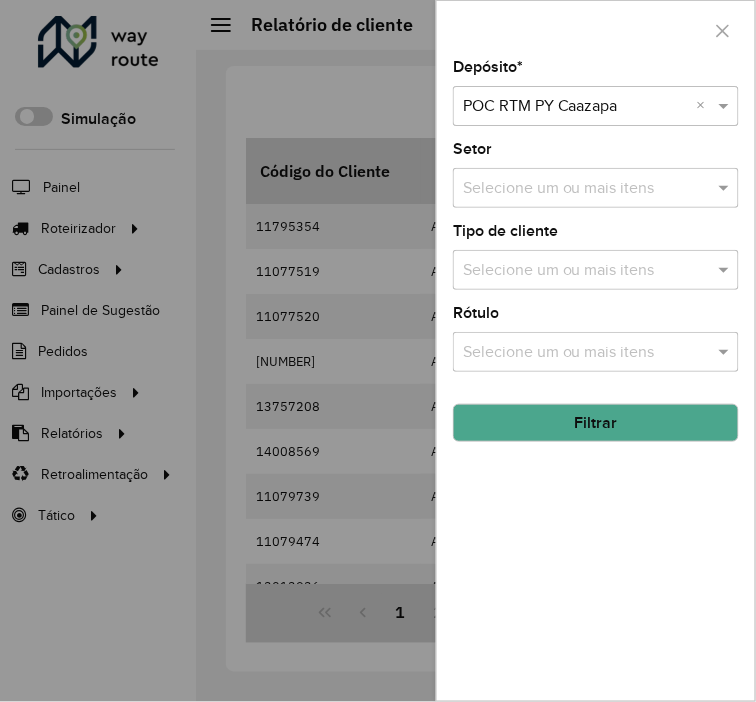click on "Filtrar" 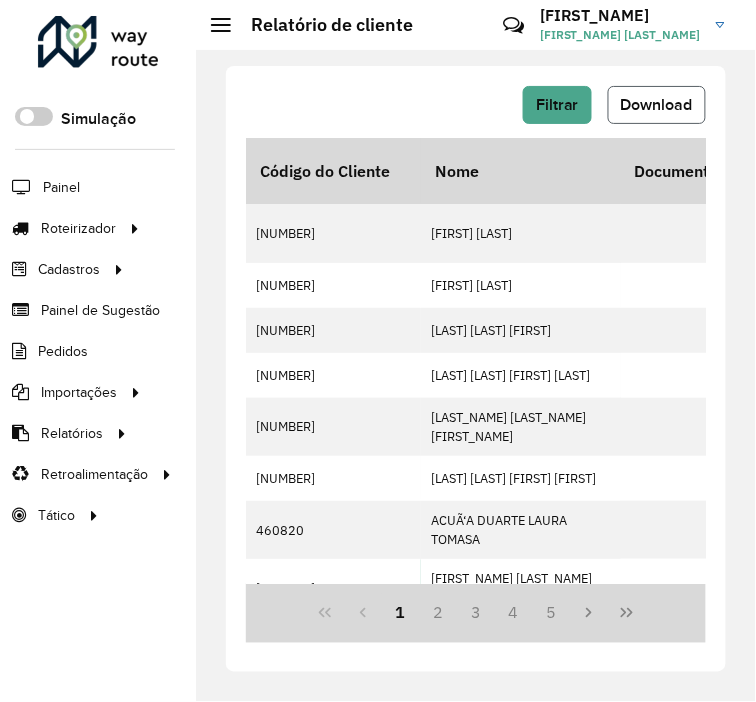 click on "Download" 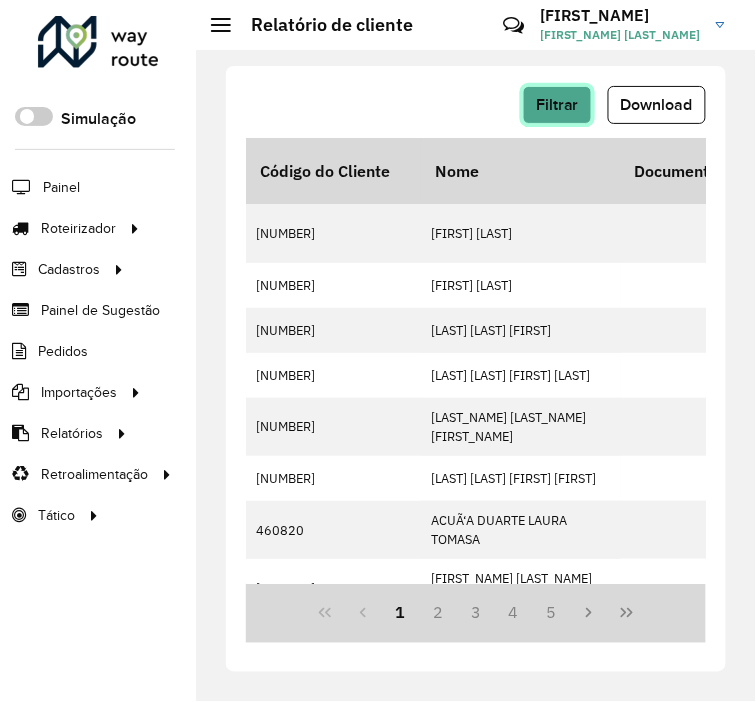 click on "Filtrar" 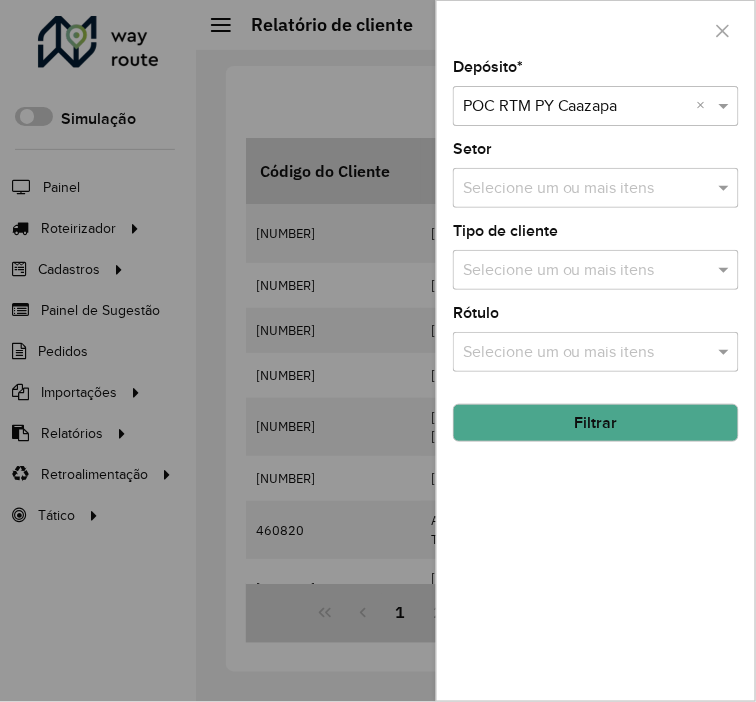 click at bounding box center (576, 107) 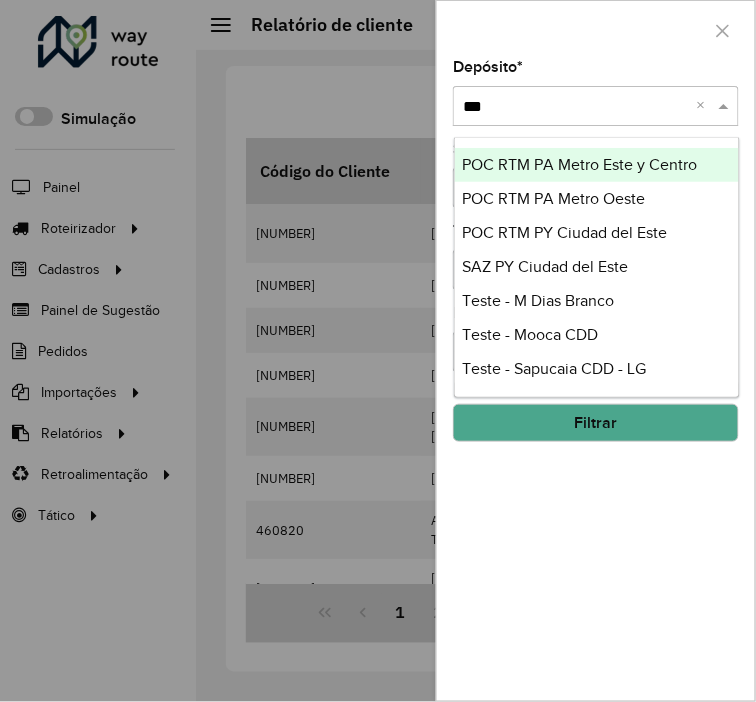 type on "****" 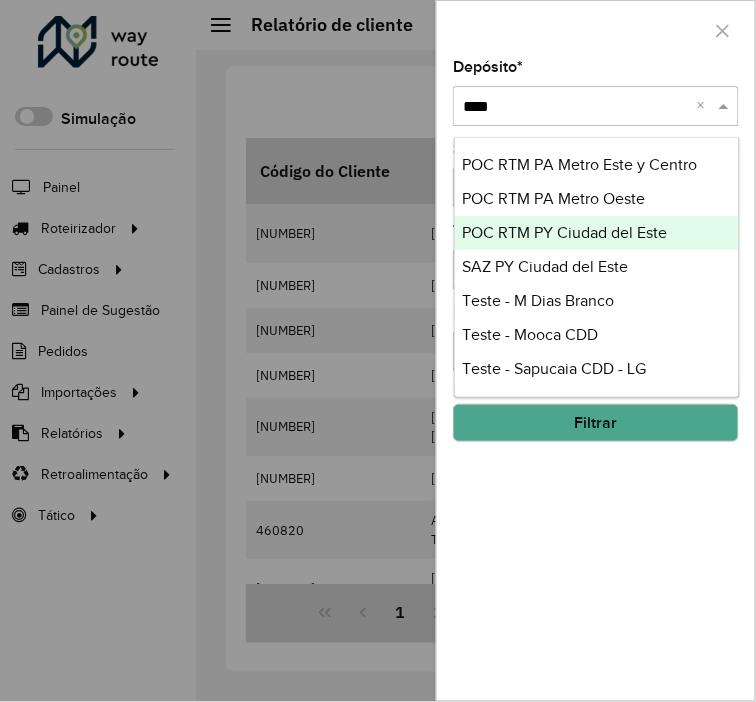 click on "POC RTM PY Ciudad del Este" at bounding box center [597, 233] 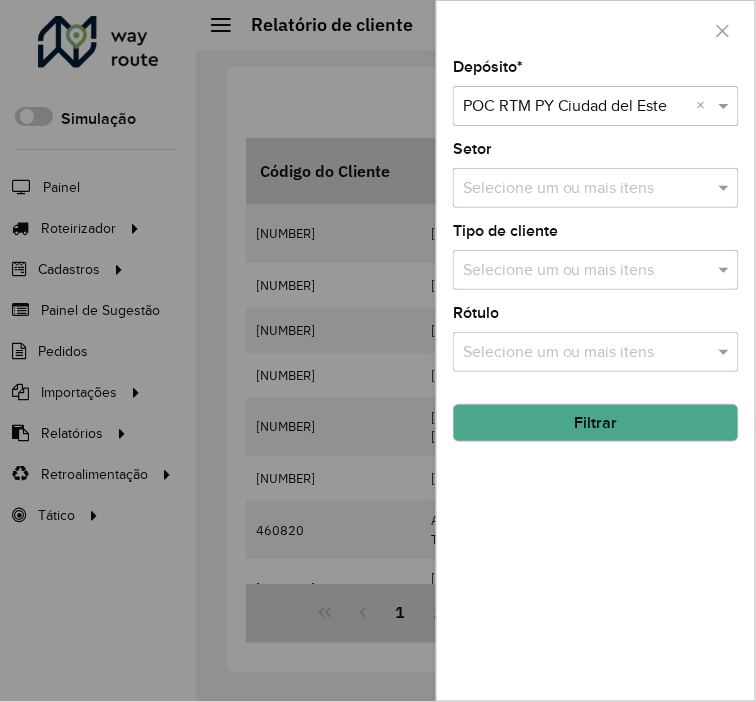 click on "Filtrar" 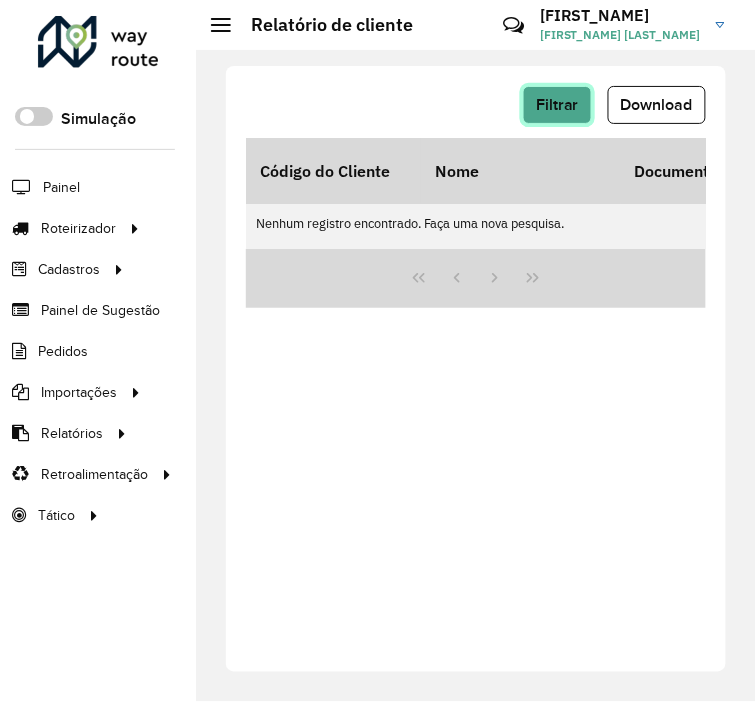 click on "Filtrar" 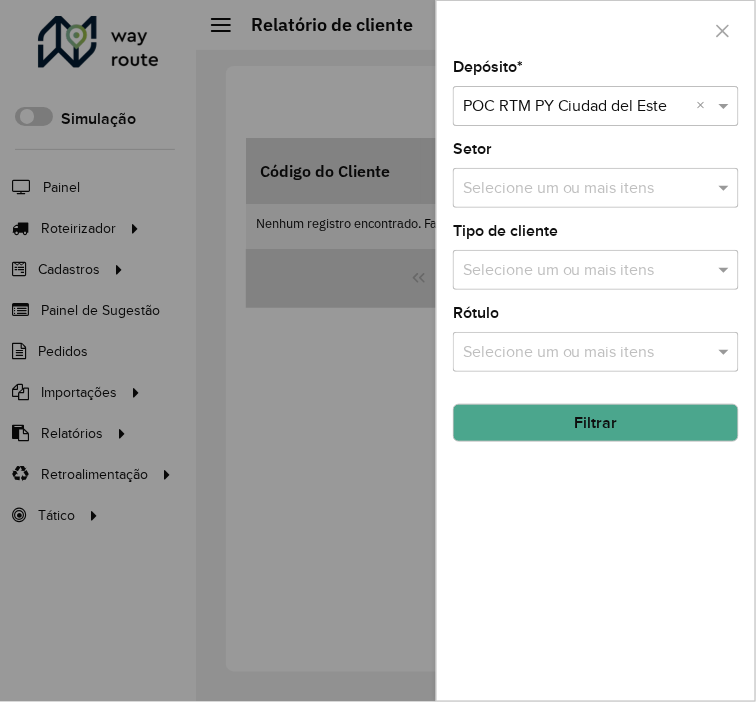 click at bounding box center [576, 107] 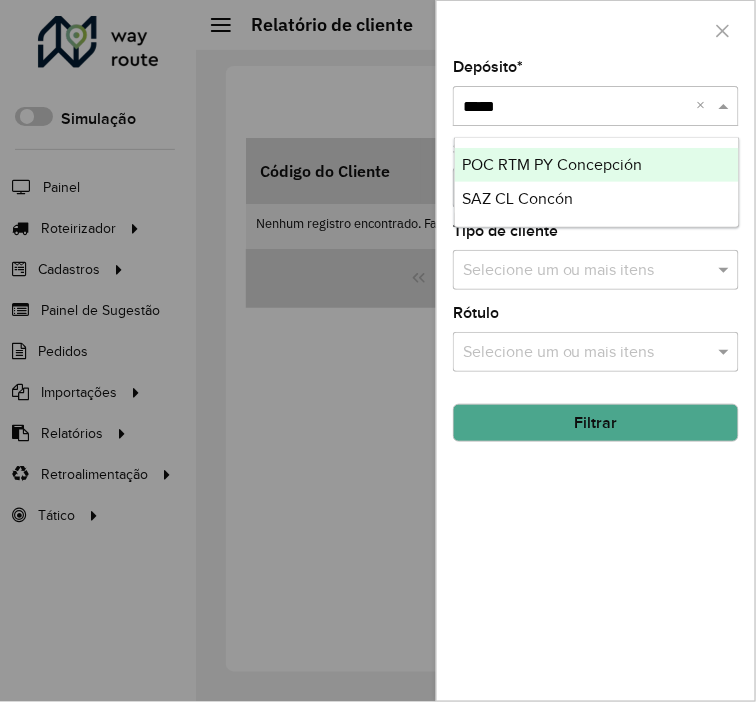 type on "******" 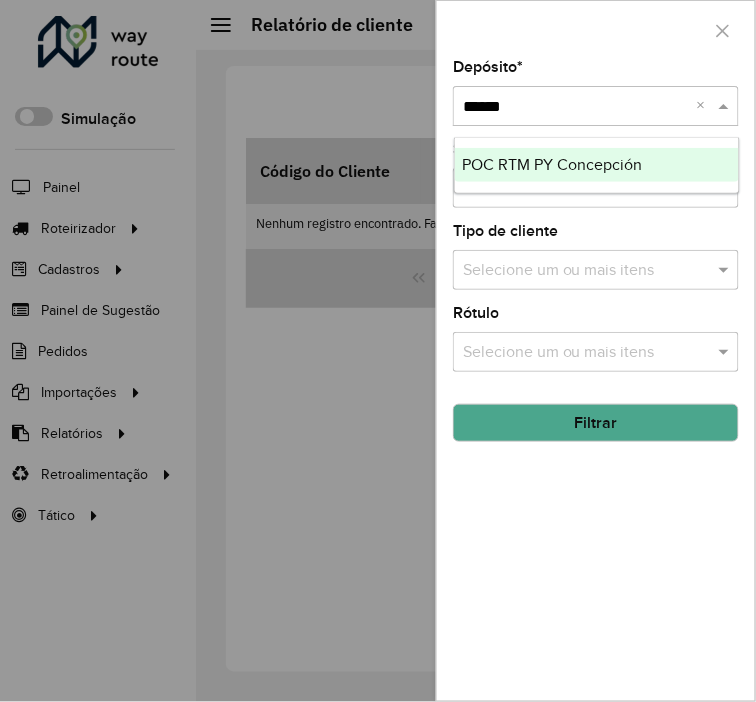 click on "POC RTM PY Concepción" at bounding box center [553, 164] 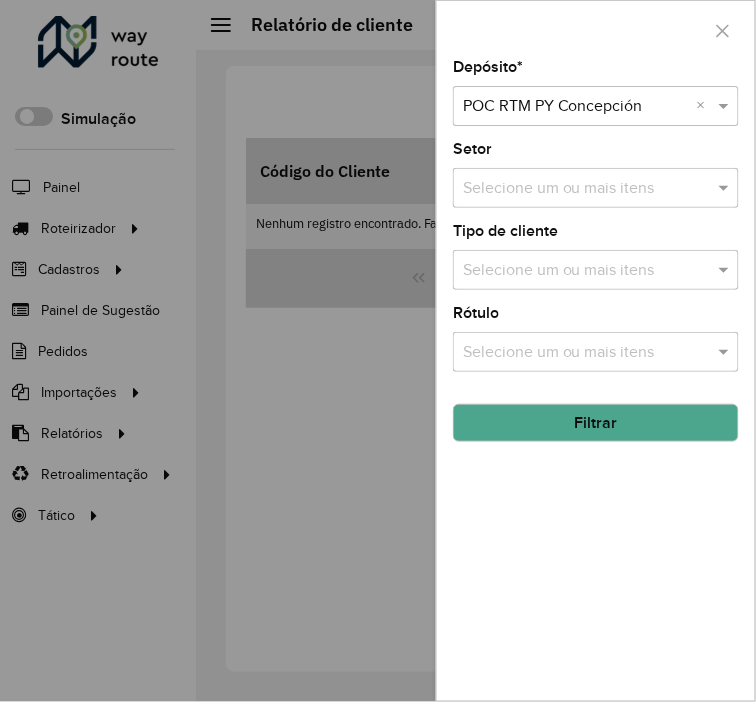 click on "Filtrar" 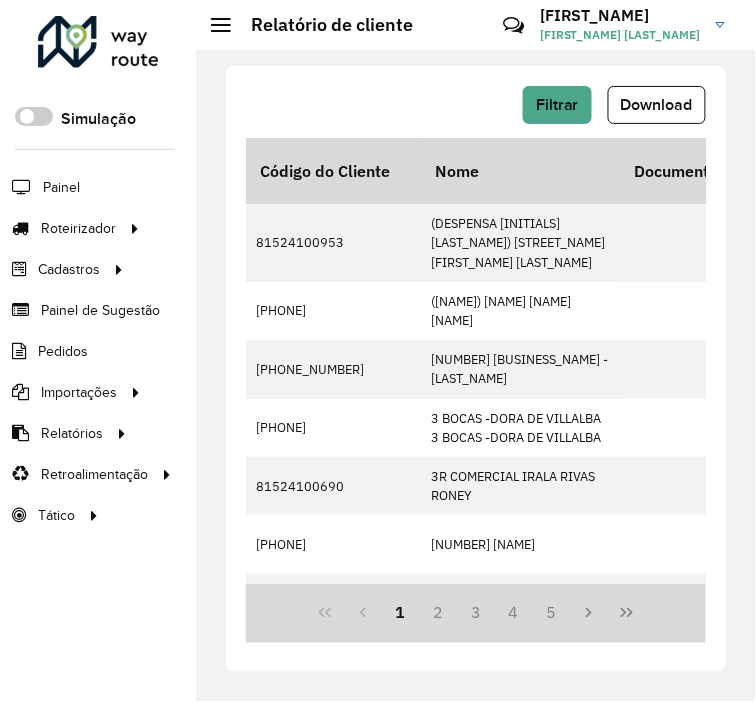 click on "Download" 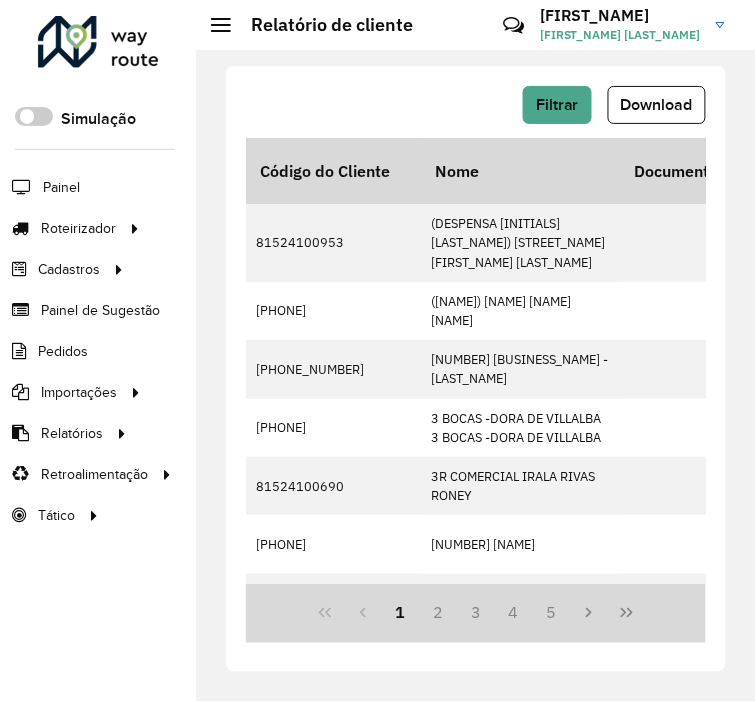 click on "Roteirizador AmbevTech Simulação Painel Roteirizador Entregas Vendas Cadastros Checkpoint Classificações de venda Cliente Condição de pagamento Consulta de setores Depósito Disponibilidade de veículos Fator tipo de produto Gabarito planner Grupo Rota Fator Tipo Produto Grupo de Depósito Grupo de rotas exclusiva Grupo de setores Jornada Jornada RN Layout integração Modelo Motorista Multi Depósito Painel de sugestão Parada Pedágio Perfil de Vendedor Ponto de apoio Ponto de apoio FAD Prateleira Prioridade pedido Produto Restrição de Atendimento Planner Rodízio de placa Rota exclusiva FAD Rótulo Setor Setor Planner Tempo de parada de refeição Tipo de cliente Tipo de jornada Tipo de produto Tipo de veículo Tipo de veículo RN Transportadora Usuário Vendedor Veículo Painel de Sugestão Pedidos Importações Classificação e volume de venda Clientes Fator tipo produto Gabarito planner Grade de atendimento Janela de atendimento Localização Pedidos Restrição de Atendimento Planner Vendedor" 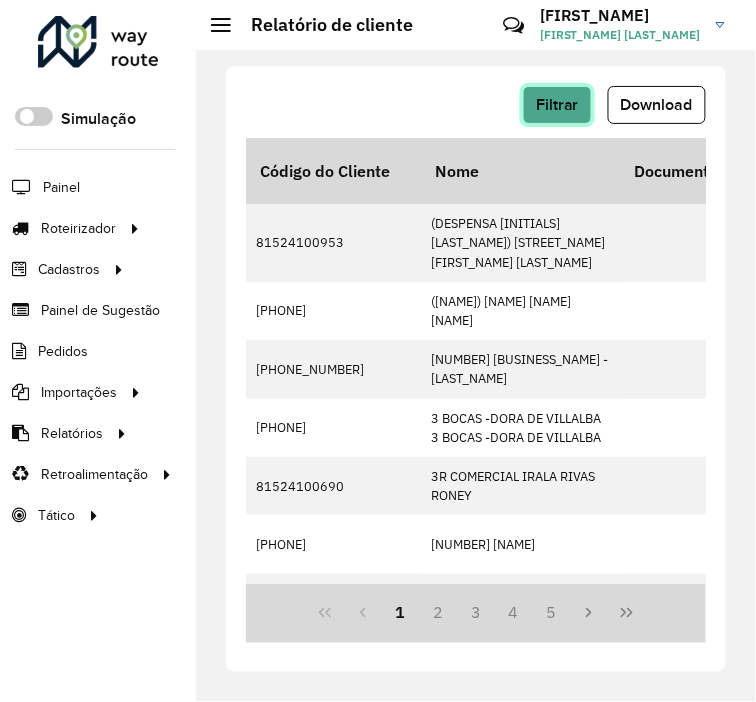 click on "Filtrar" 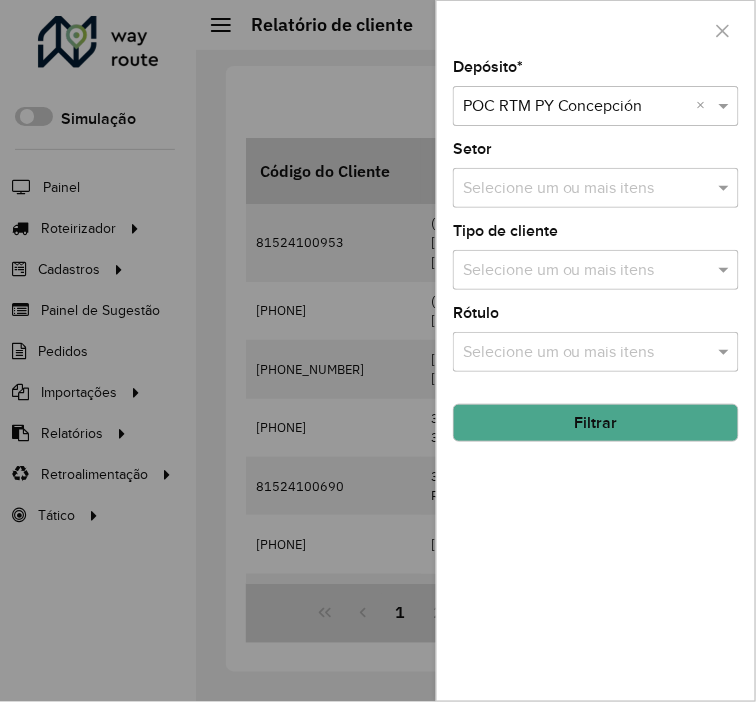 click at bounding box center [576, 107] 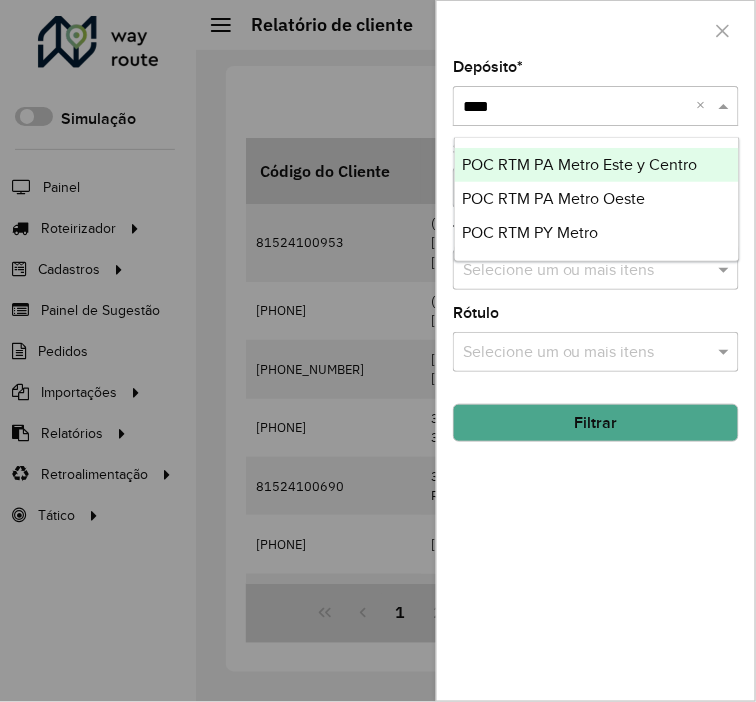 type on "*****" 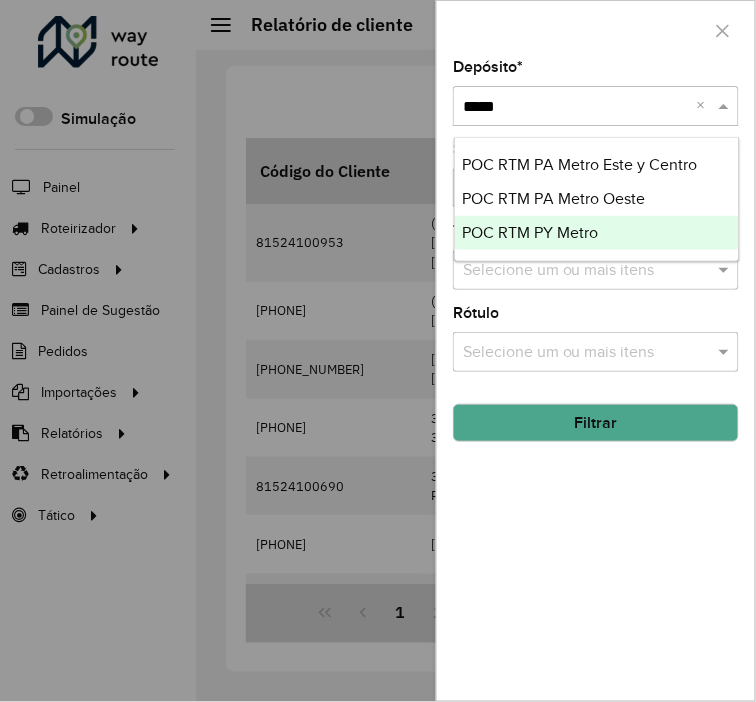 click on "POC RTM PY Metro" at bounding box center [531, 232] 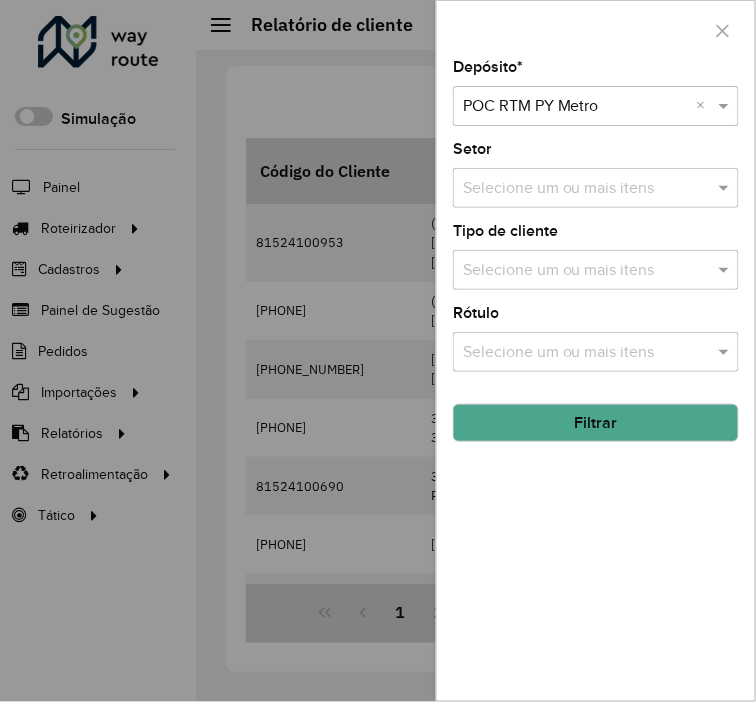 click on "Filtrar" 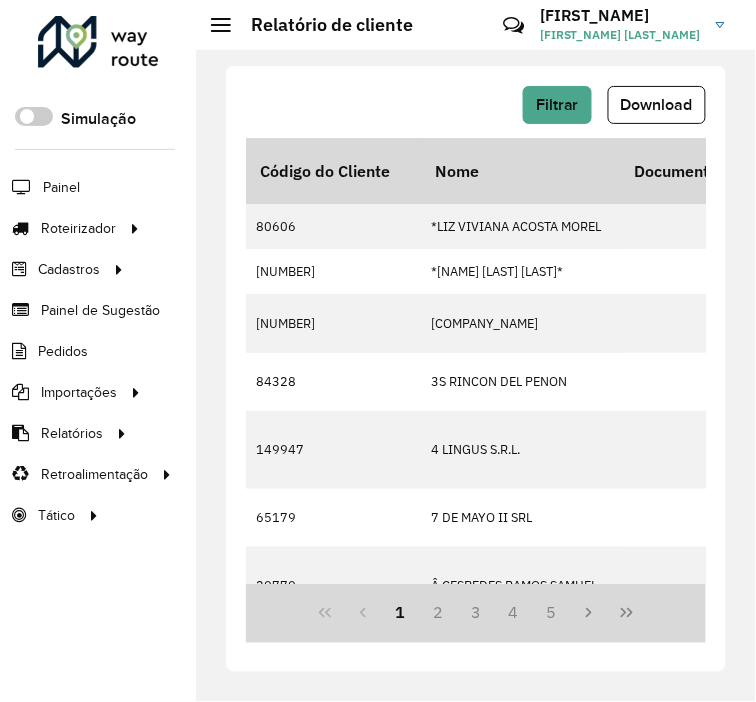 click on "Download" 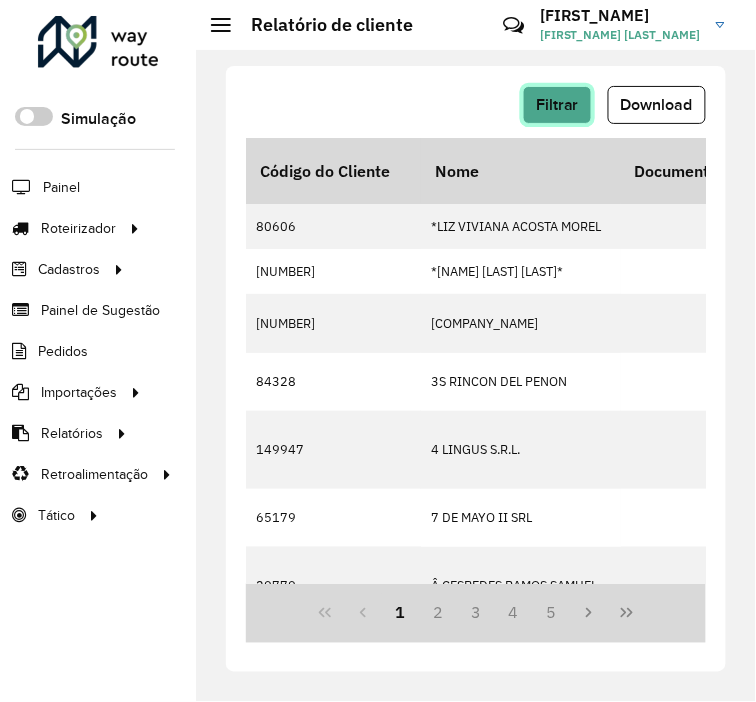 click on "Filtrar" 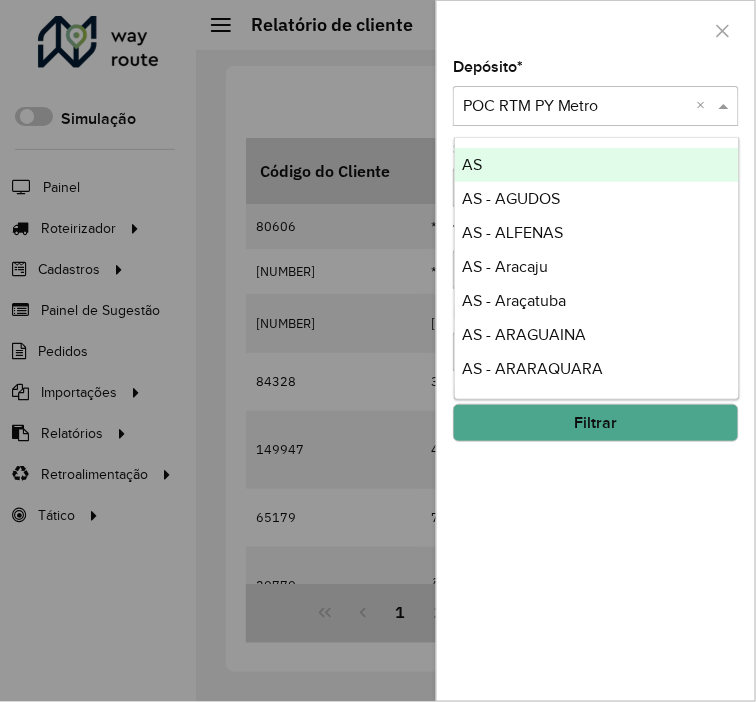 click on "Selecione um depósito × [COMPANY] [COMPANY] [COUNTRY] Metro ×" at bounding box center (596, 106) 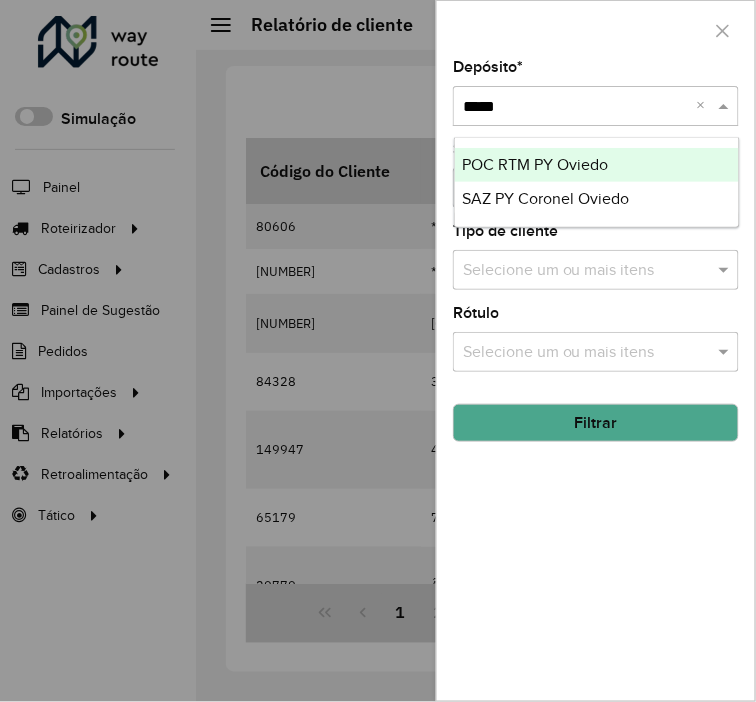 type on "******" 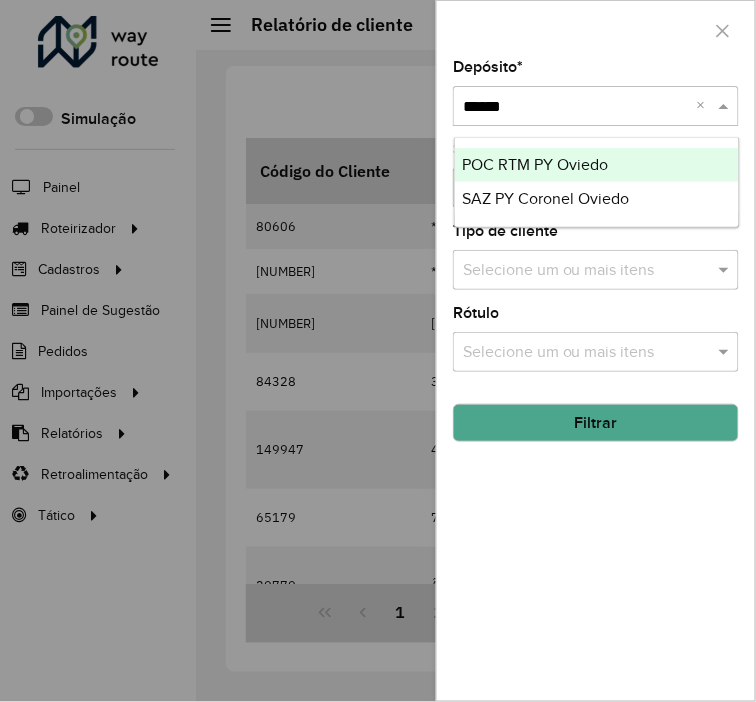 click on "POC RTM PY Oviedo" at bounding box center [536, 164] 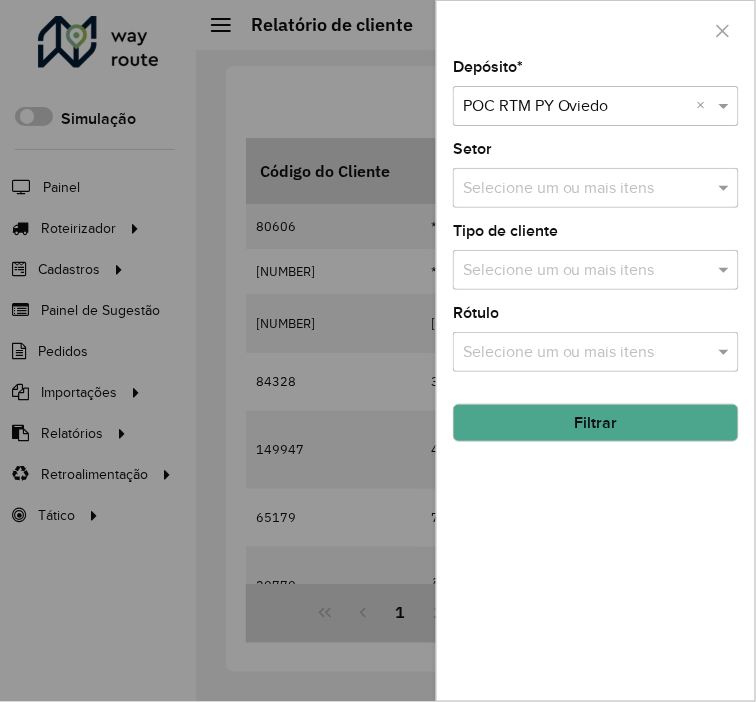 click on "Filtrar" 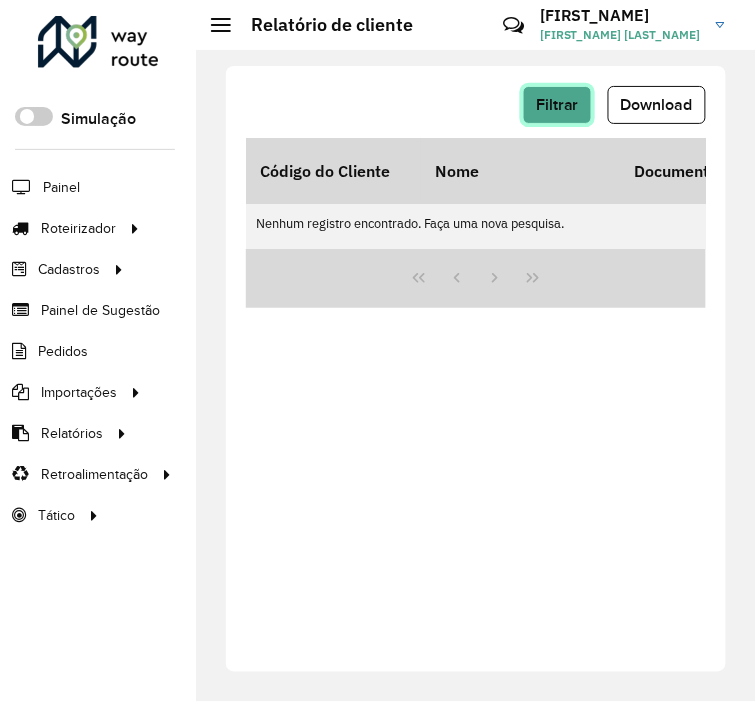 click on "Filtrar" 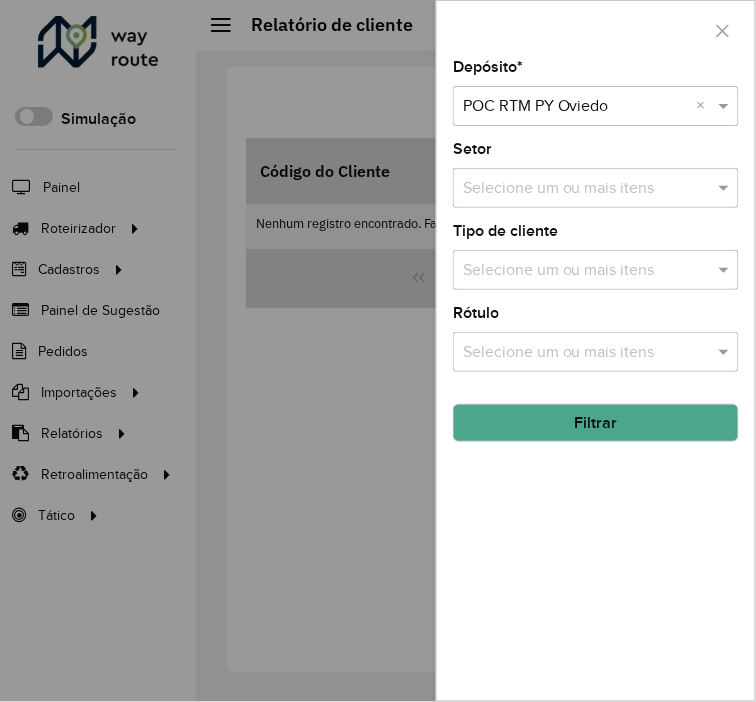 click on "Filtrar" 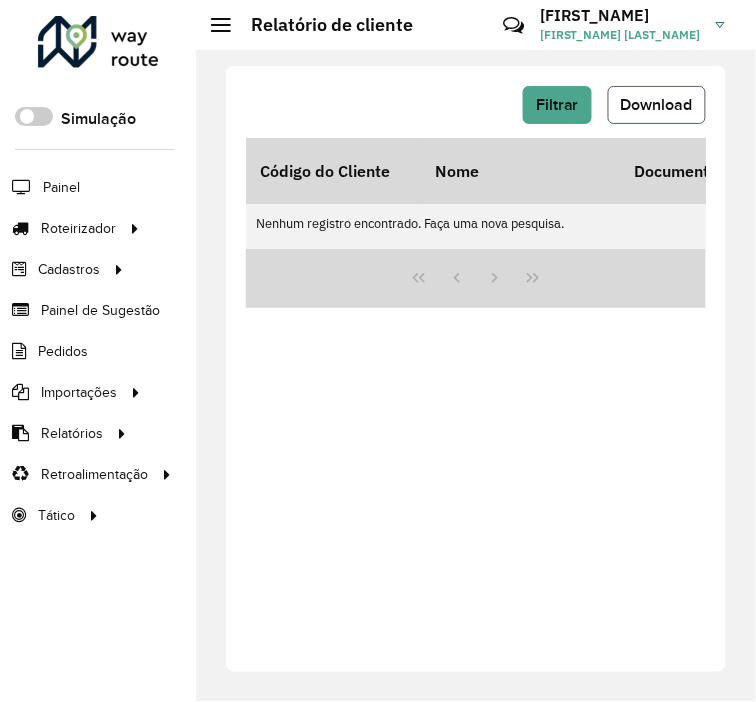 click on "Download" 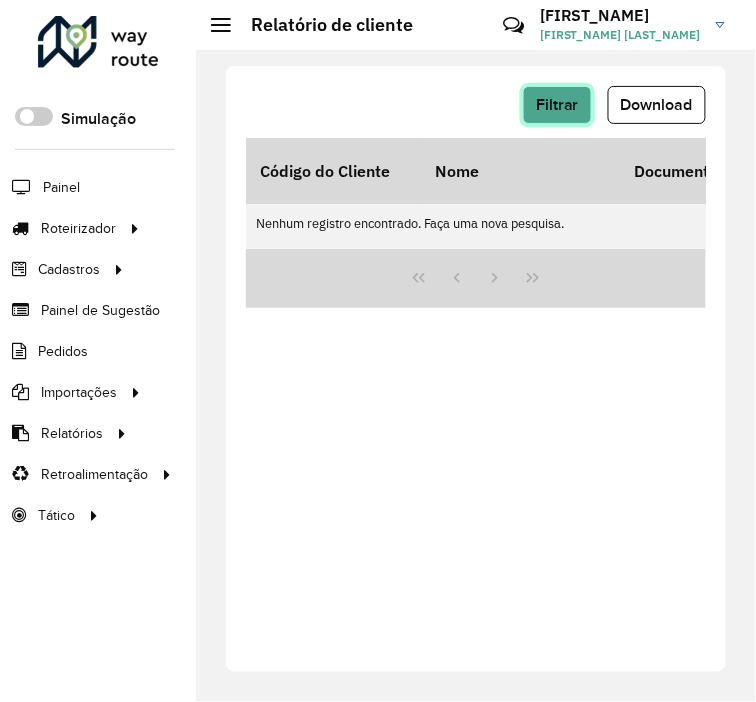 click on "Filtrar" 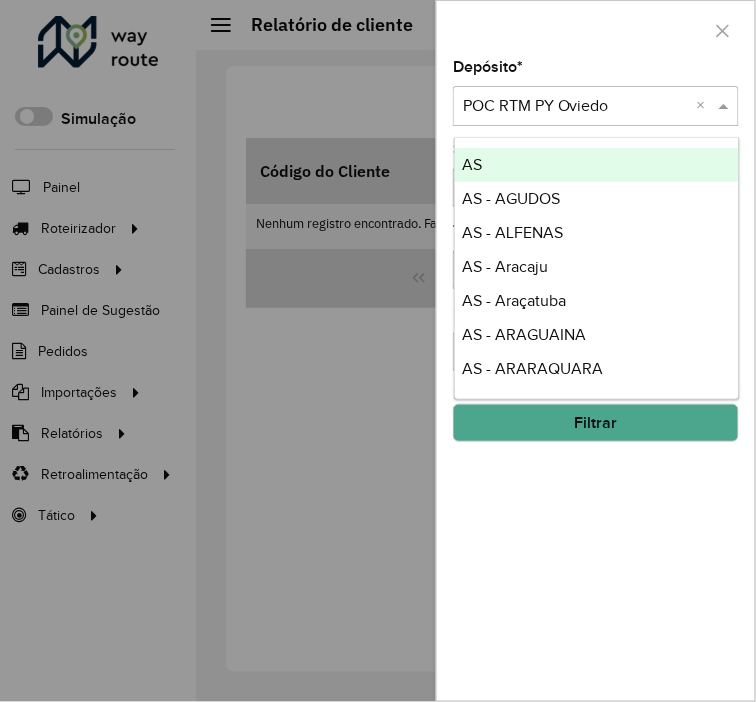 click at bounding box center [576, 107] 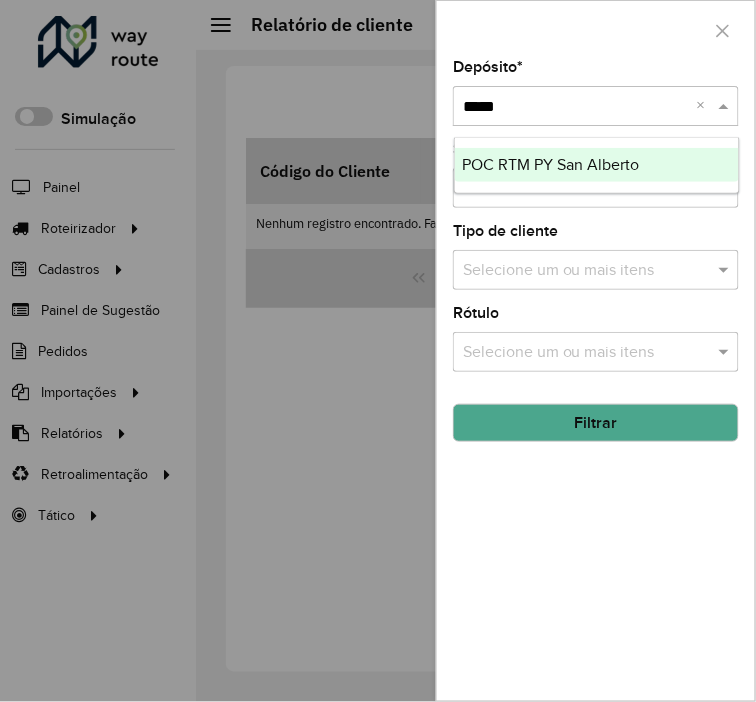 type on "******" 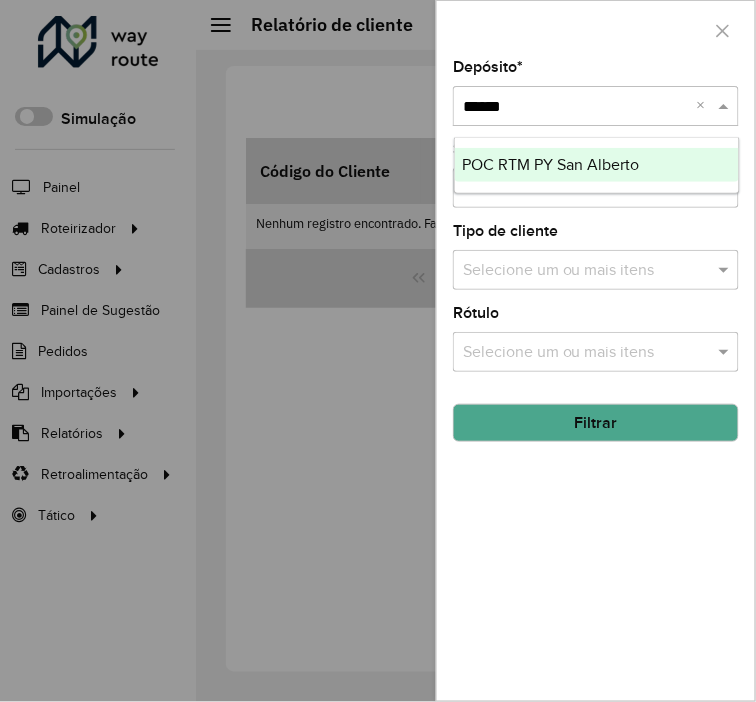 click on "POC RTM PY San Alberto" at bounding box center [551, 164] 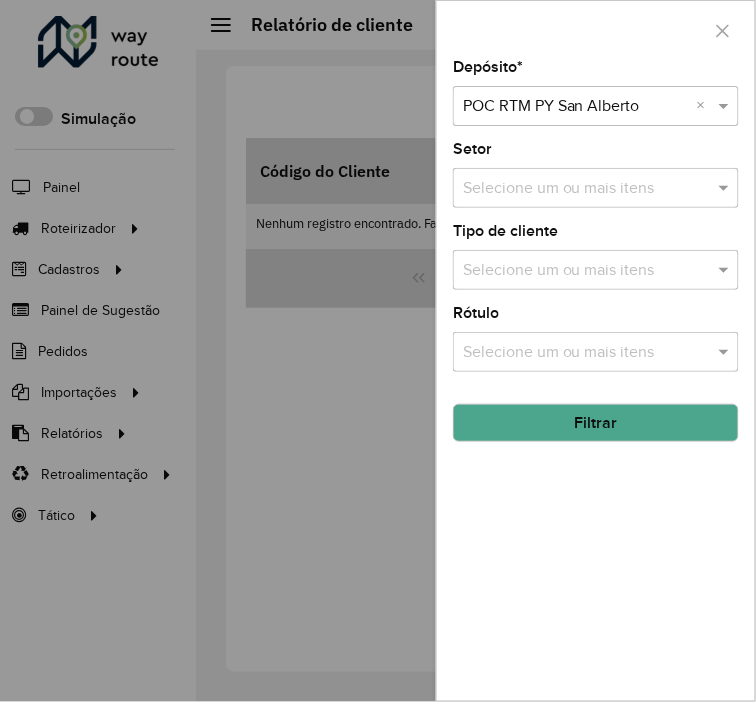 click on "Filtrar" 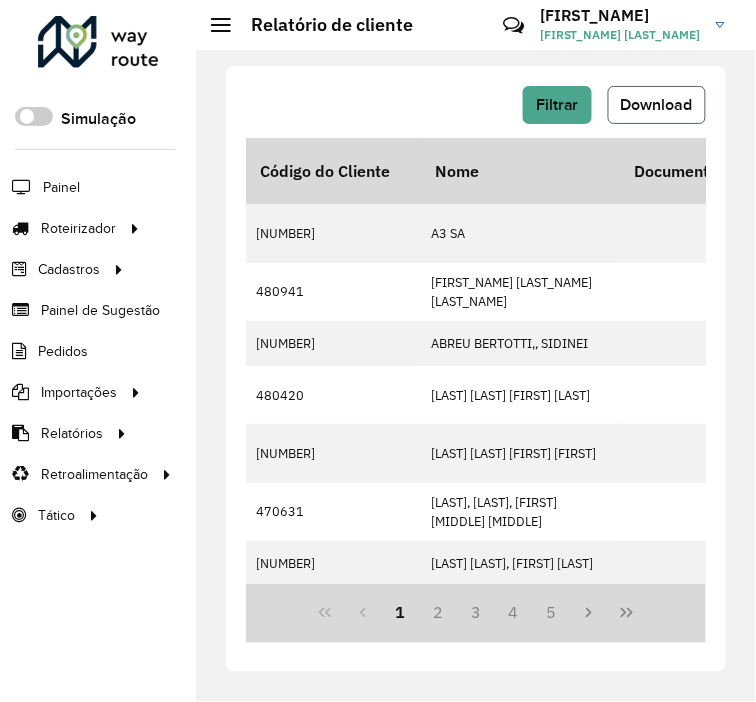 click on "Download" 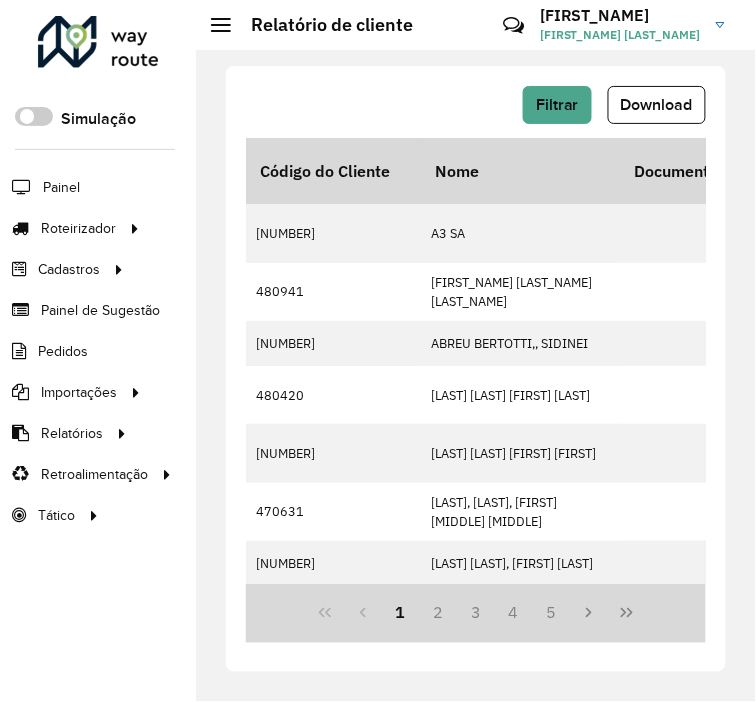 click on "Filtrar   Download   Código do Cliente   Nome   Documento   Tipo   Prioridade   Tempo de espera   Origem Tempo de espera  Setor Endereço Cidade Estado Latitude Longitude  Início Janela   Fim Janela  Inativo Tempo espera lacrado  Coordenada lacrada  Rótulo Observação Data última compra  Data penúltima compra  Macro região Setor Planner  Veículos exclusivos   Tipos de veículos exclusivos   Grupos de rota exclusiva   Prioridade tipo cliente  [NUMBER] [COMPANY_NAME]     -   Normal  00:00:00 Cadastro do cliente Sem setor cadastrado [LOCATION] [STREET] [FIRST] [NUMBER] [CITY] NA [LONGITUDE] [LONGITUDE] 00:00:00 23:59:59  -     - - - - [NUMBER] [FIRST] [LAST] [LAST]     -   Normal  00:00:00 Cadastro do cliente Sem setor cadastrado [STREET] [NUMBER] [LOCATION] [CITY] NA [LONGITUDE] [LONGITUDE] 00:00:00 23:59:59  -     - - - - [NUMBER] [LAST] [LAST], [FIRST]     -   Normal  00:00:00 Cadastro do cliente Sem setor cadastrado [LOCATION] [NUMBER] NA 00:00:00" 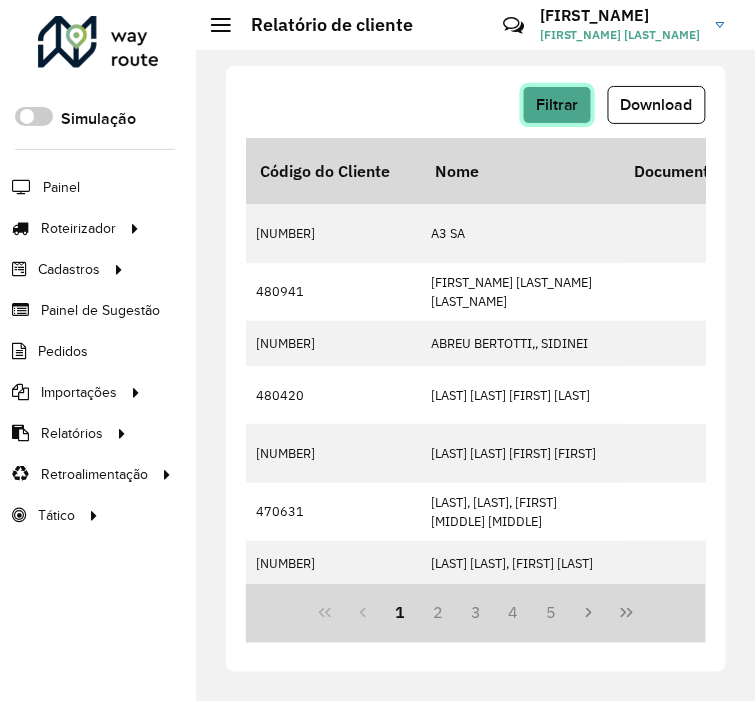 click on "Filtrar" 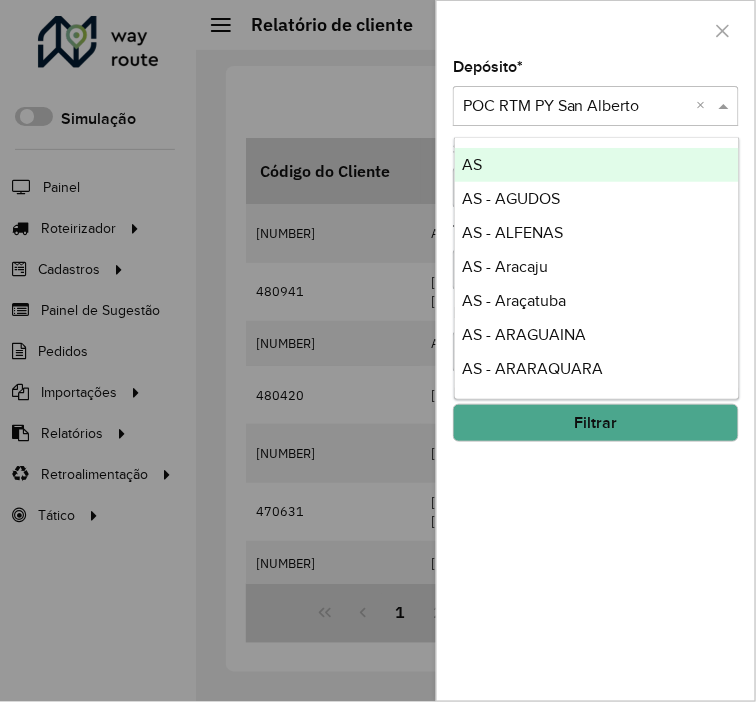 click at bounding box center (576, 107) 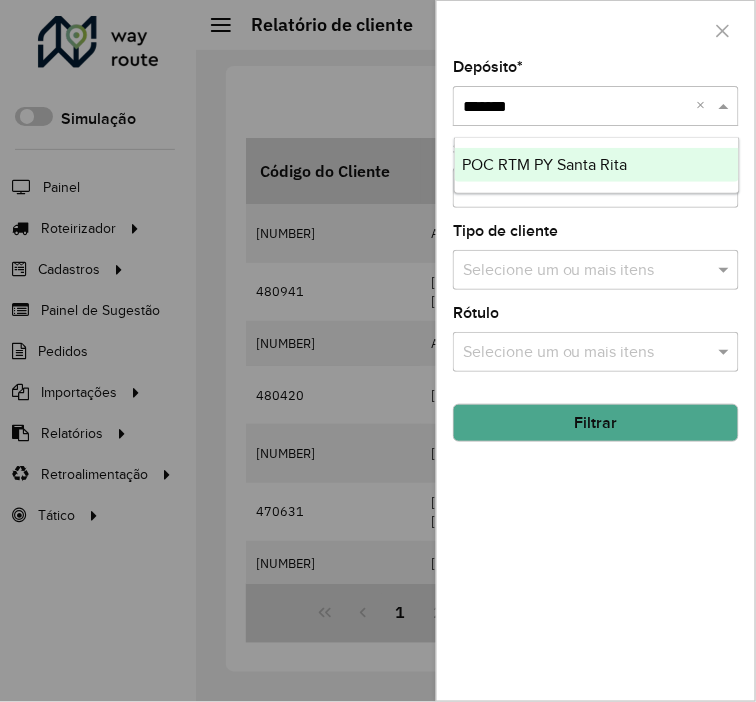 type on "********" 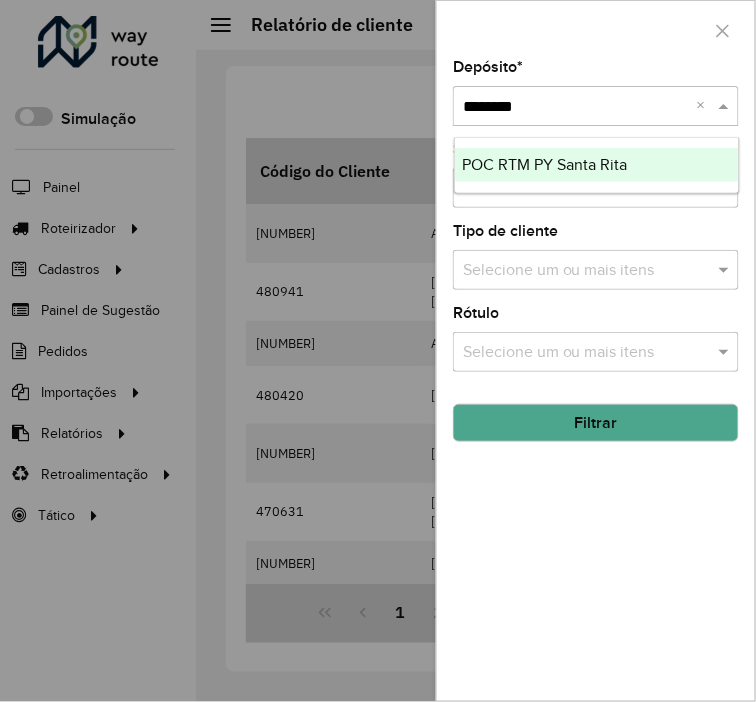 click on "POC RTM PY Santa Rita" at bounding box center (597, 165) 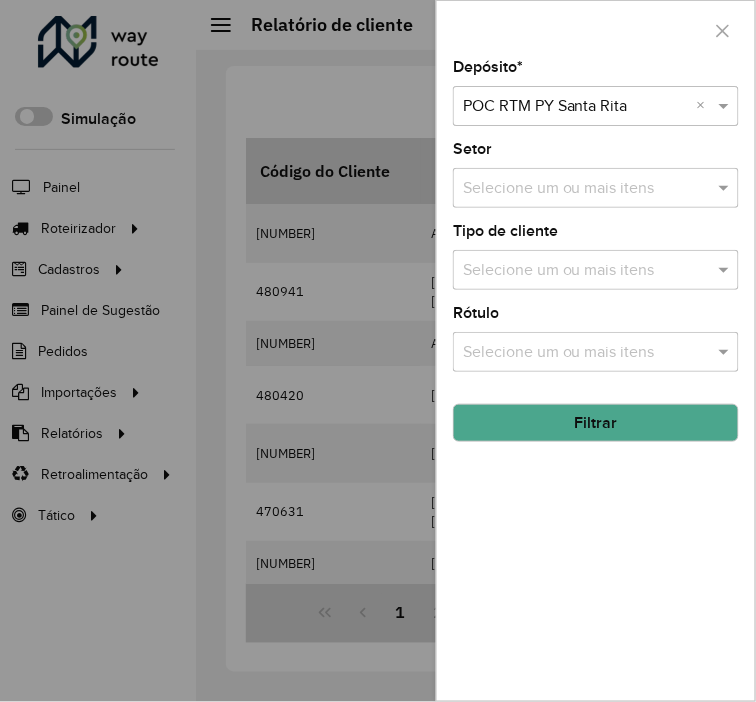 click on "Filtrar" 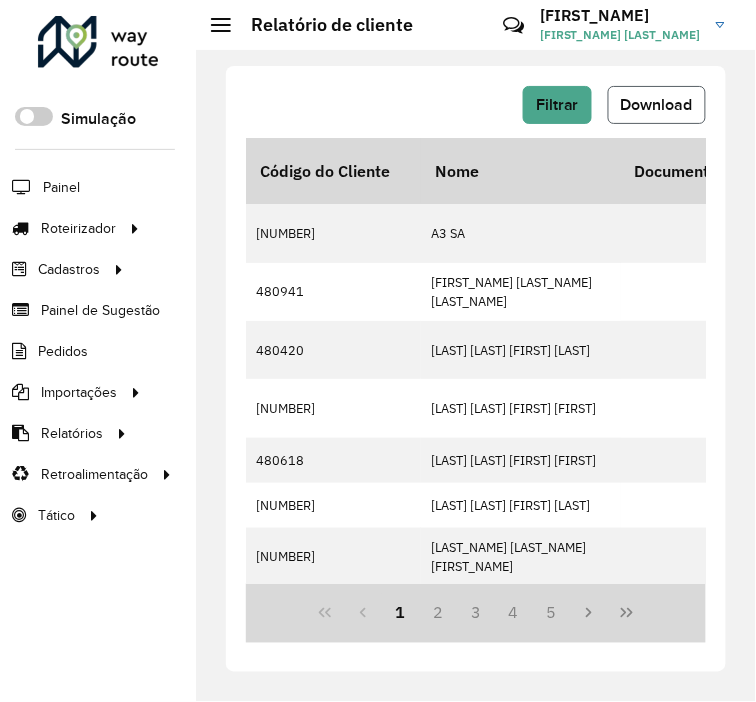 click on "Download" 